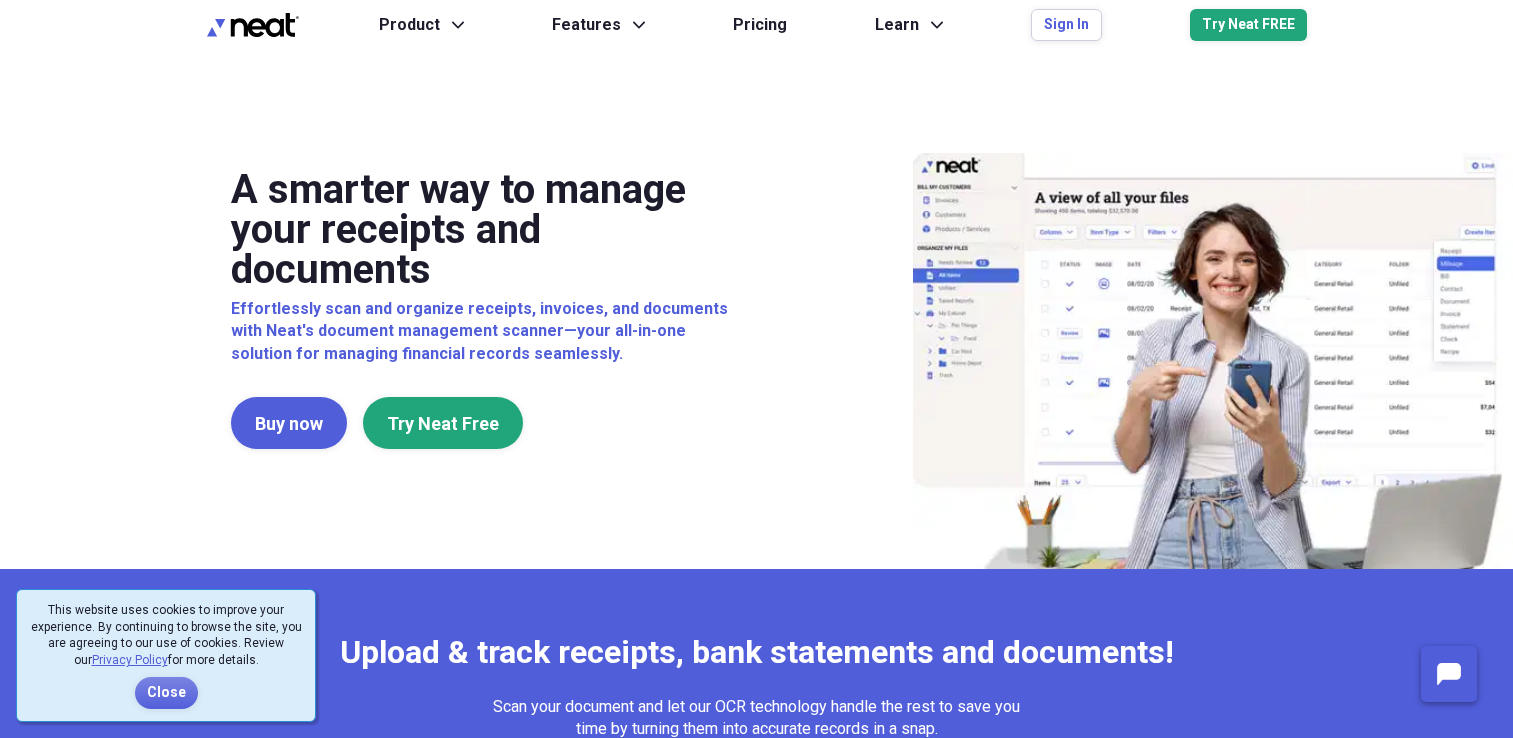 scroll, scrollTop: 0, scrollLeft: 0, axis: both 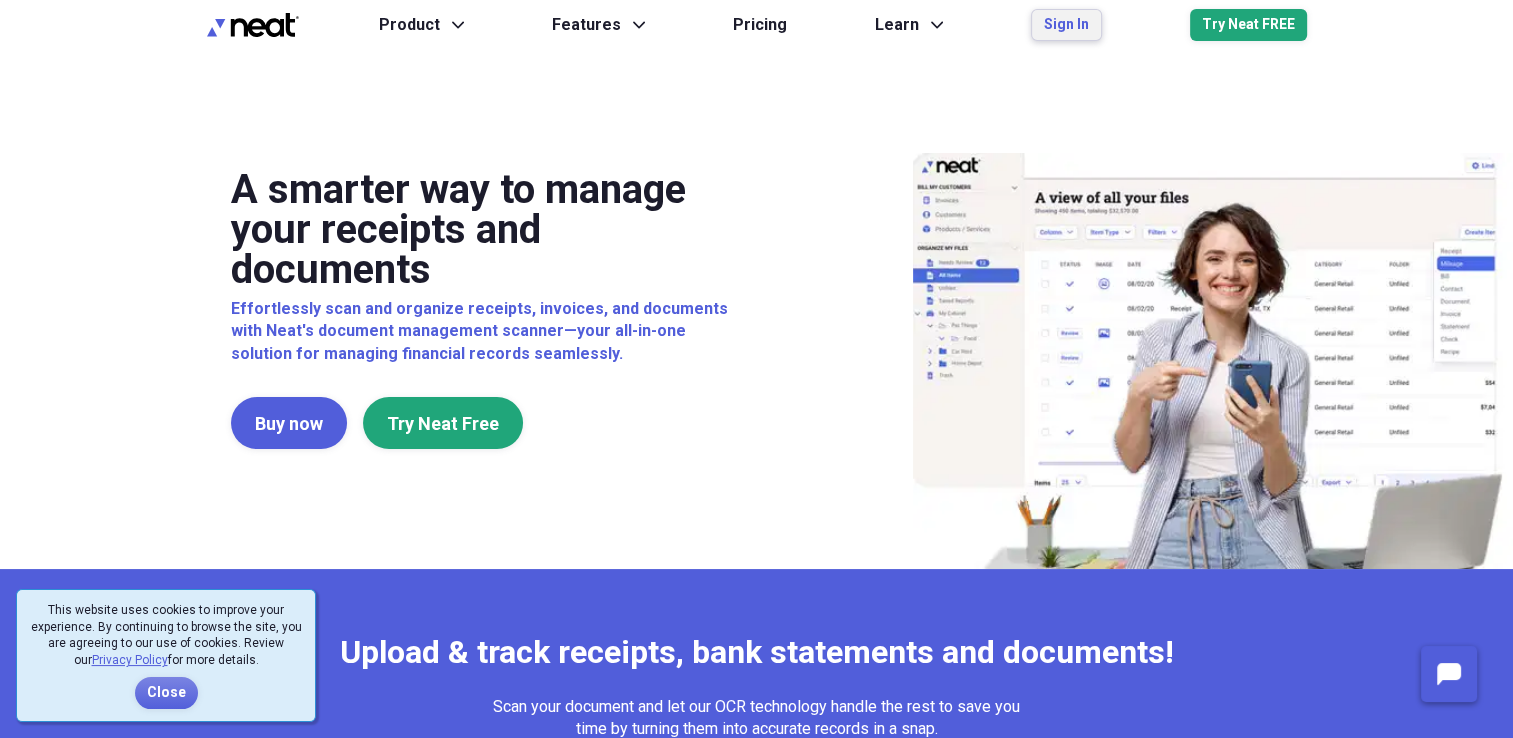 click on "Sign In" at bounding box center (1066, 25) 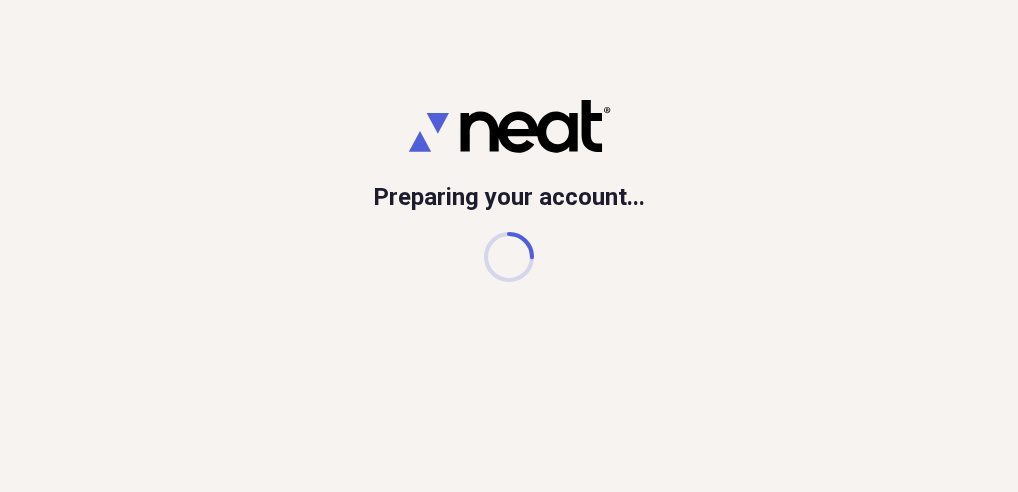scroll, scrollTop: 0, scrollLeft: 0, axis: both 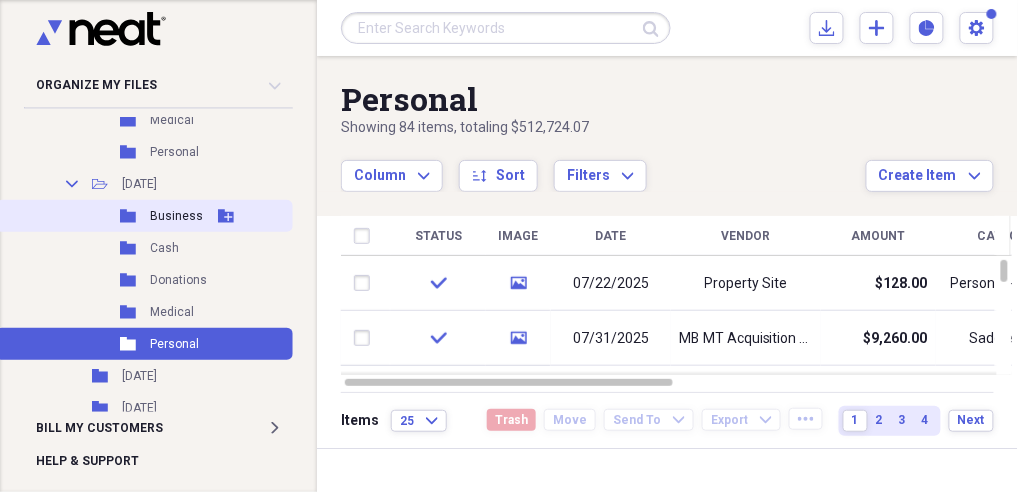 click on "Business" at bounding box center [176, 216] 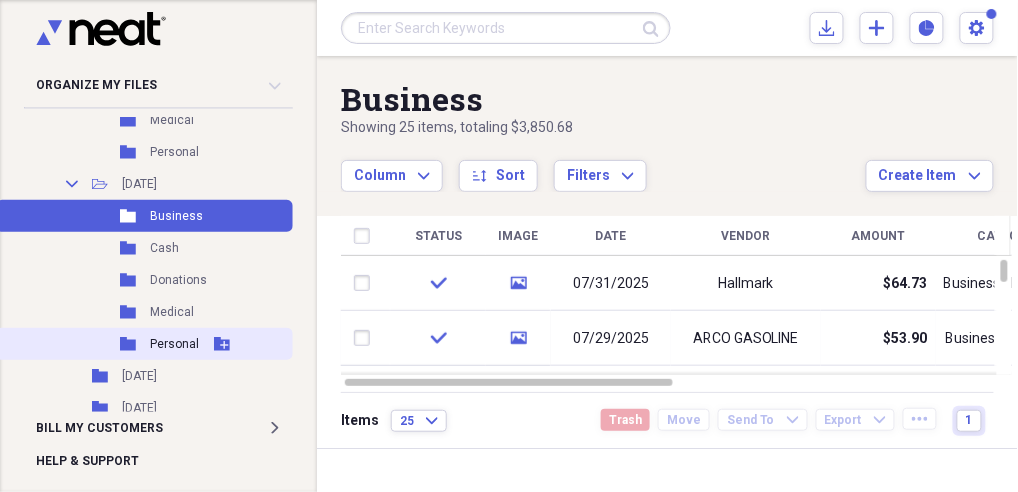 click on "Personal" at bounding box center (174, 344) 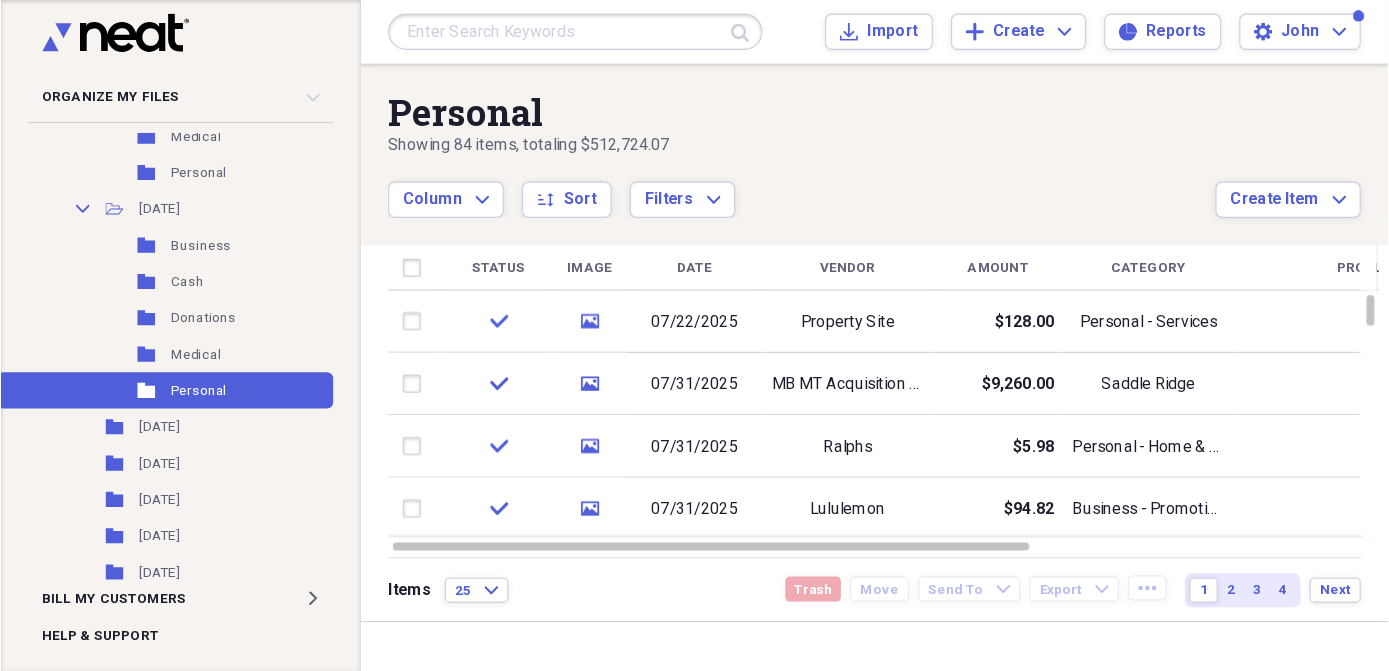 scroll, scrollTop: 3533, scrollLeft: 0, axis: vertical 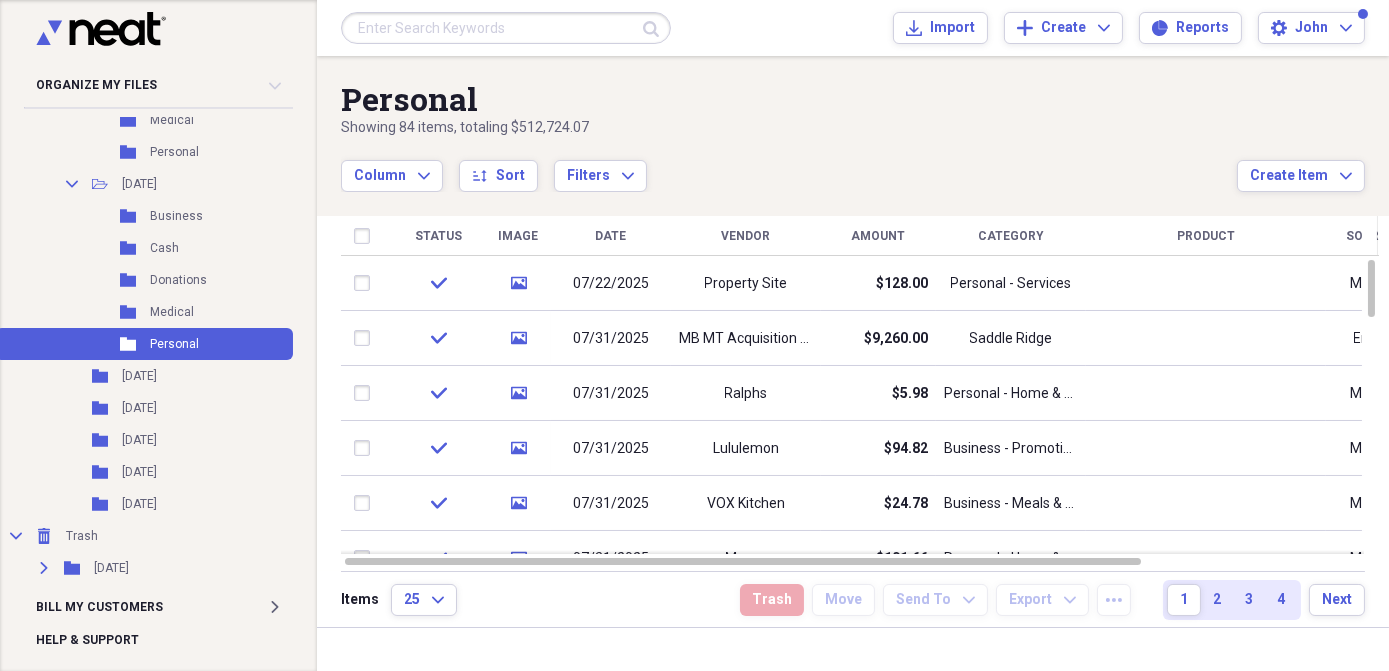 drag, startPoint x: 976, startPoint y: 2, endPoint x: 884, endPoint y: 144, distance: 169.1981 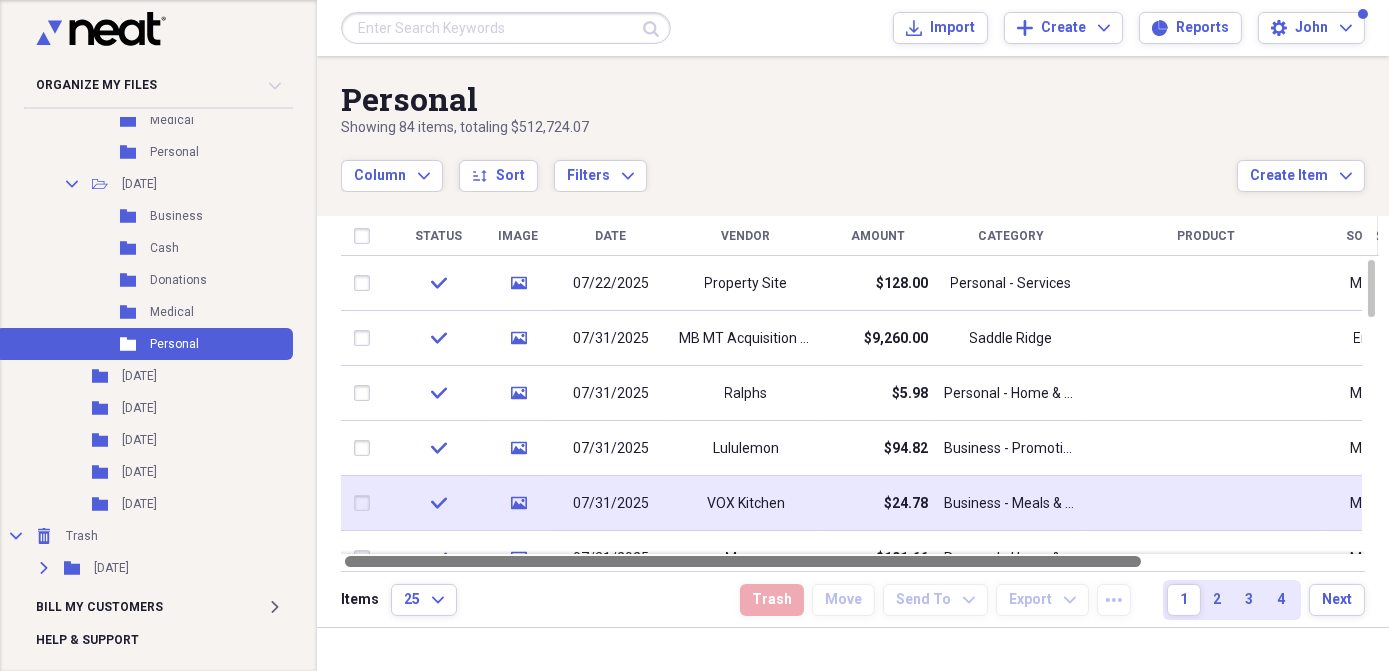 drag, startPoint x: 556, startPoint y: 564, endPoint x: 465, endPoint y: 513, distance: 104.316826 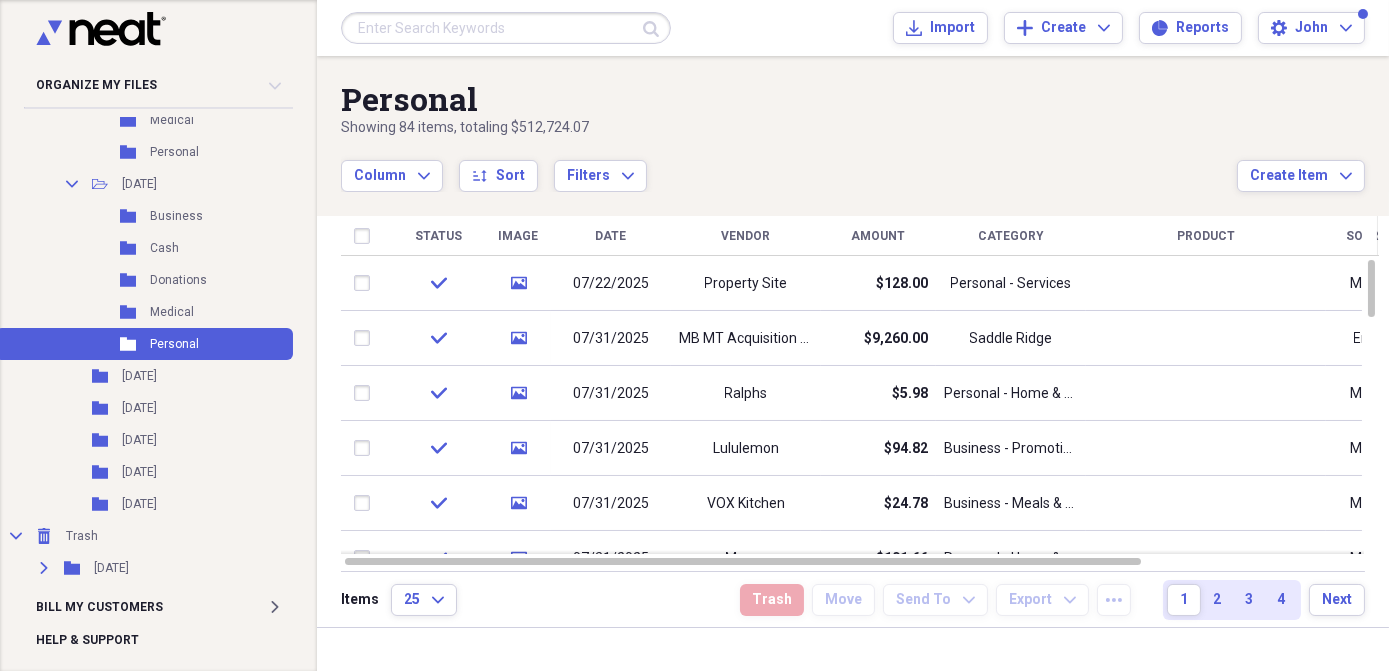 click at bounding box center [506, 28] 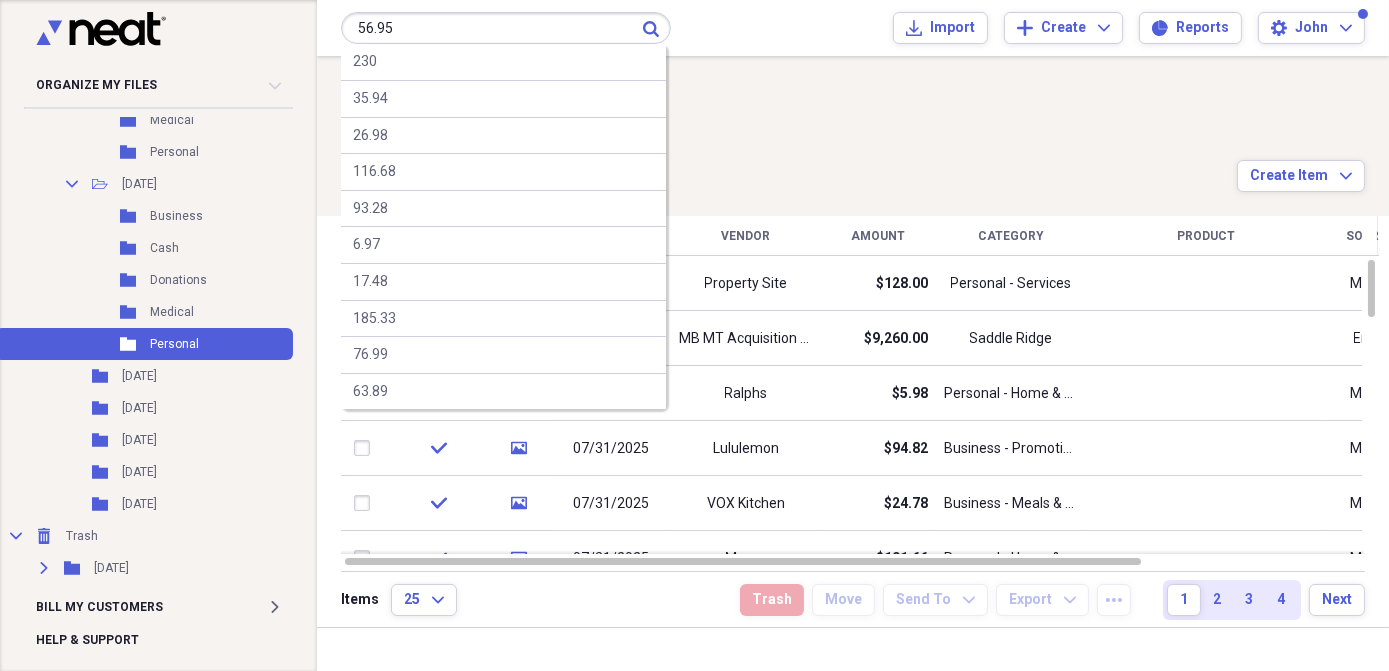 type on "56.95" 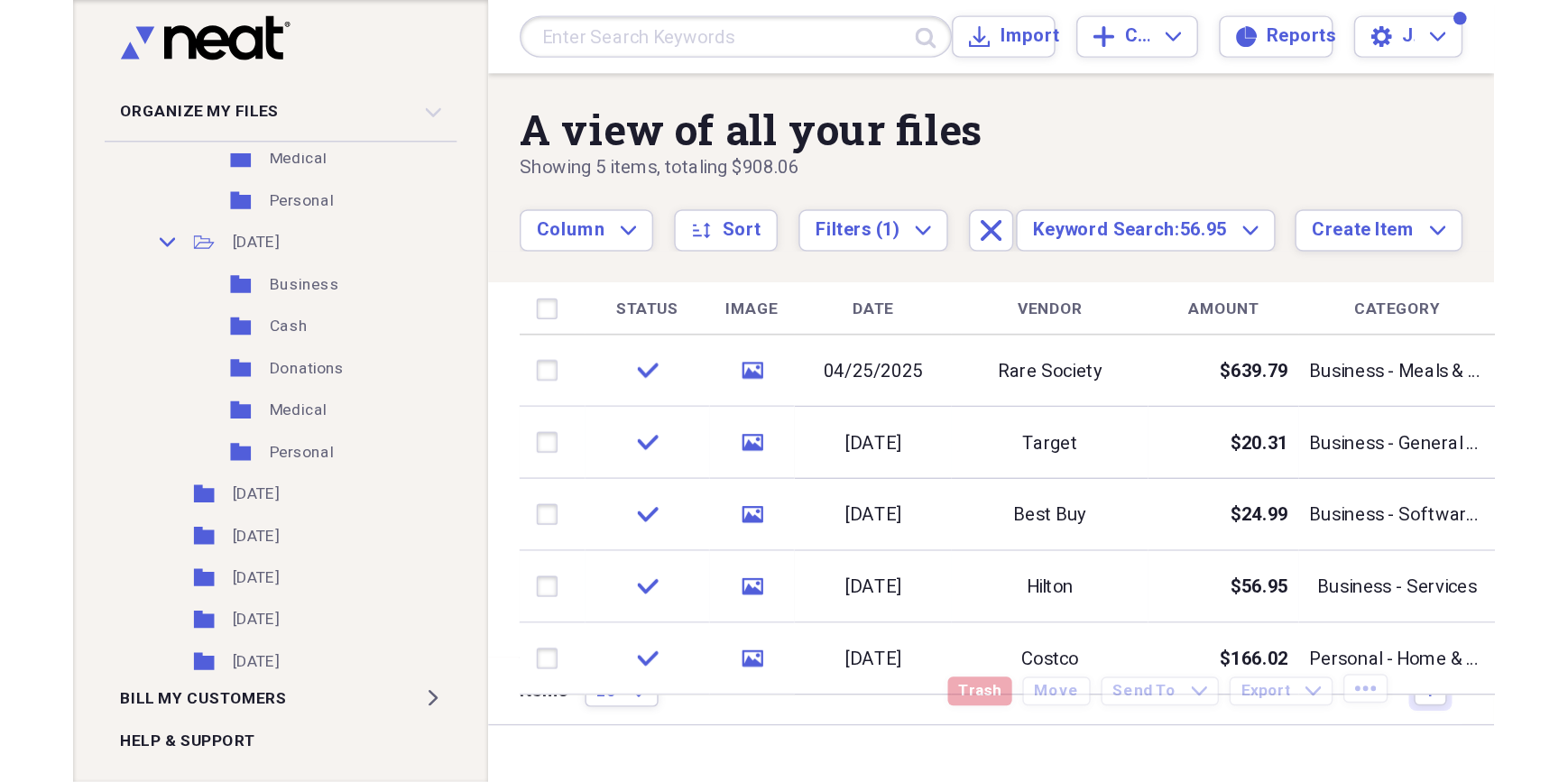 scroll, scrollTop: 3087, scrollLeft: 0, axis: vertical 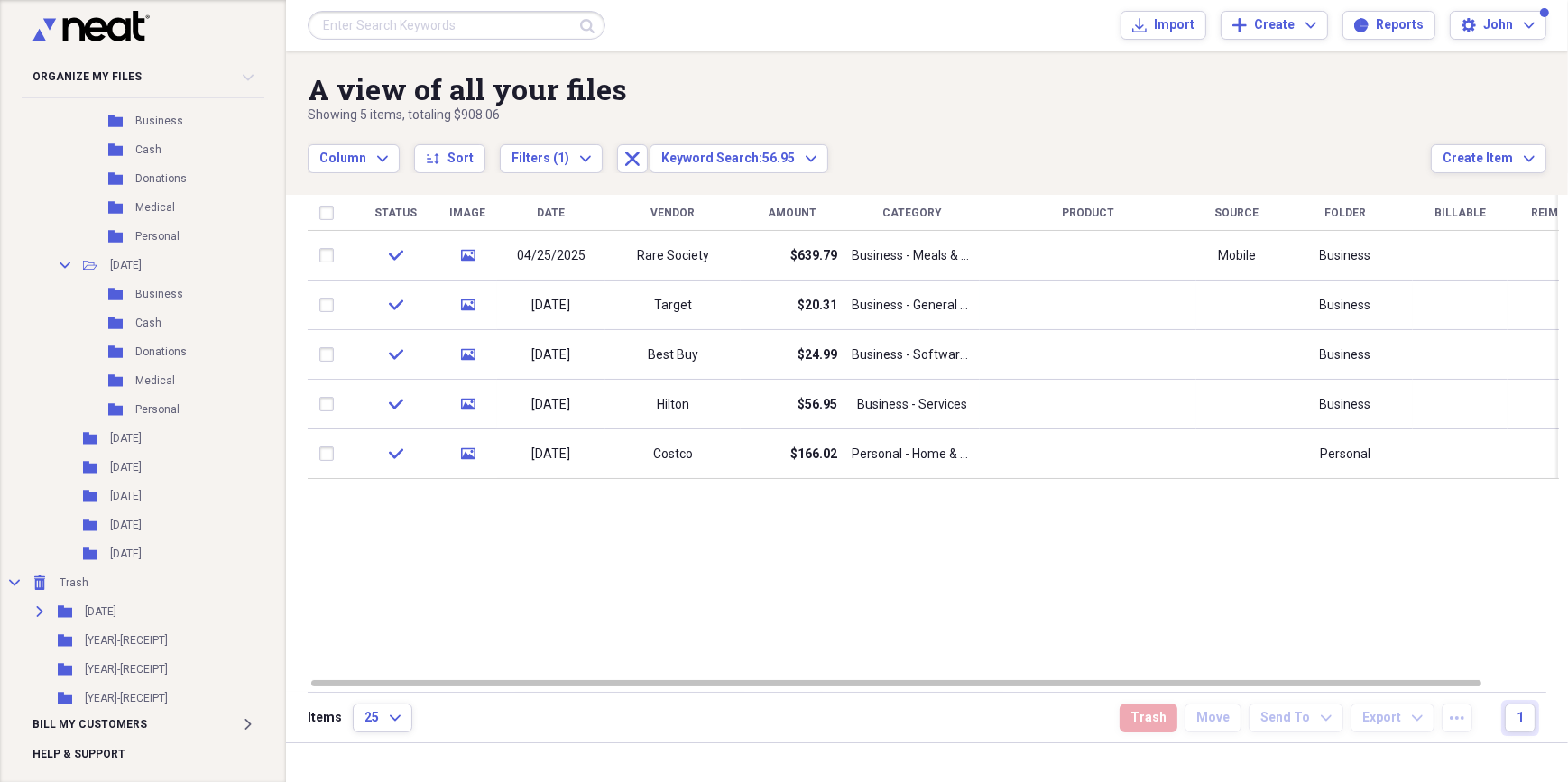 click at bounding box center [457, 25] 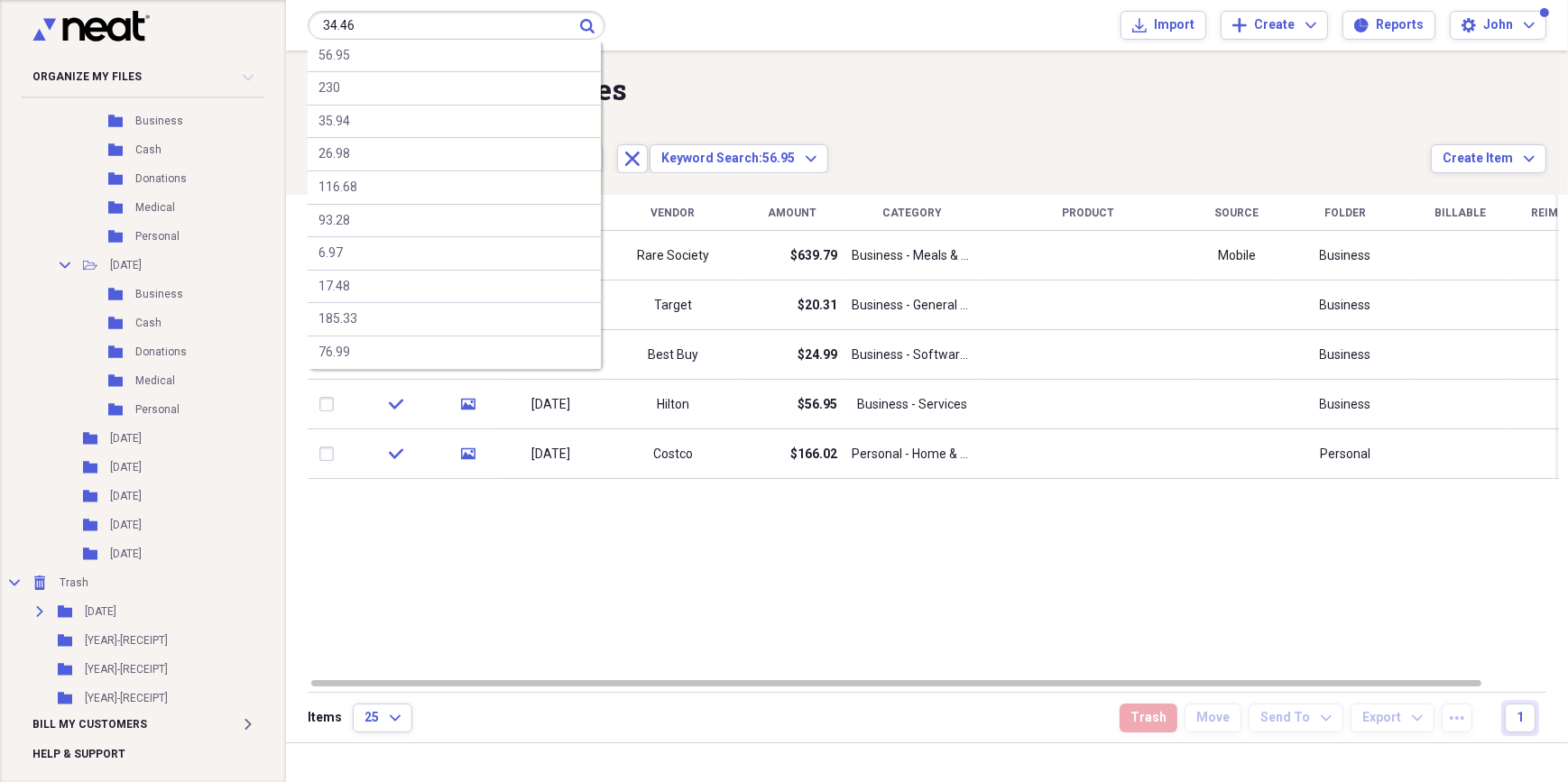 type on "34.46" 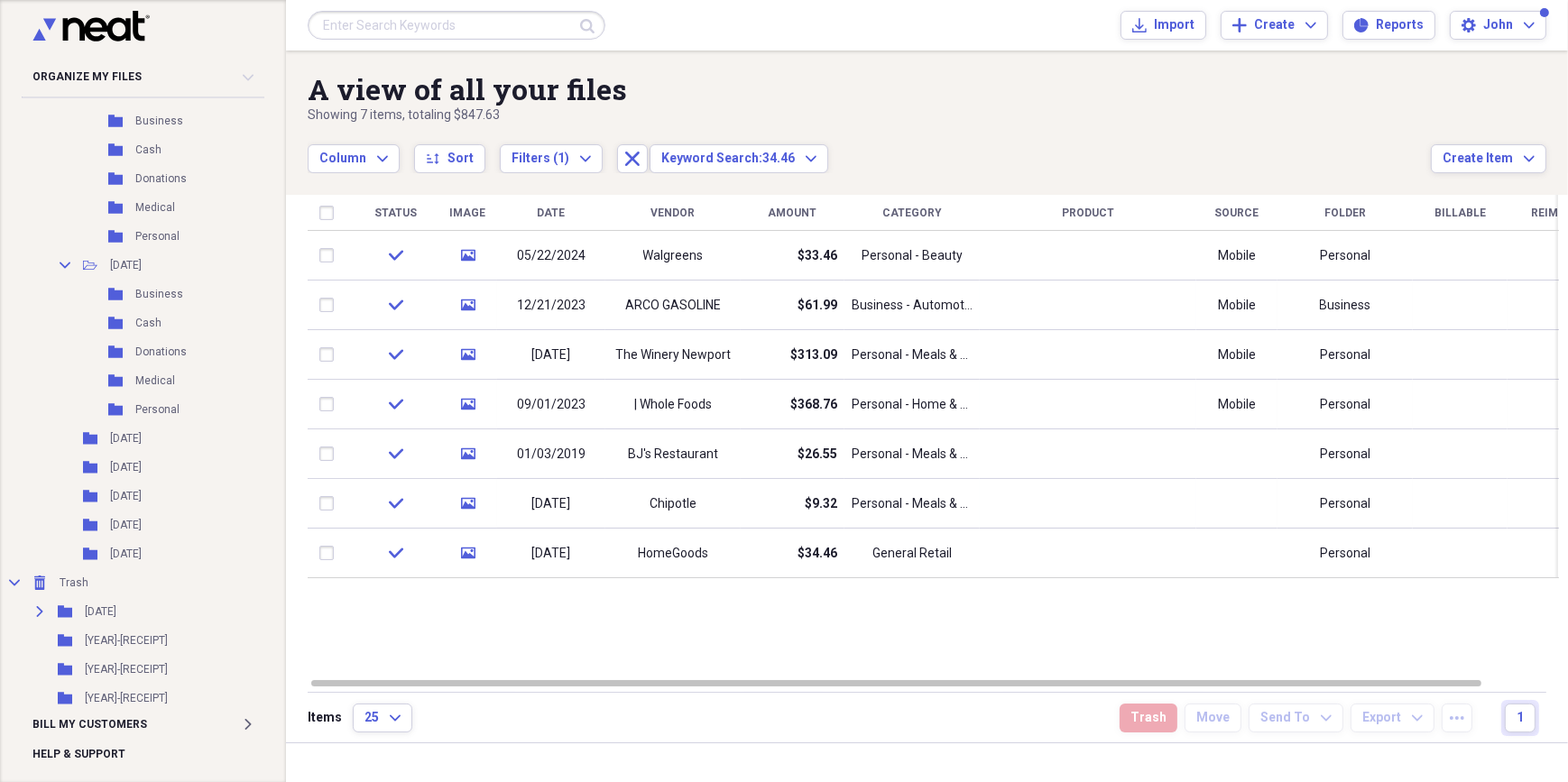 click at bounding box center (457, 25) 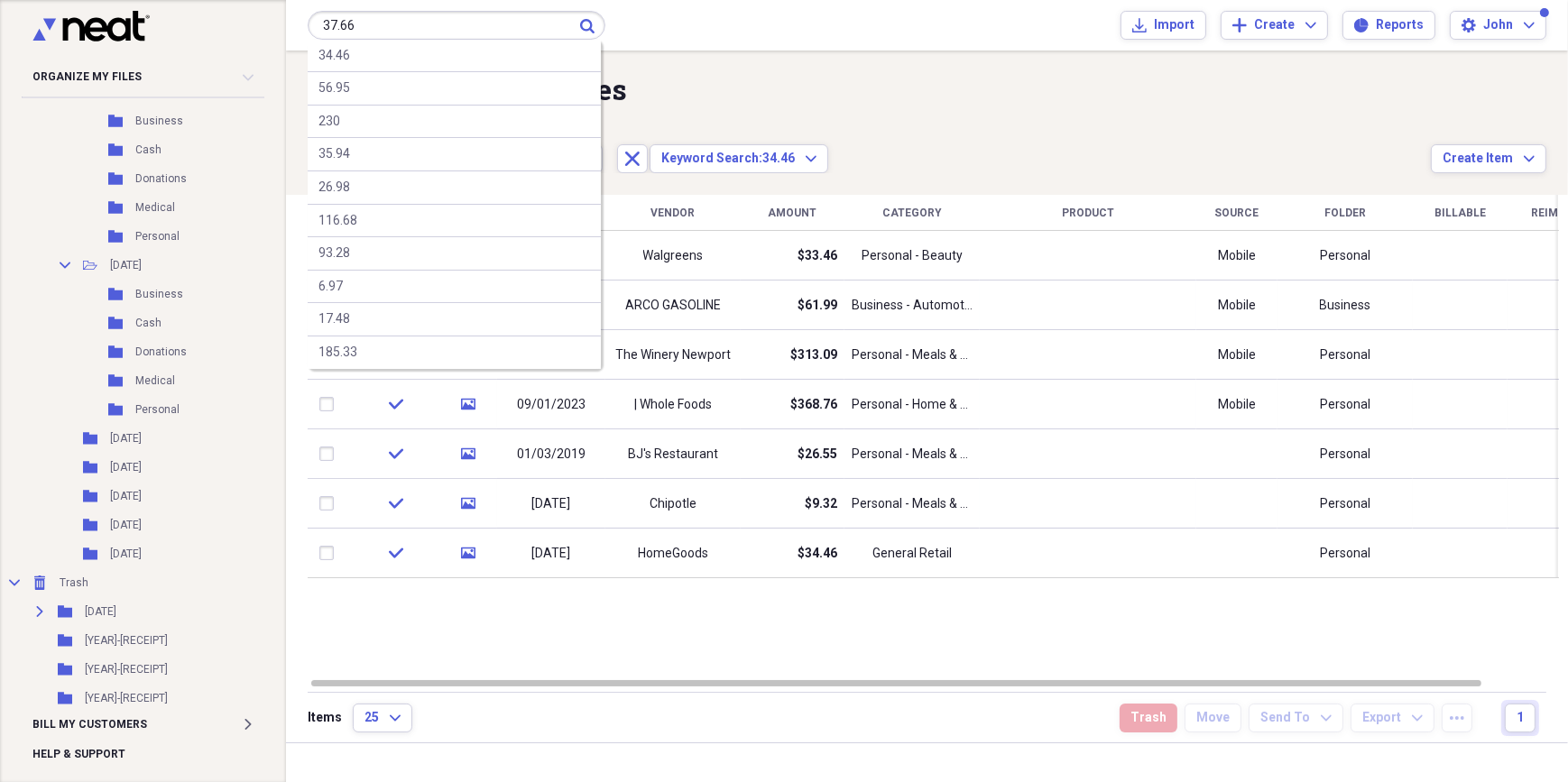 type on "37.66" 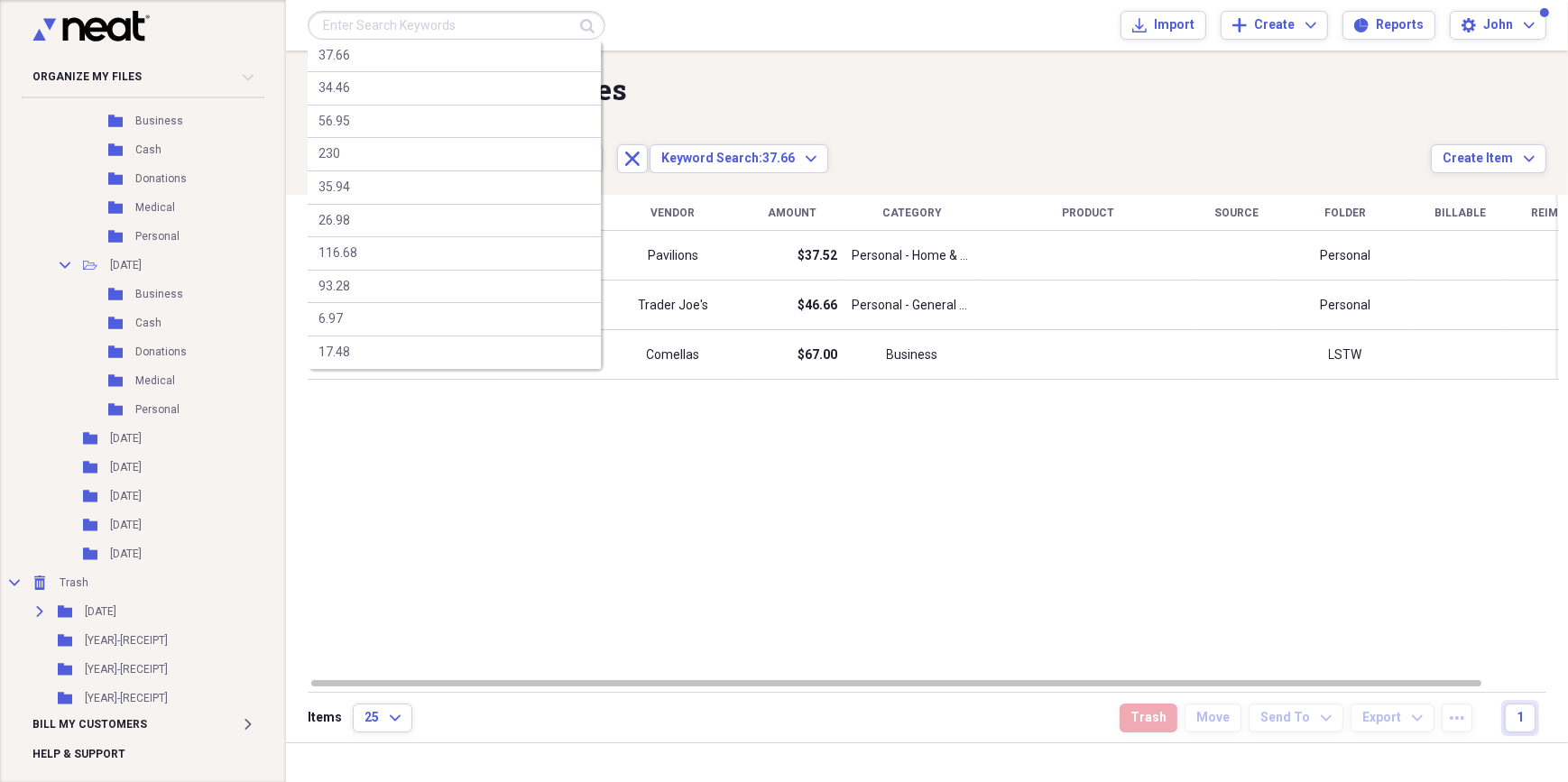 click at bounding box center [457, 25] 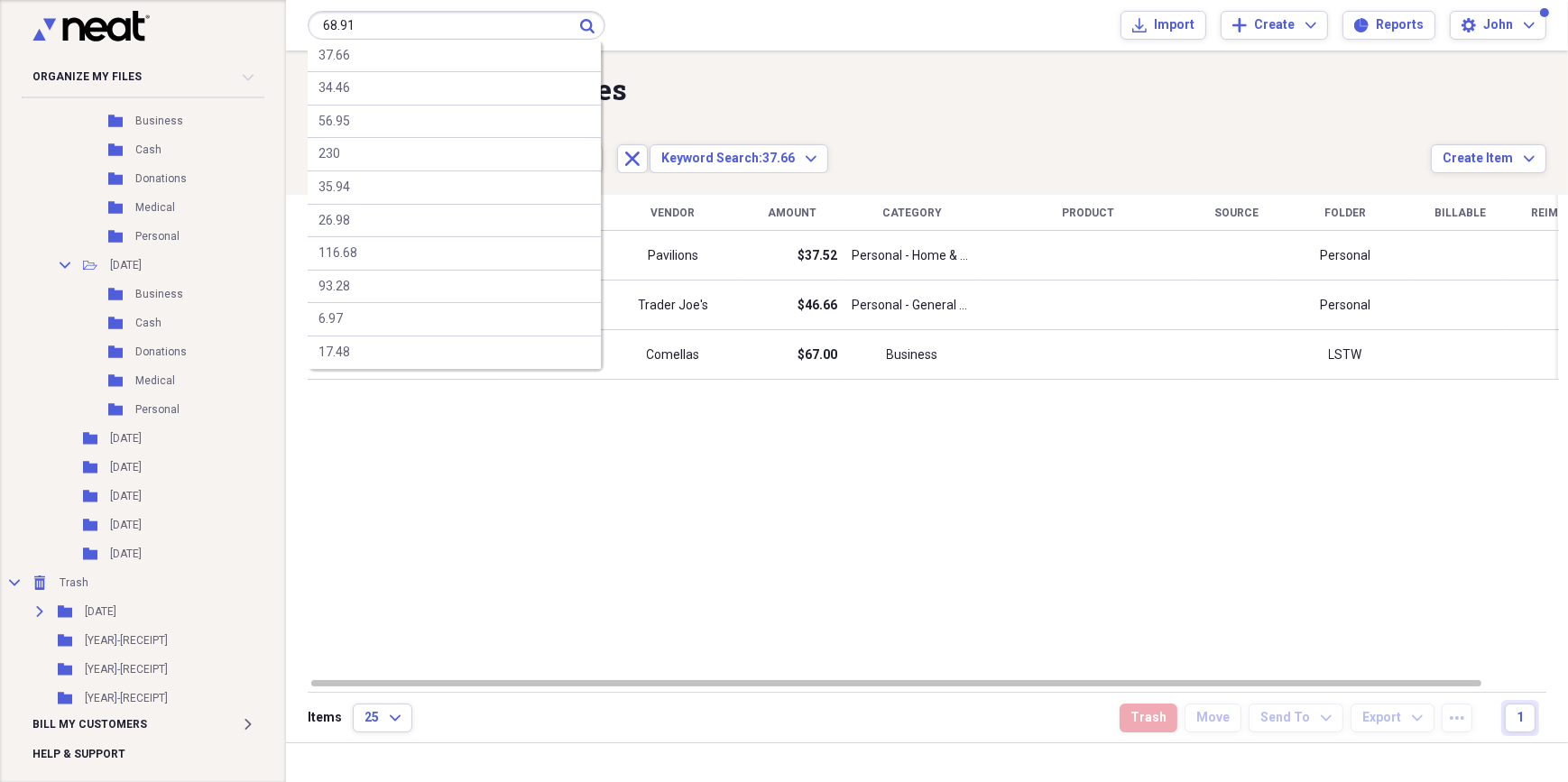 type on "68.91" 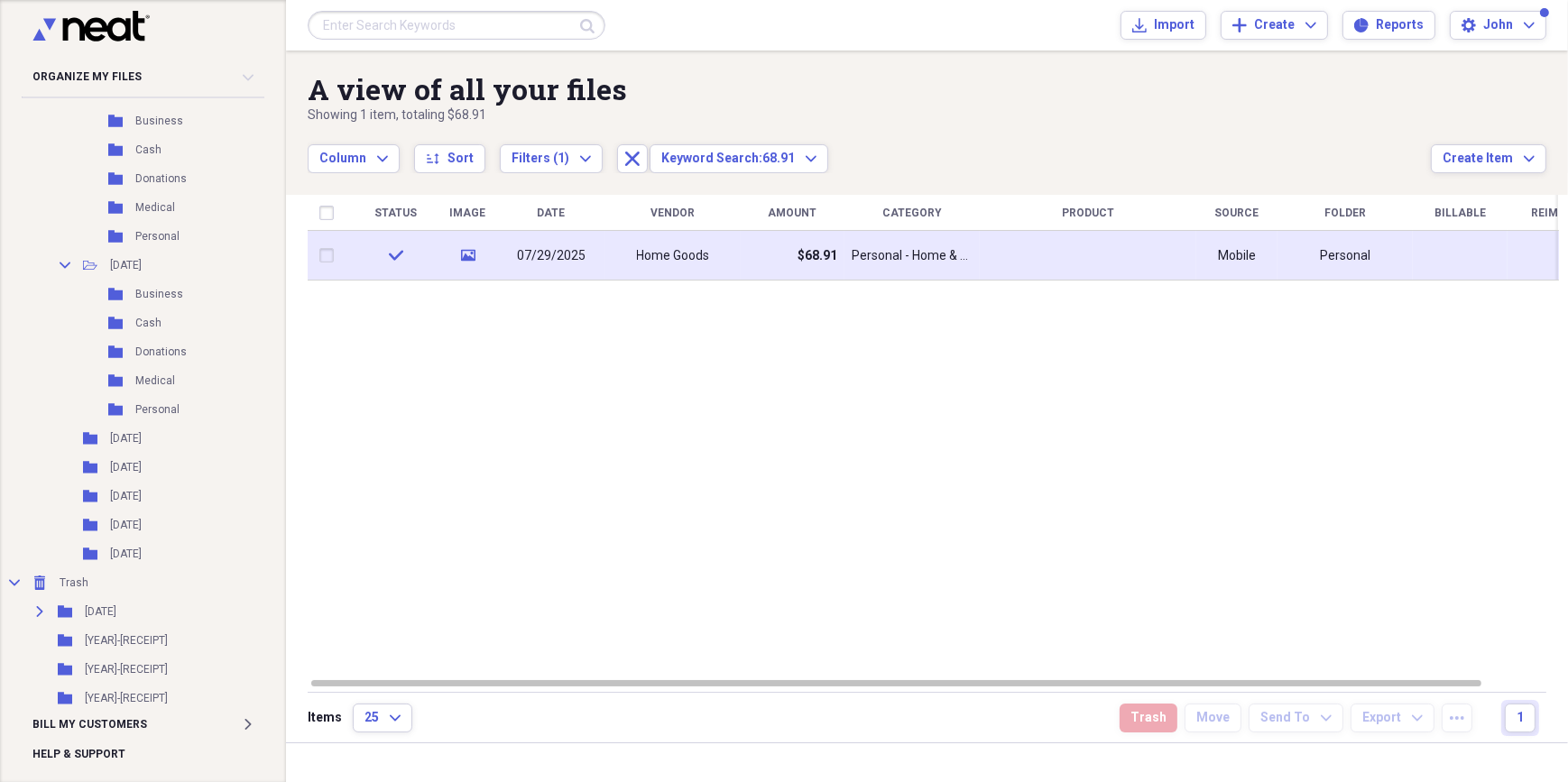 click on "$68.91" at bounding box center [817, 256] 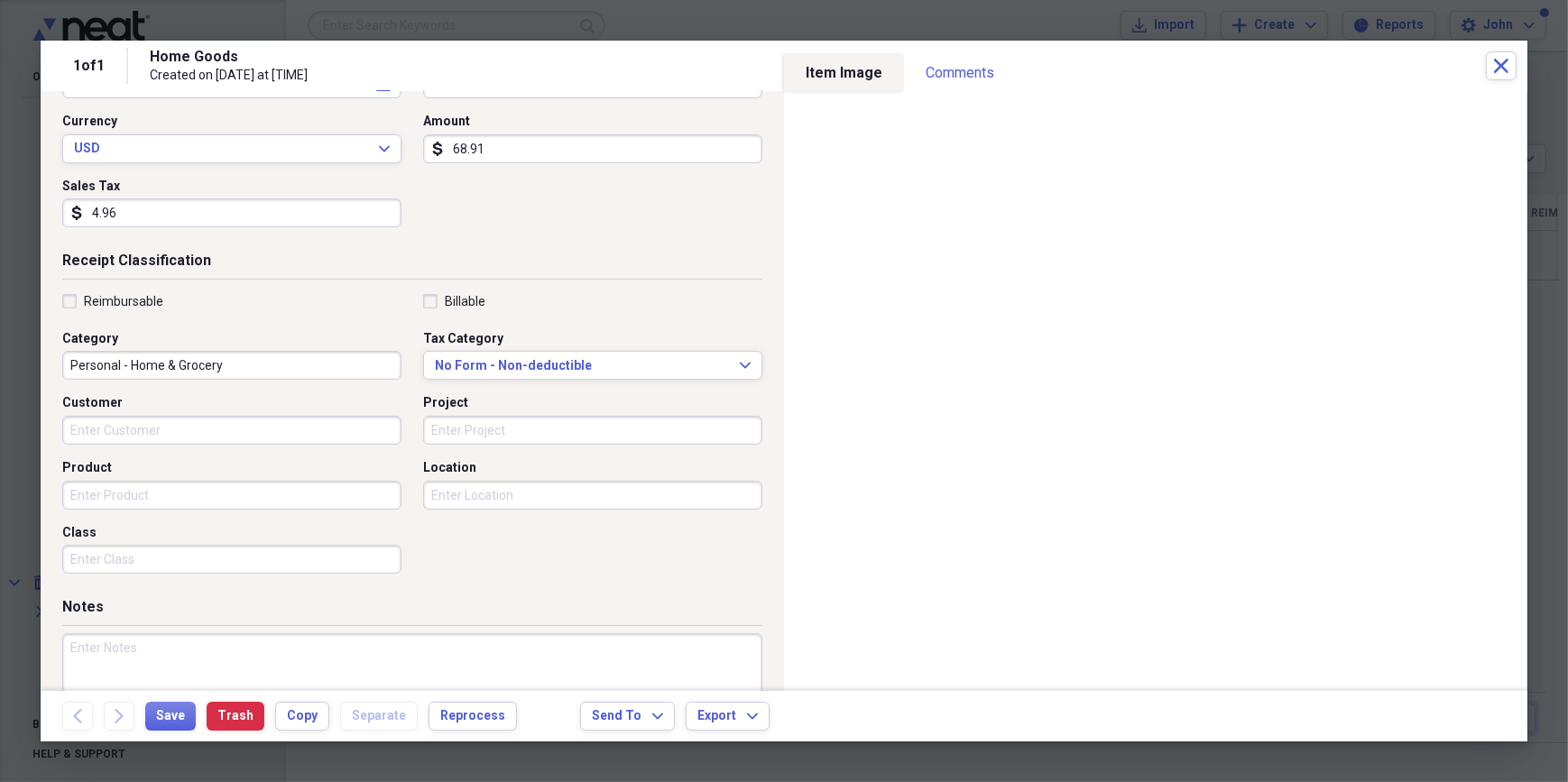 scroll, scrollTop: 245, scrollLeft: 0, axis: vertical 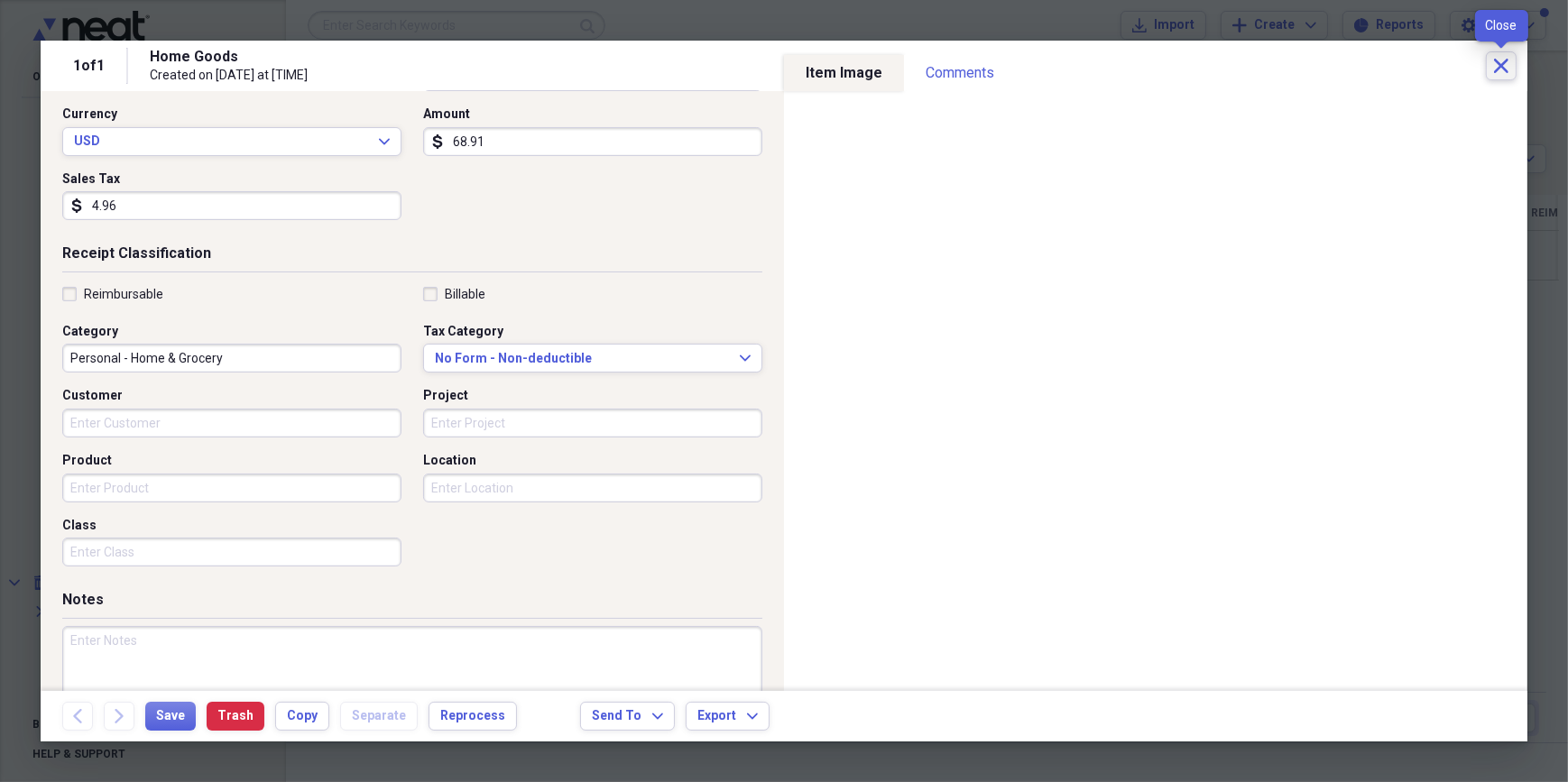 click on "Close" 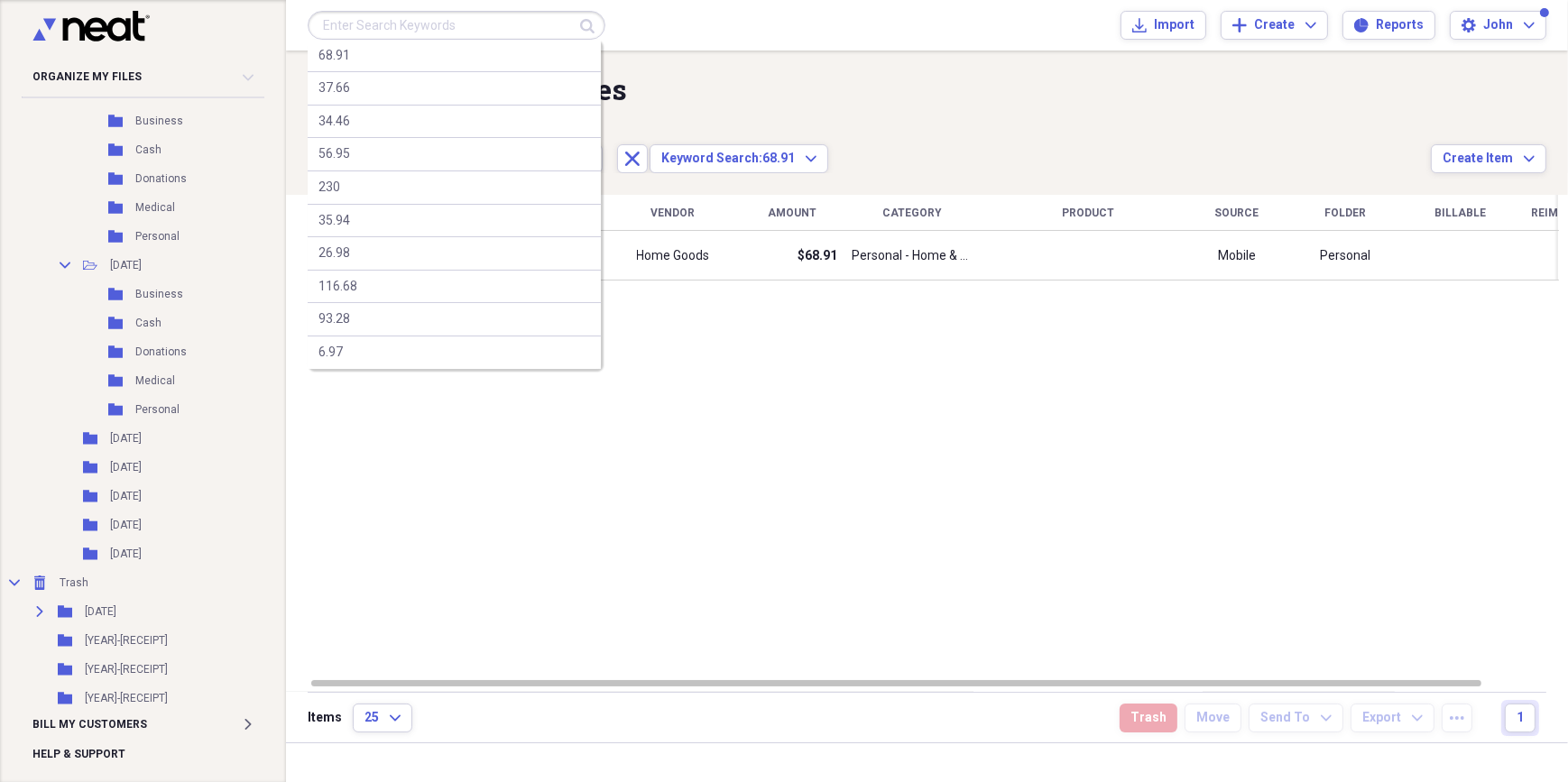 click at bounding box center (457, 25) 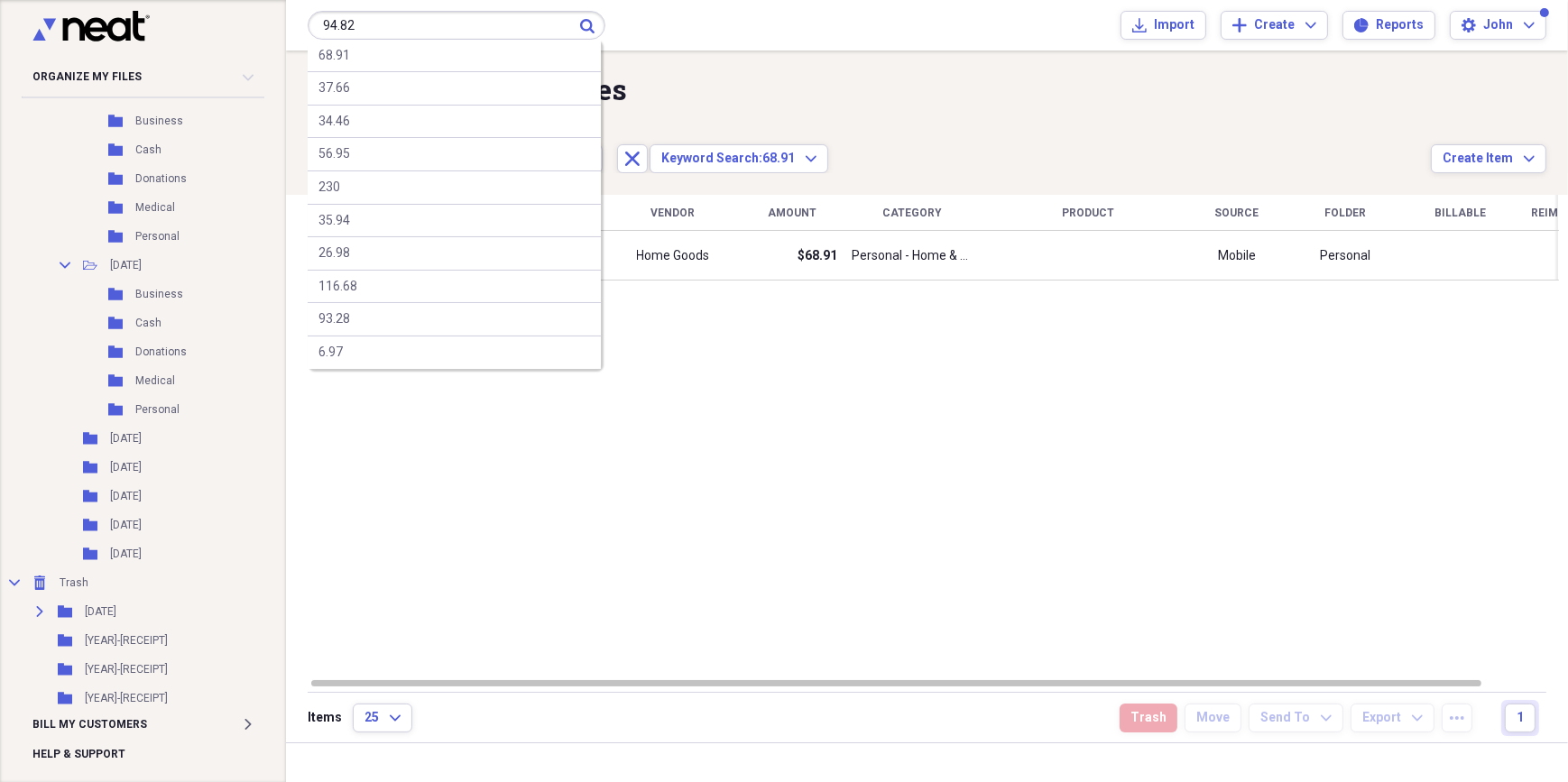 type on "94.82" 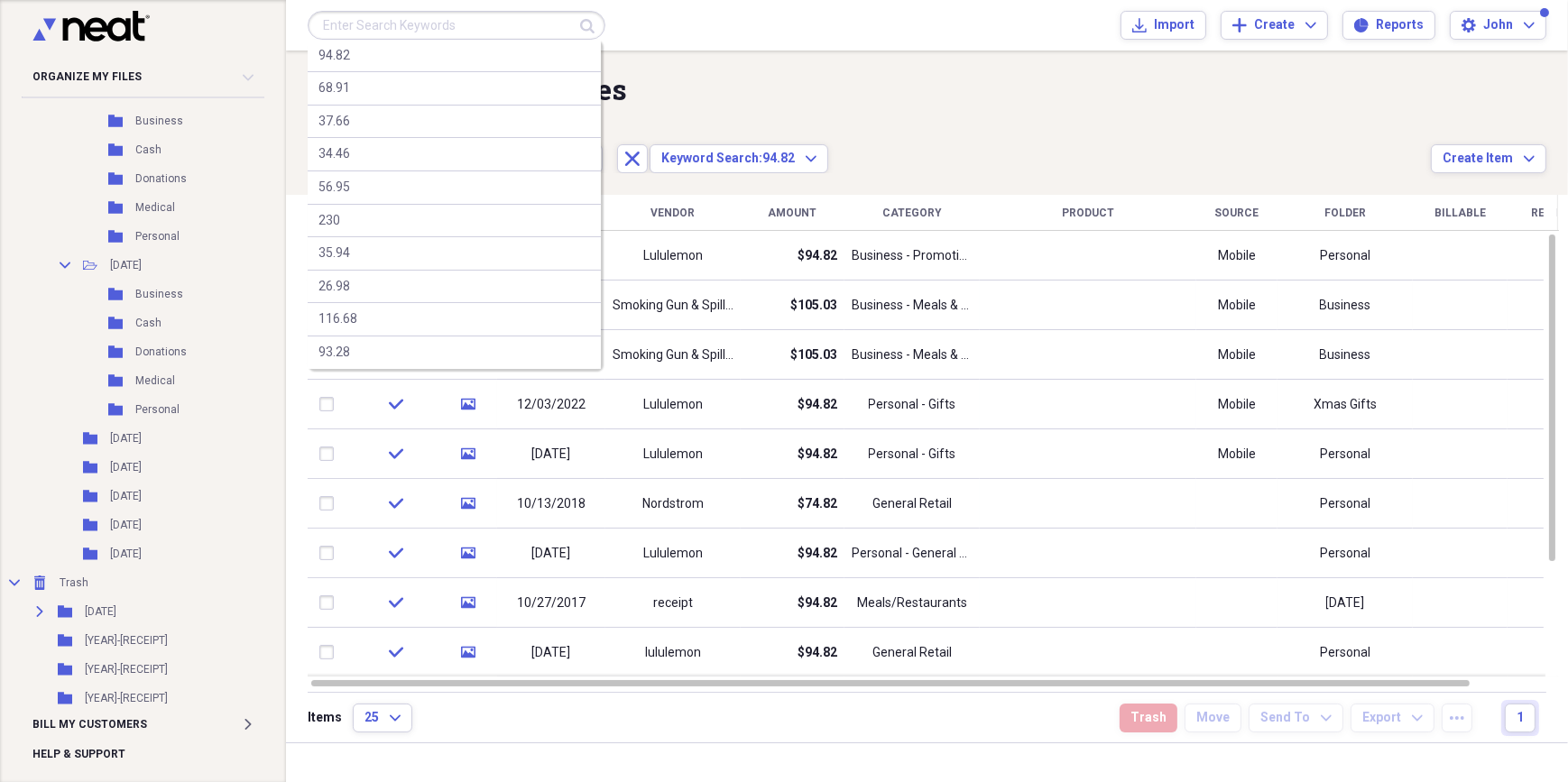 click at bounding box center (457, 25) 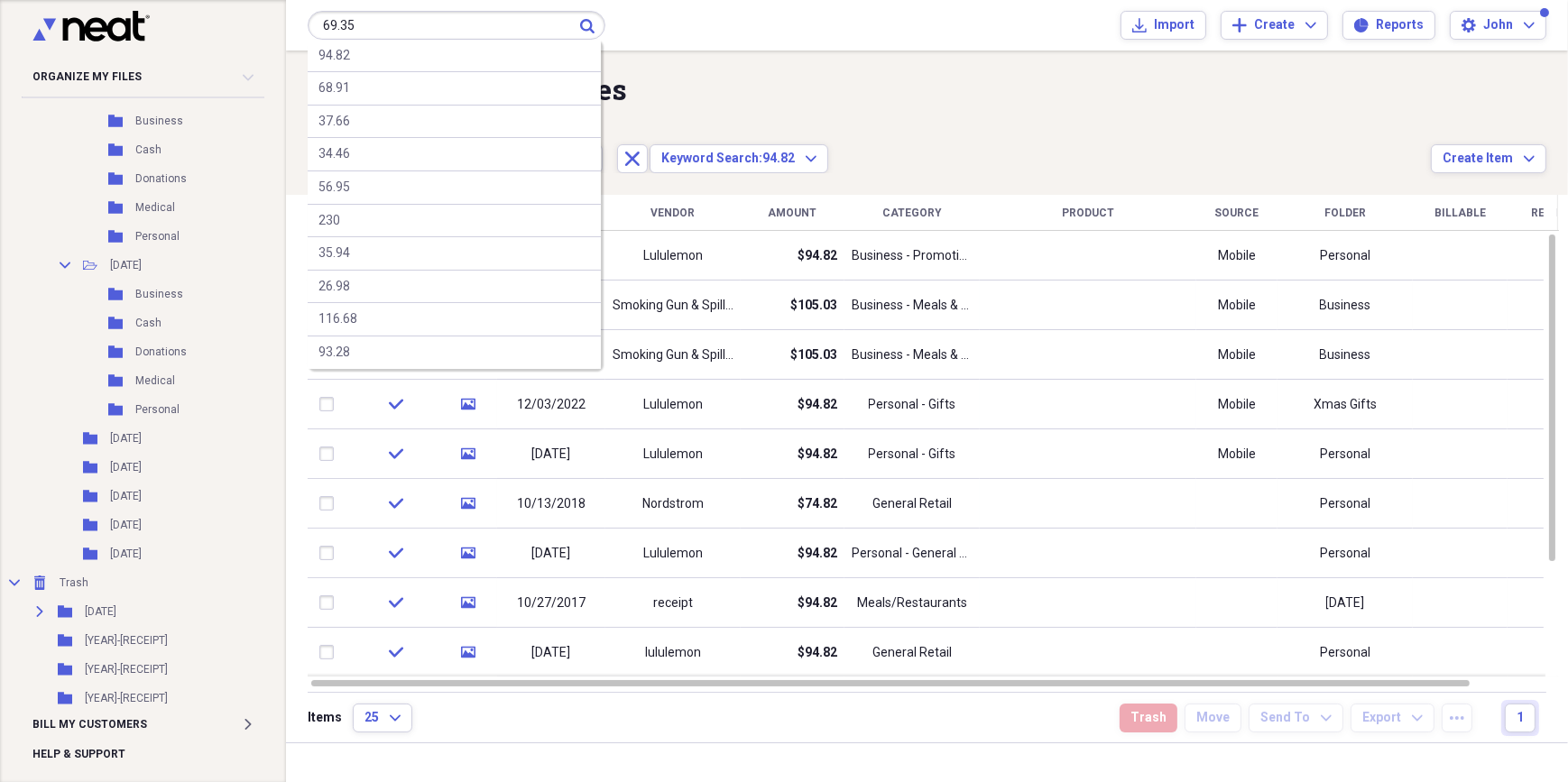 type on "69.35" 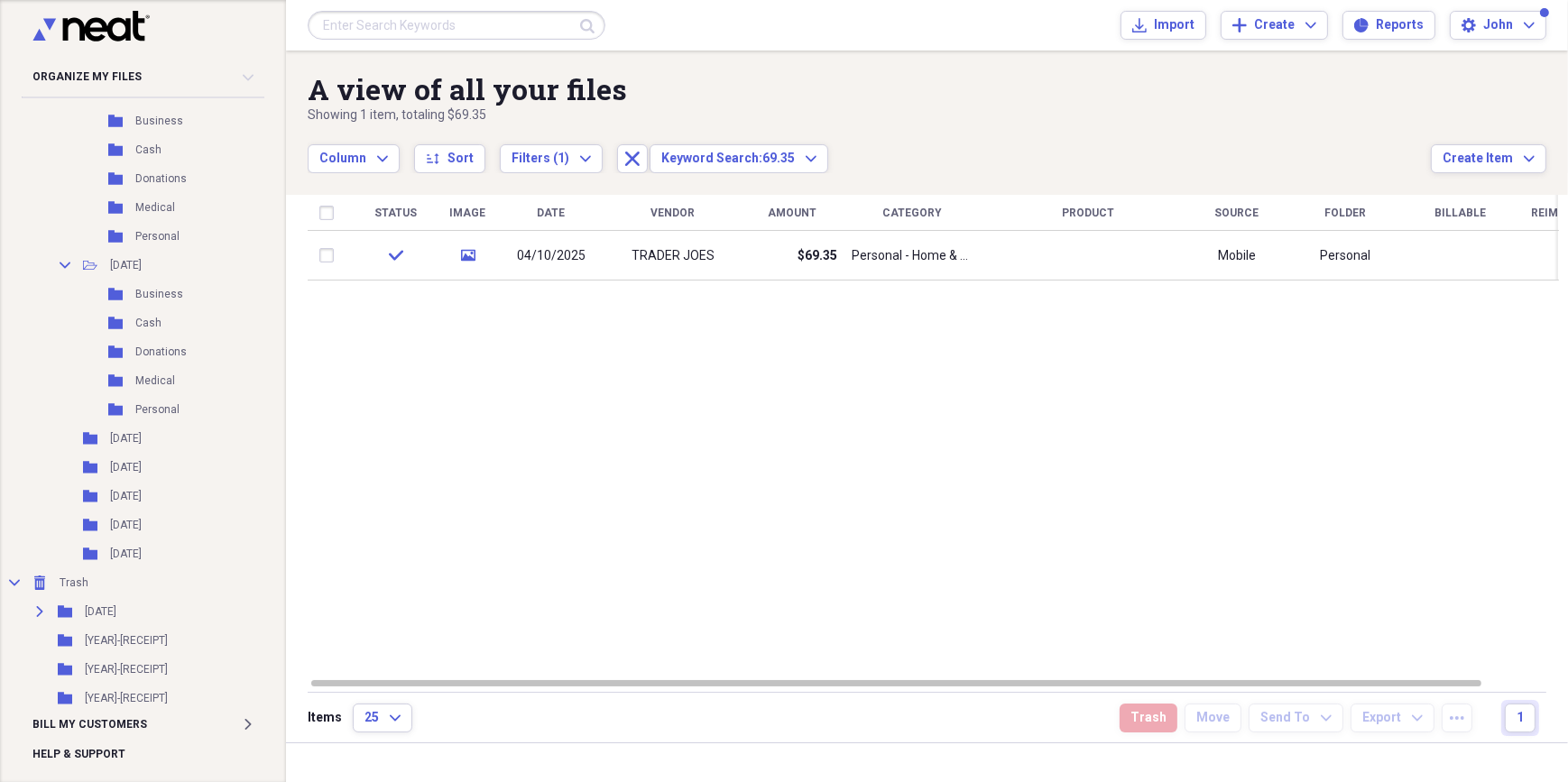 click at bounding box center (457, 25) 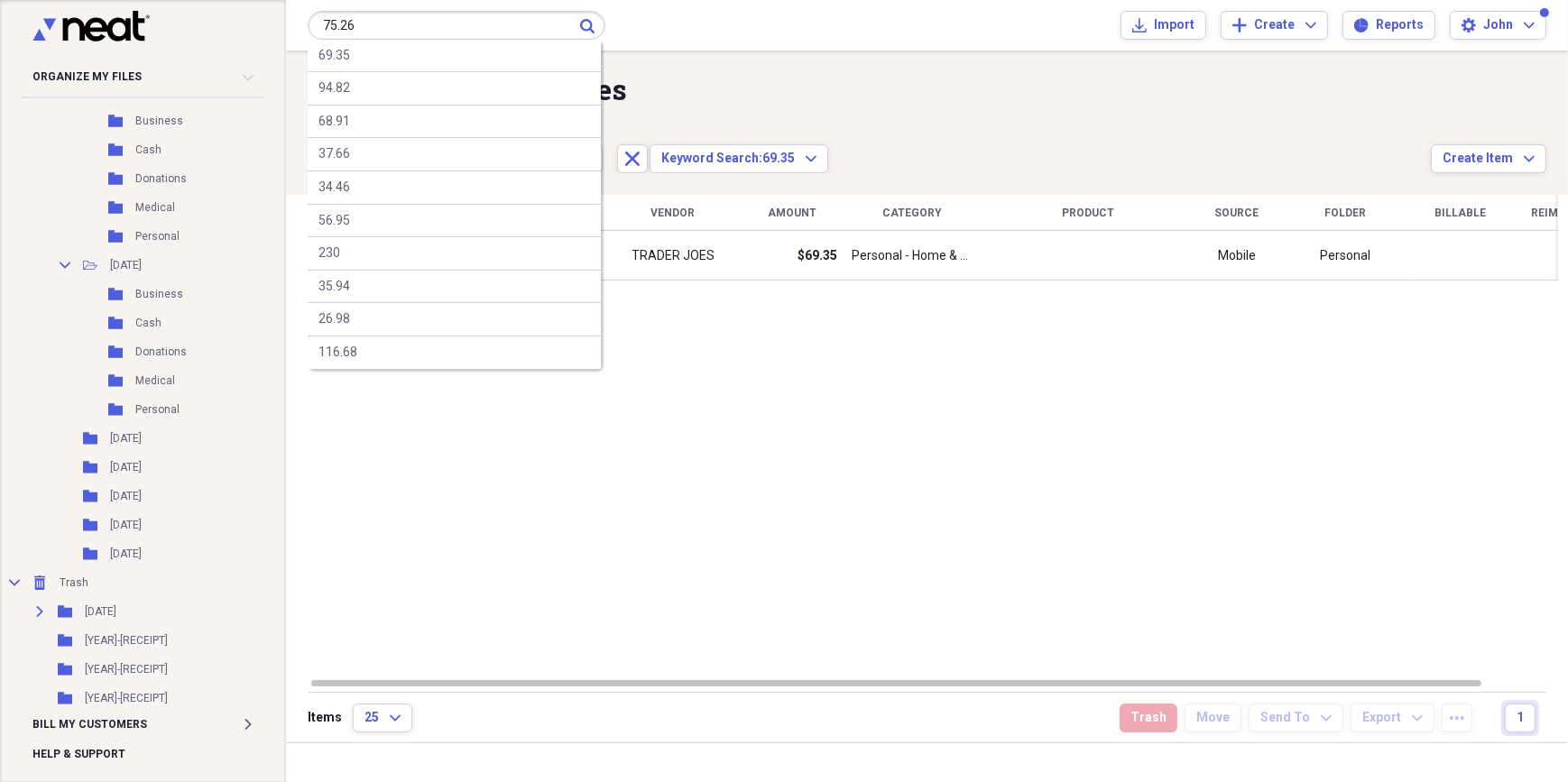type on "75.26" 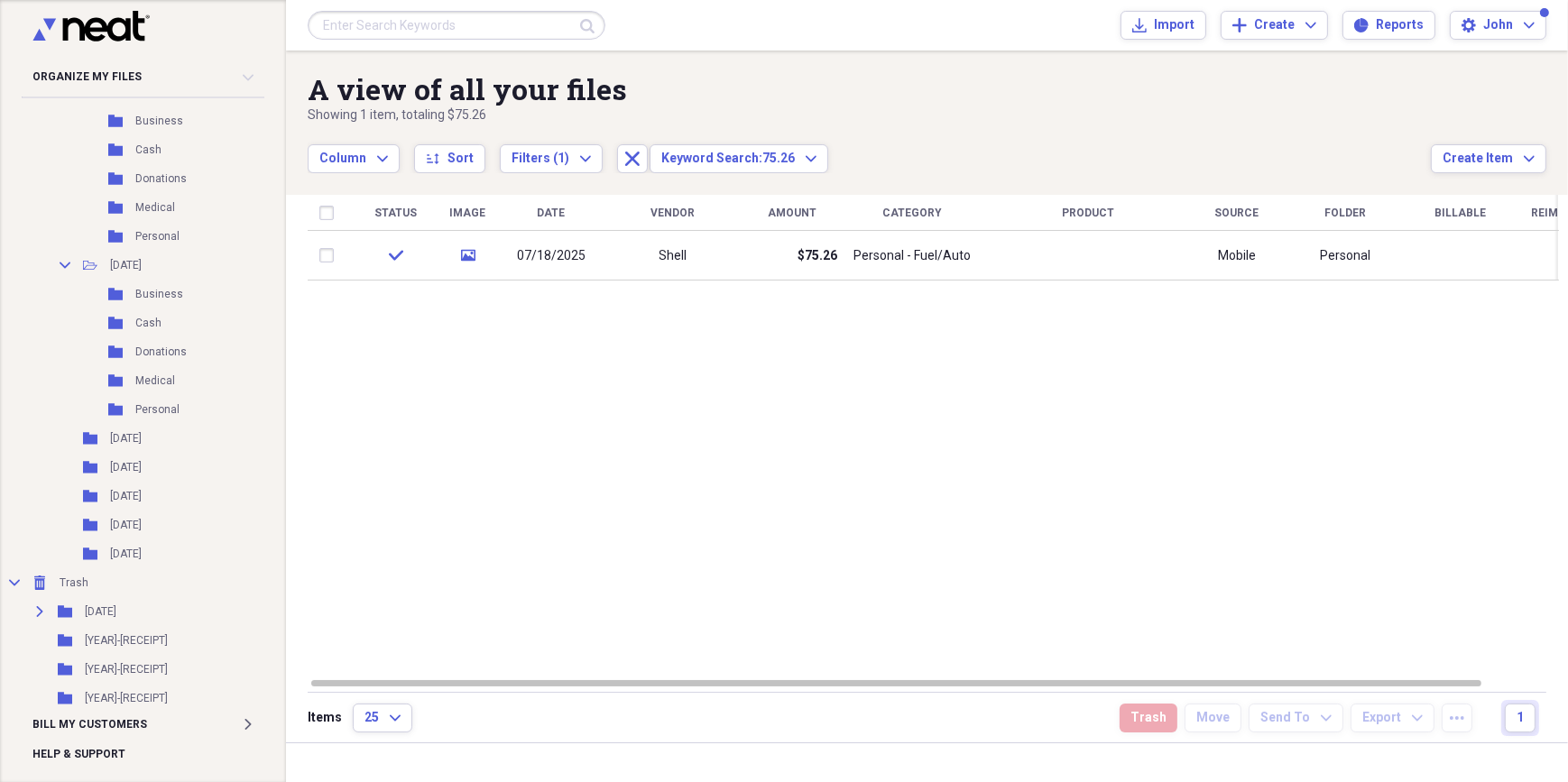 click at bounding box center [457, 25] 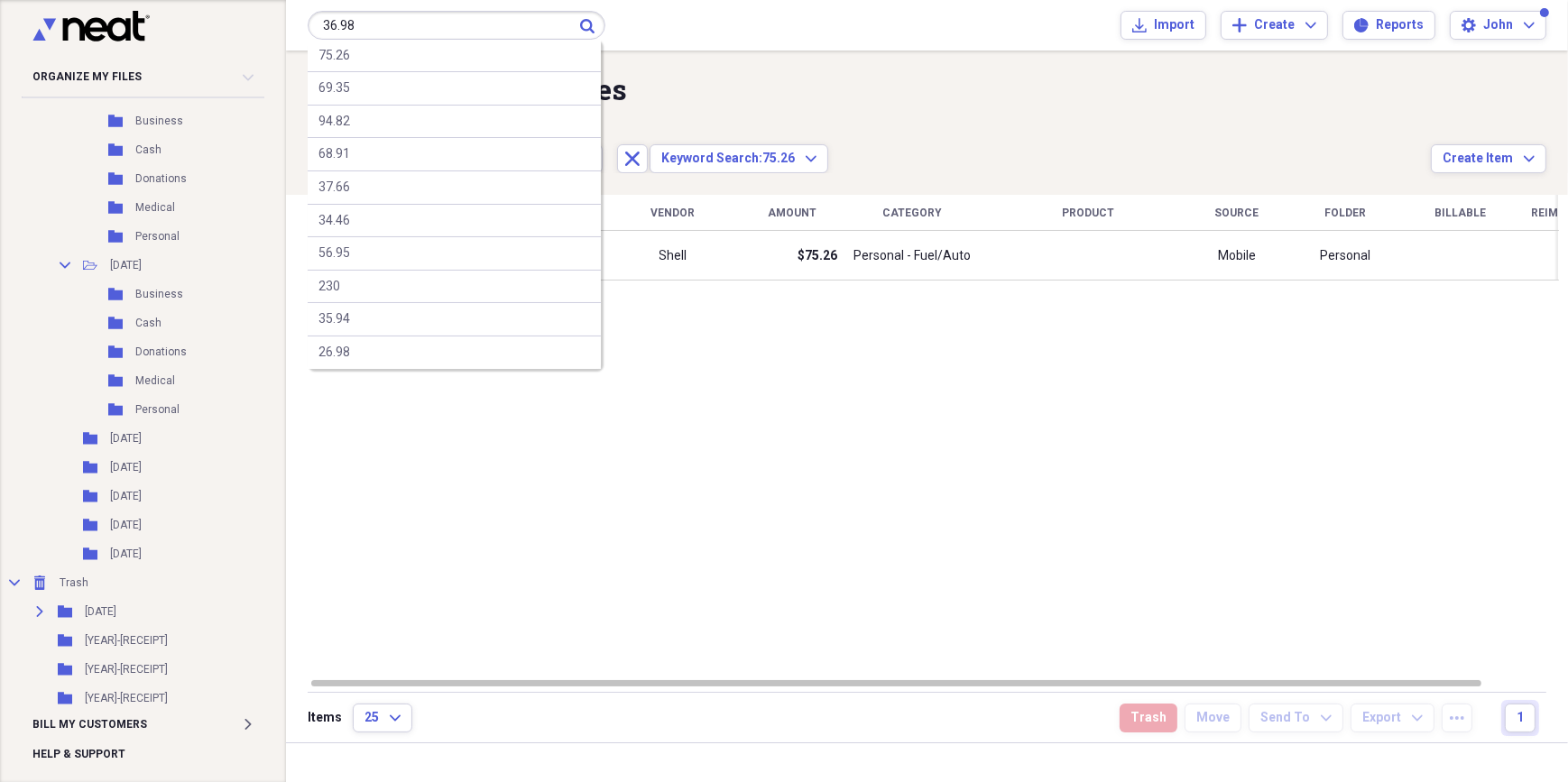 type on "36.98" 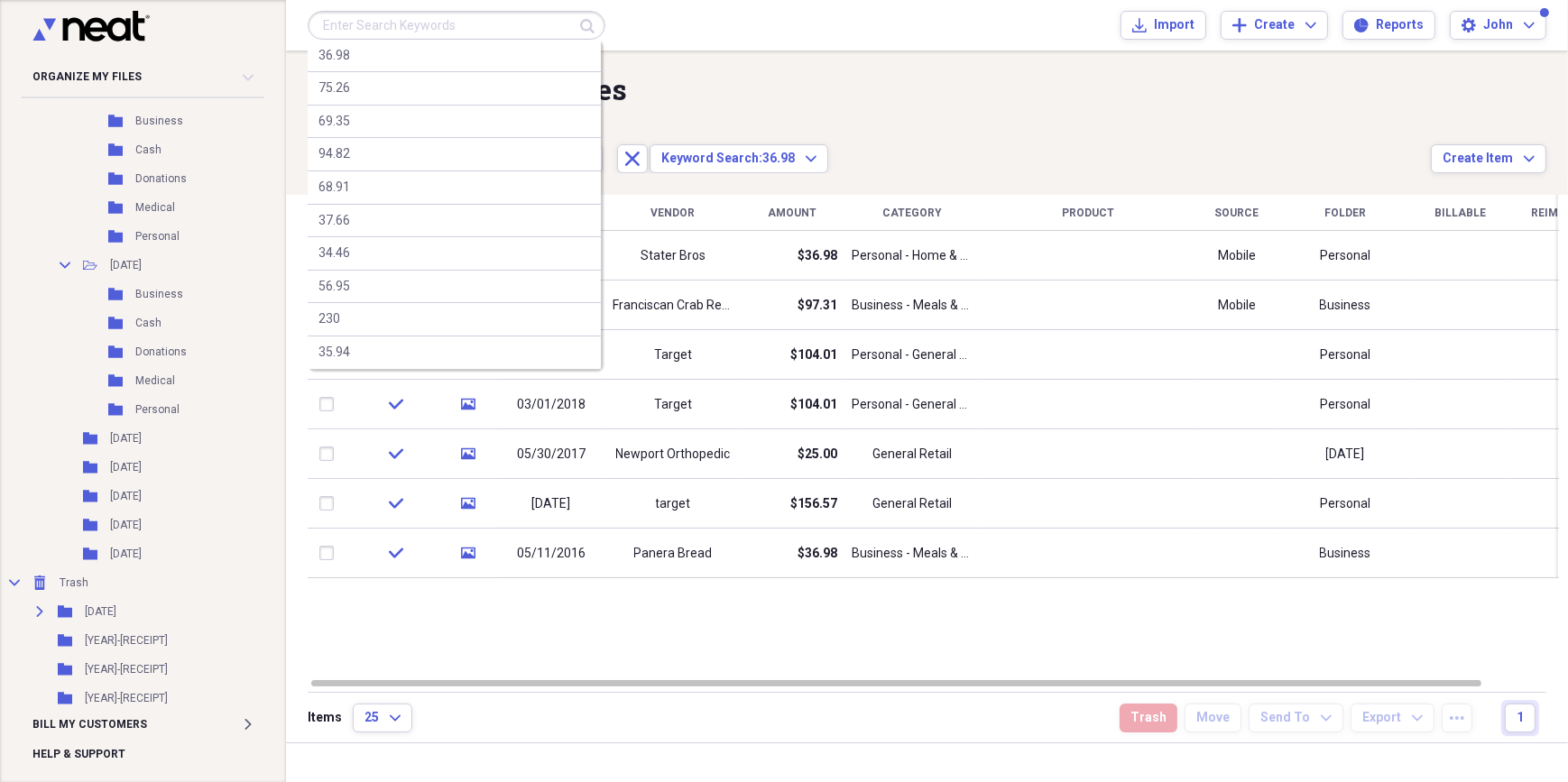 click at bounding box center (457, 25) 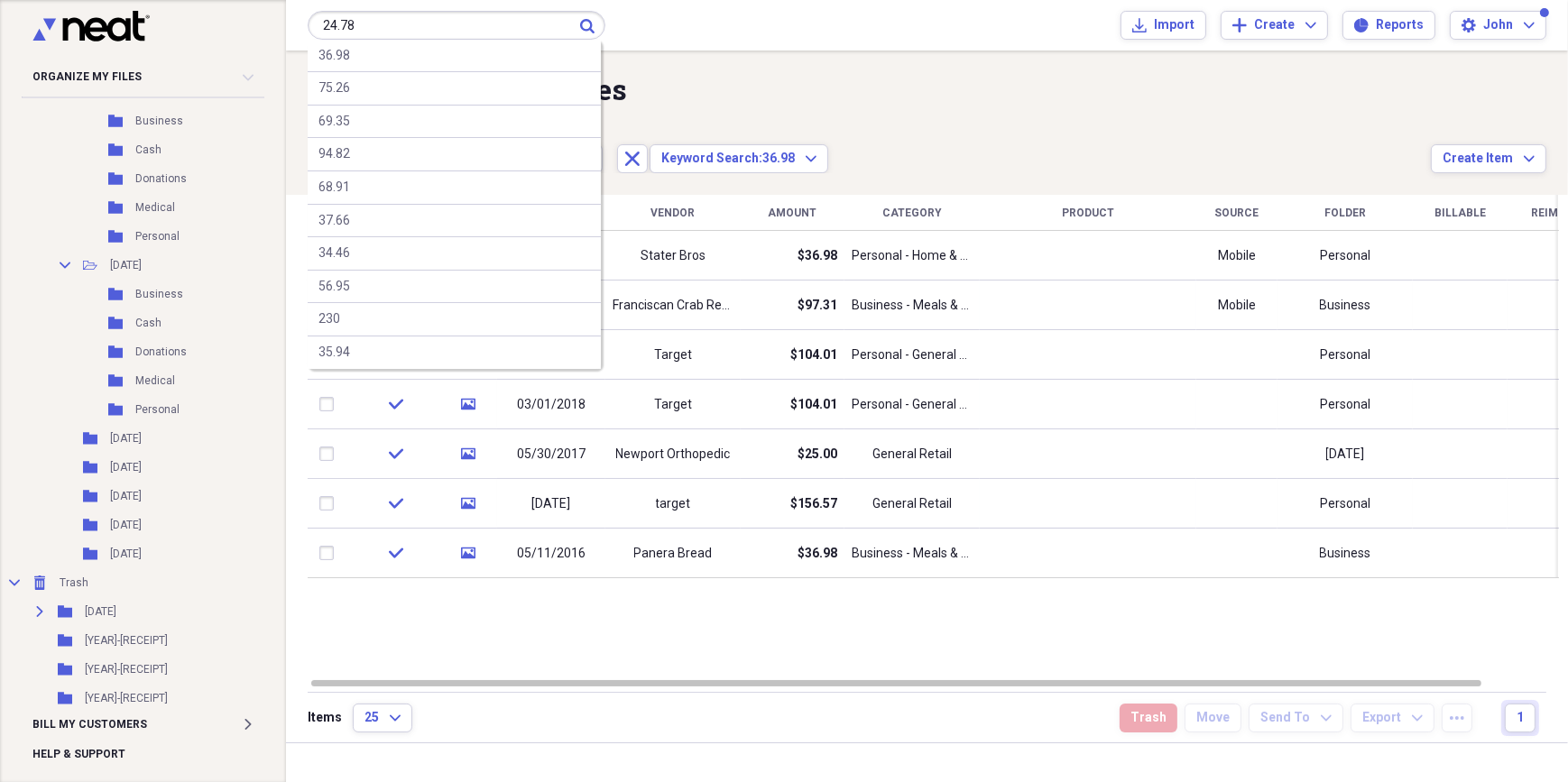 type on "24.78" 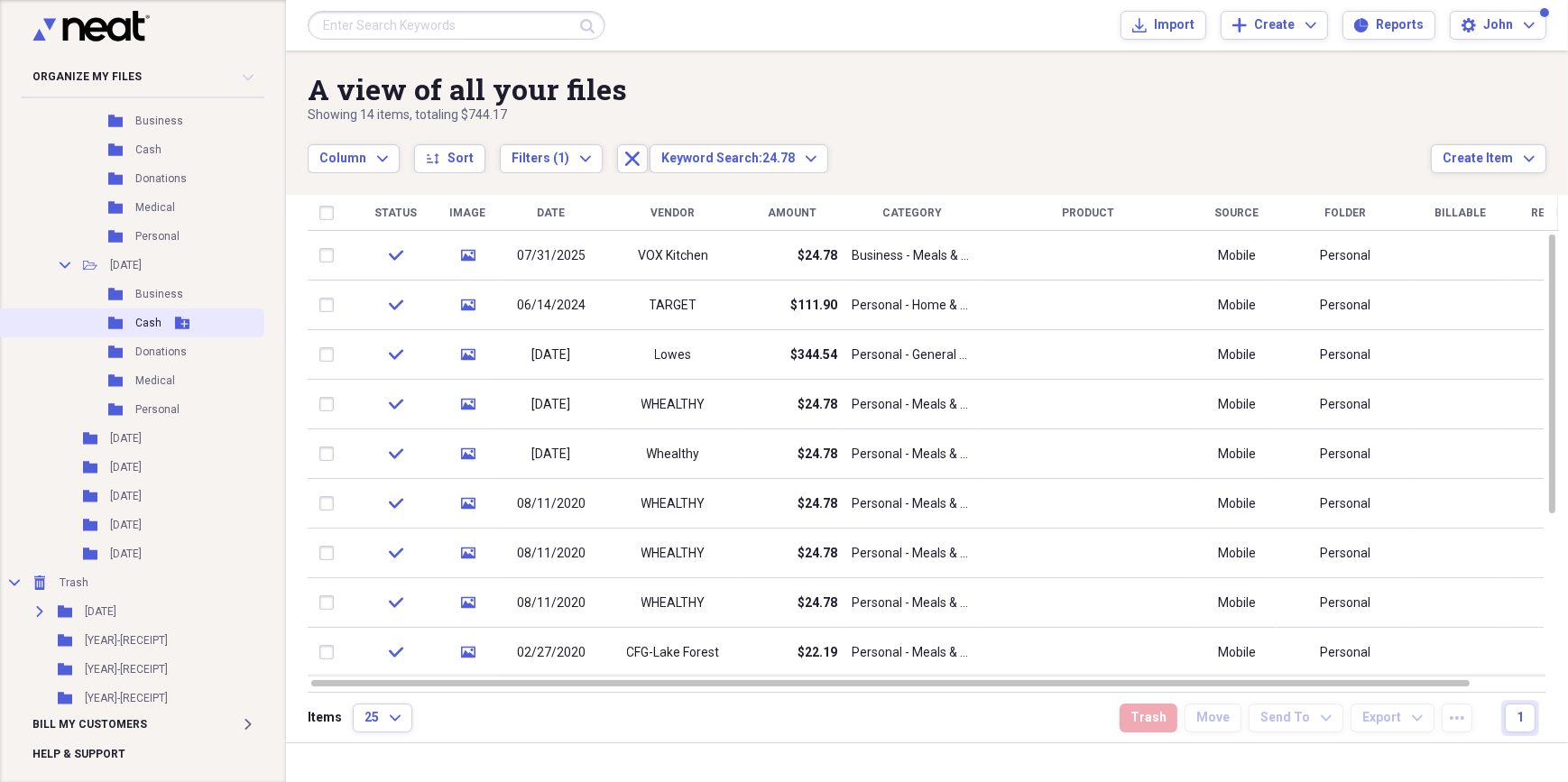 click on "Folder Cash Add Folder" at bounding box center [130, 323] 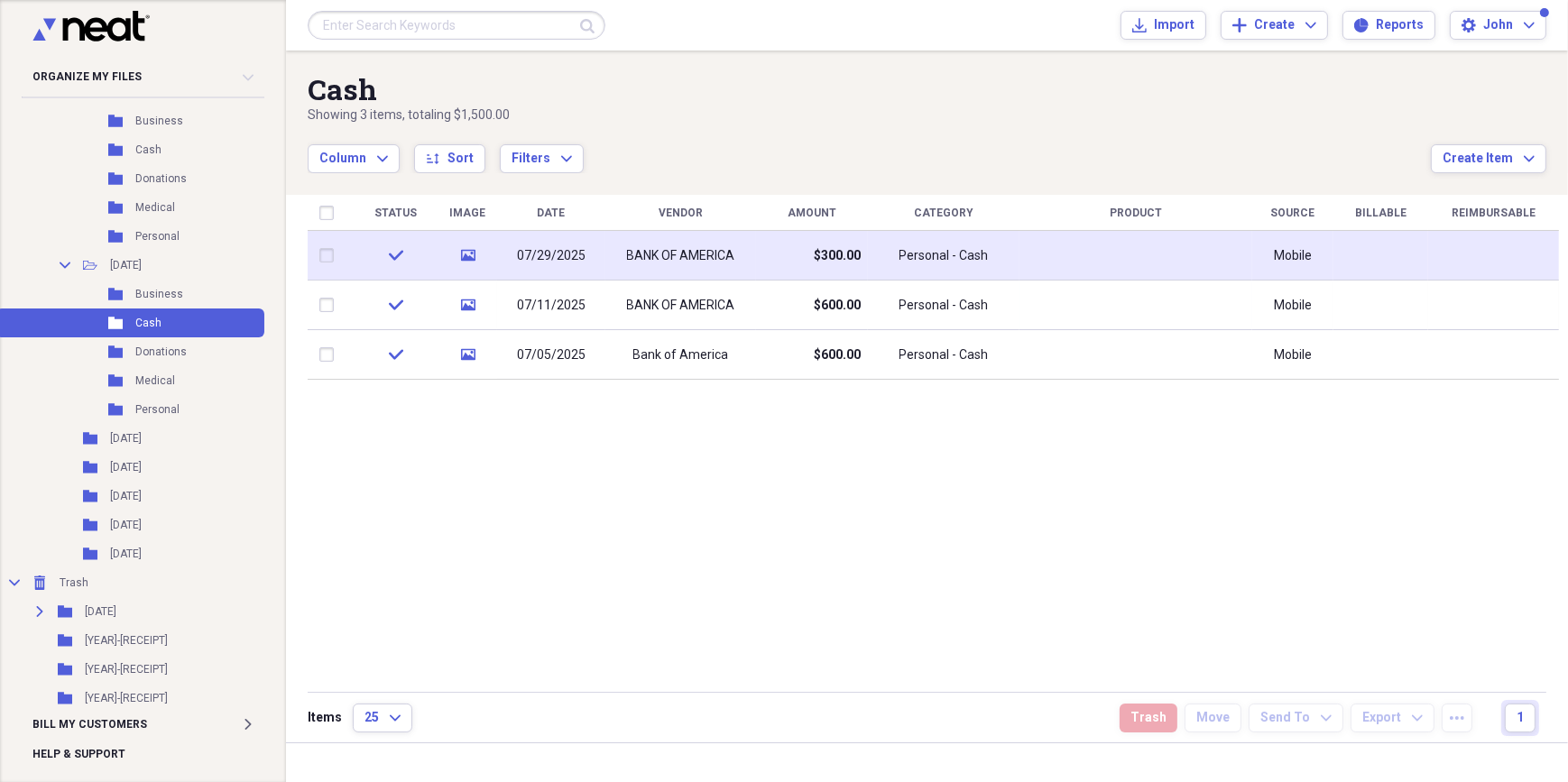 click on "BANK OF AMERICA" at bounding box center [681, 256] 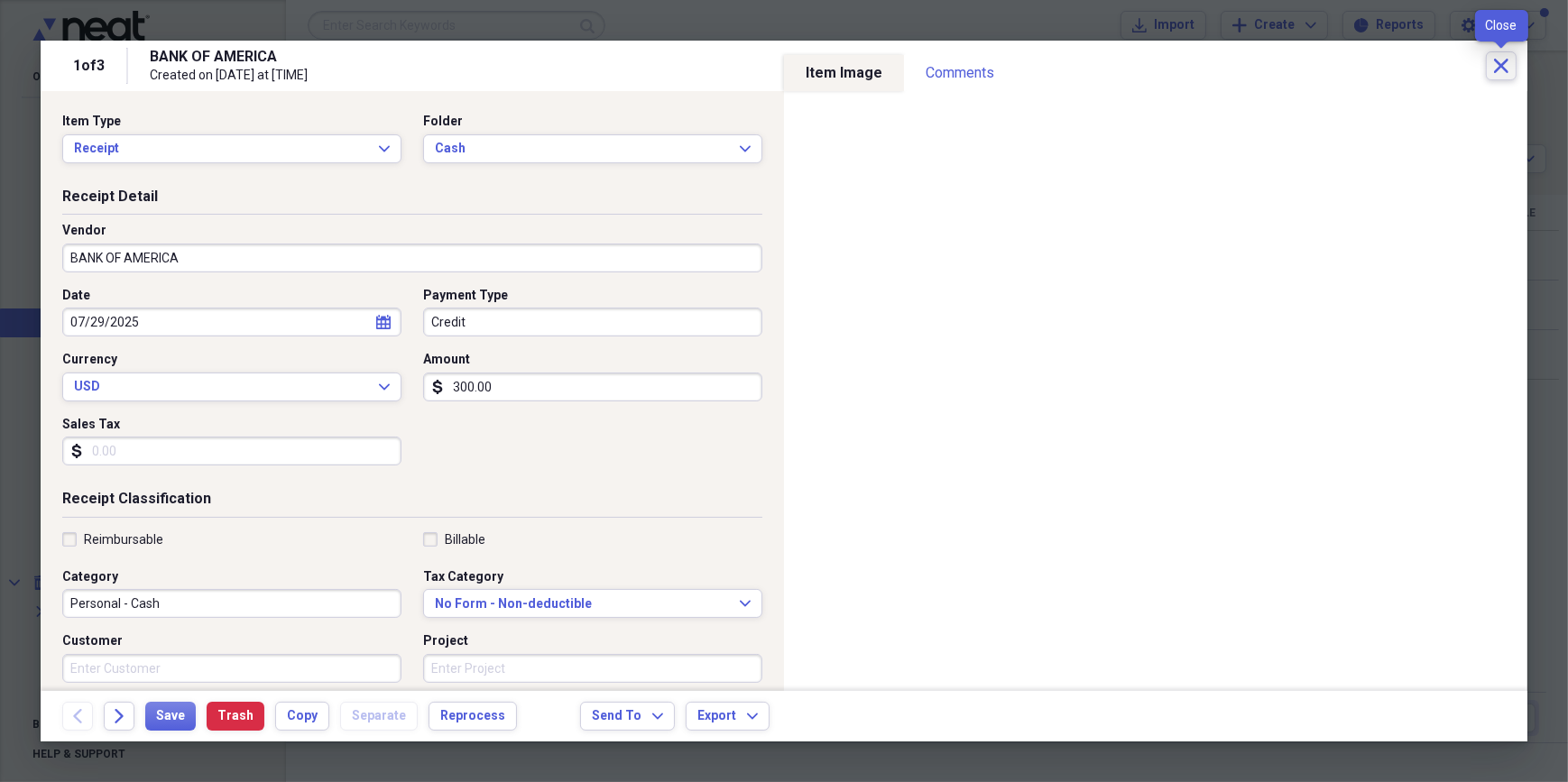 click on "Close" at bounding box center (1501, 66) 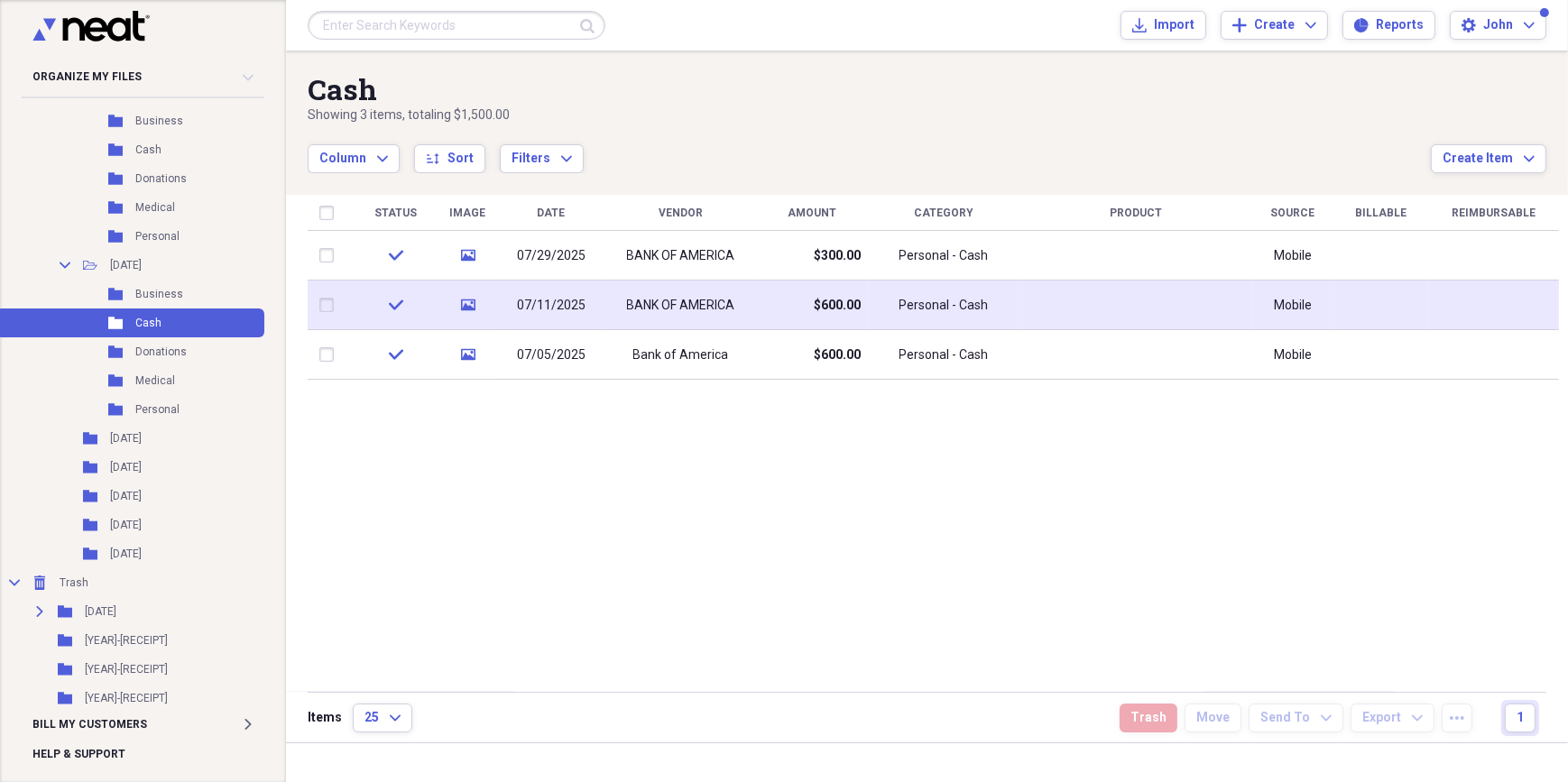 click on "$600.00" at bounding box center (837, 306) 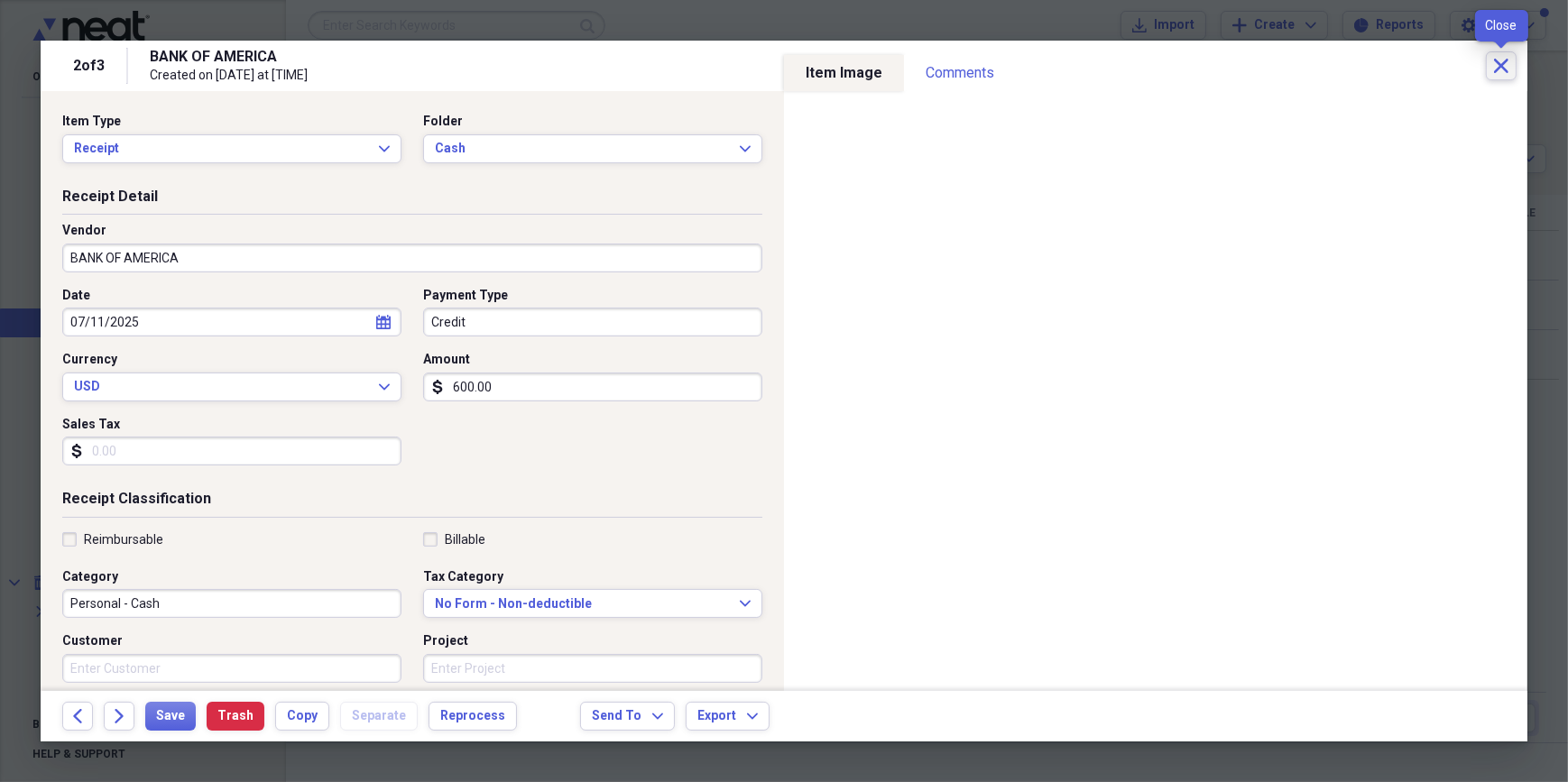 click 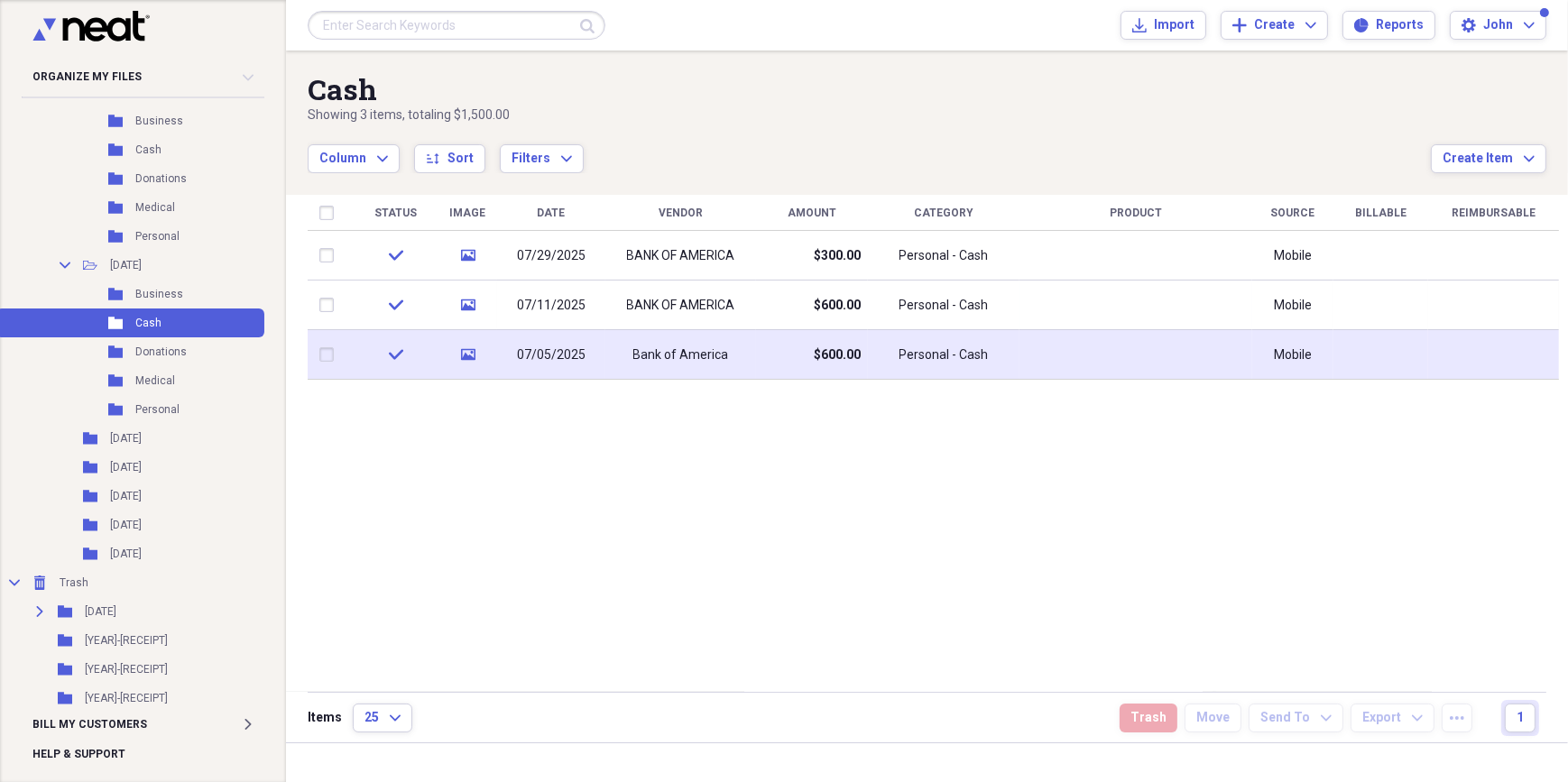 click on "$600.00" at bounding box center (837, 355) 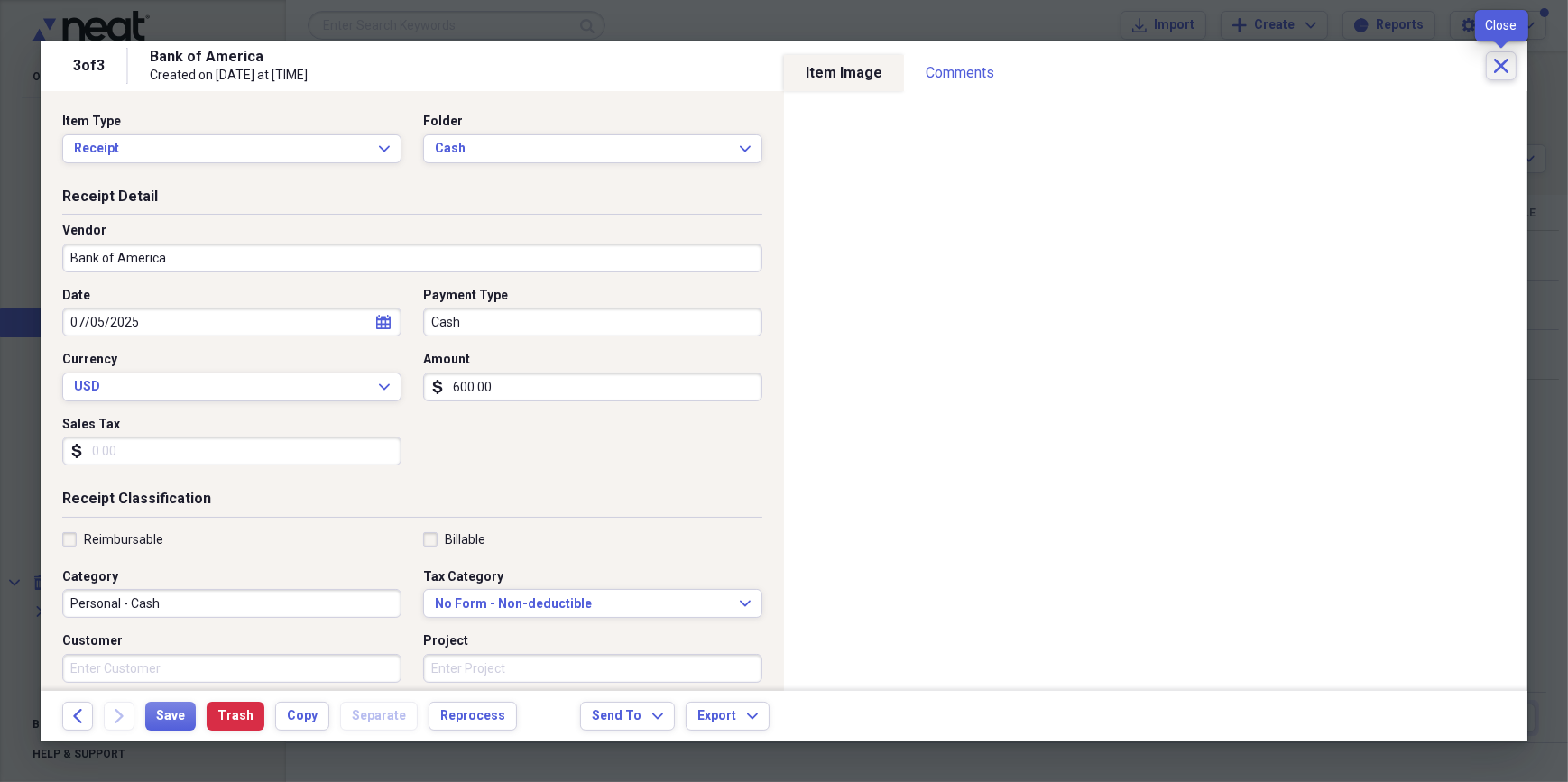 click on "Close" at bounding box center [1501, 66] 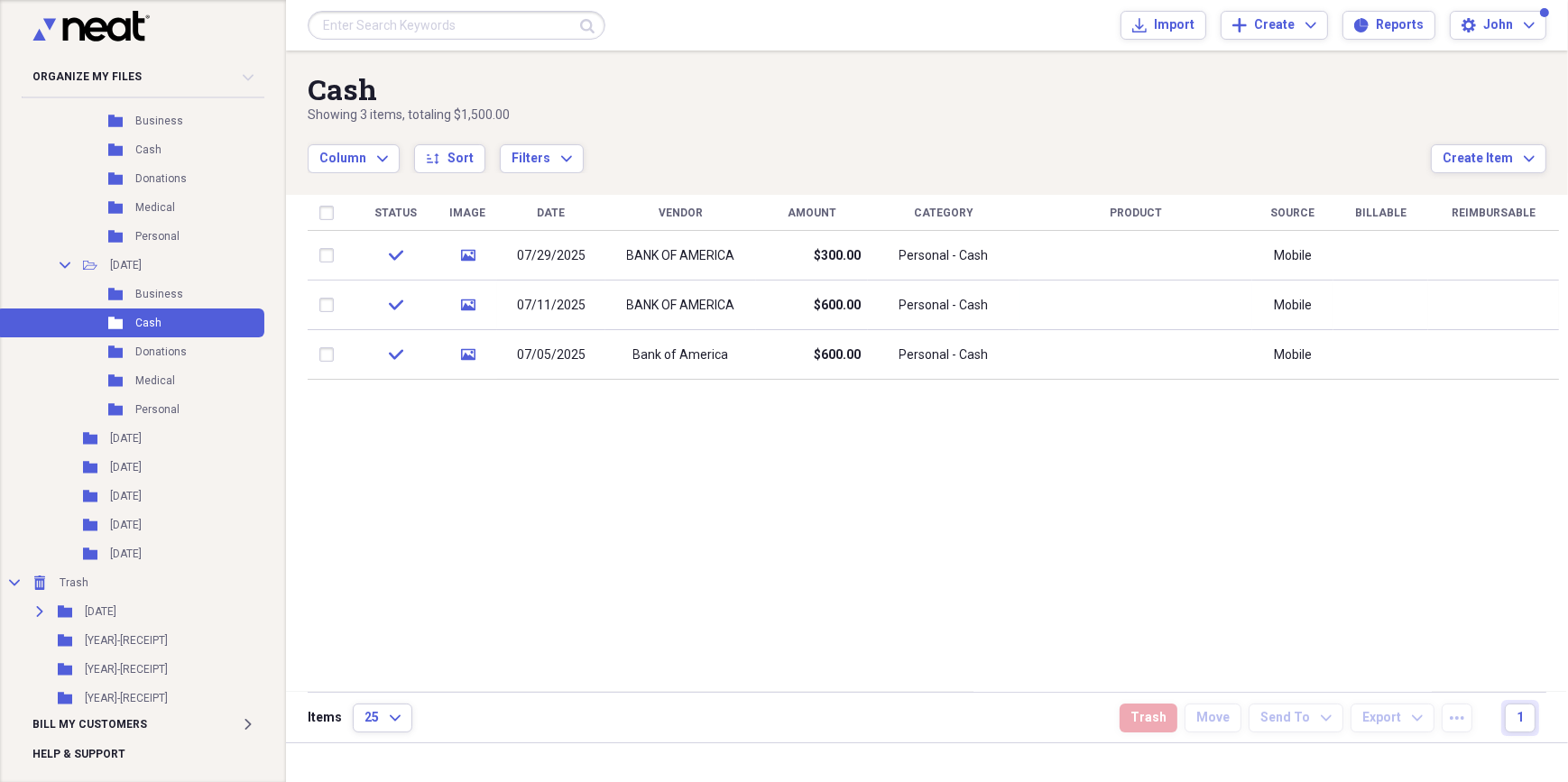 click at bounding box center [457, 25] 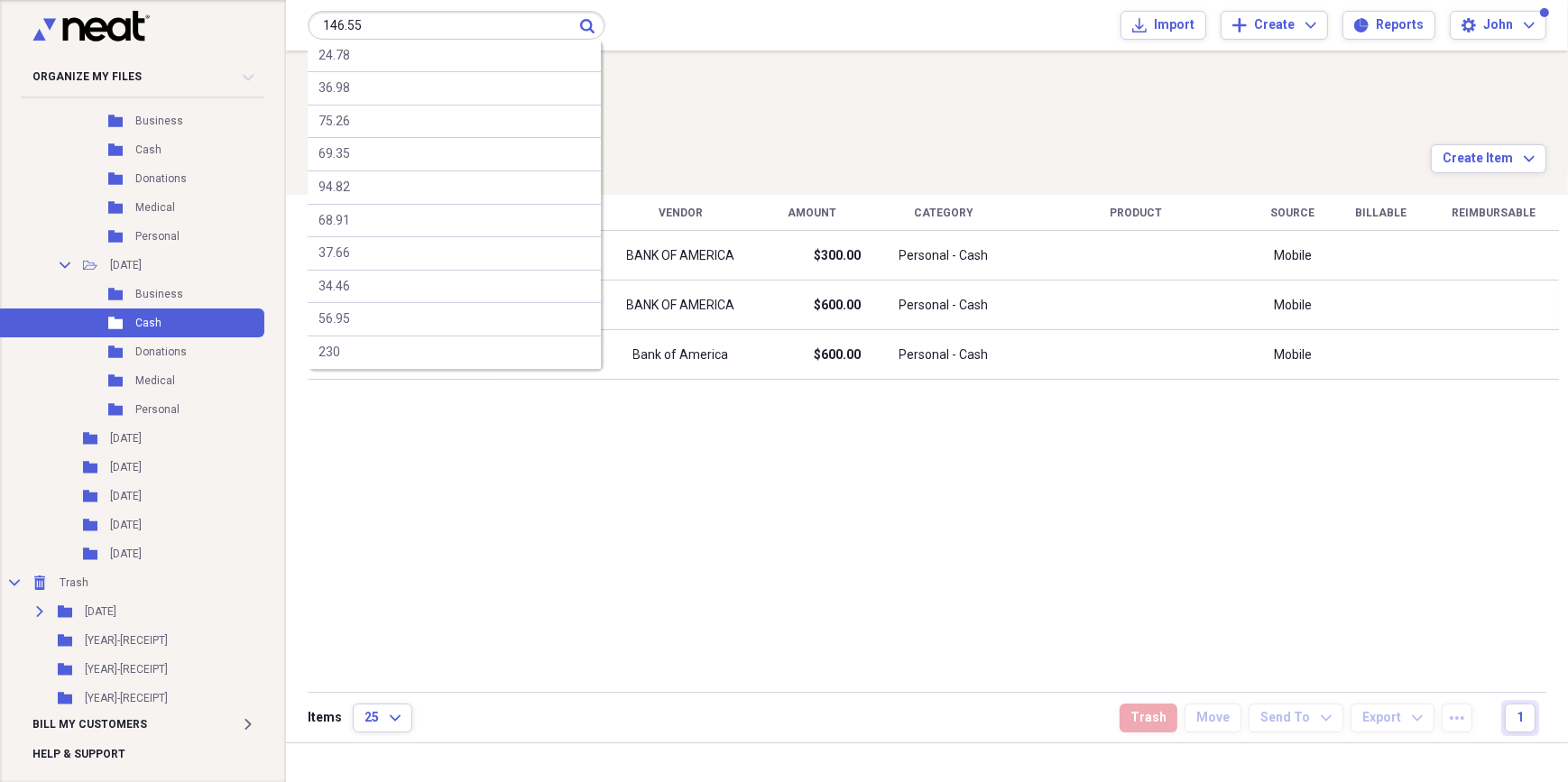 type on "146.55" 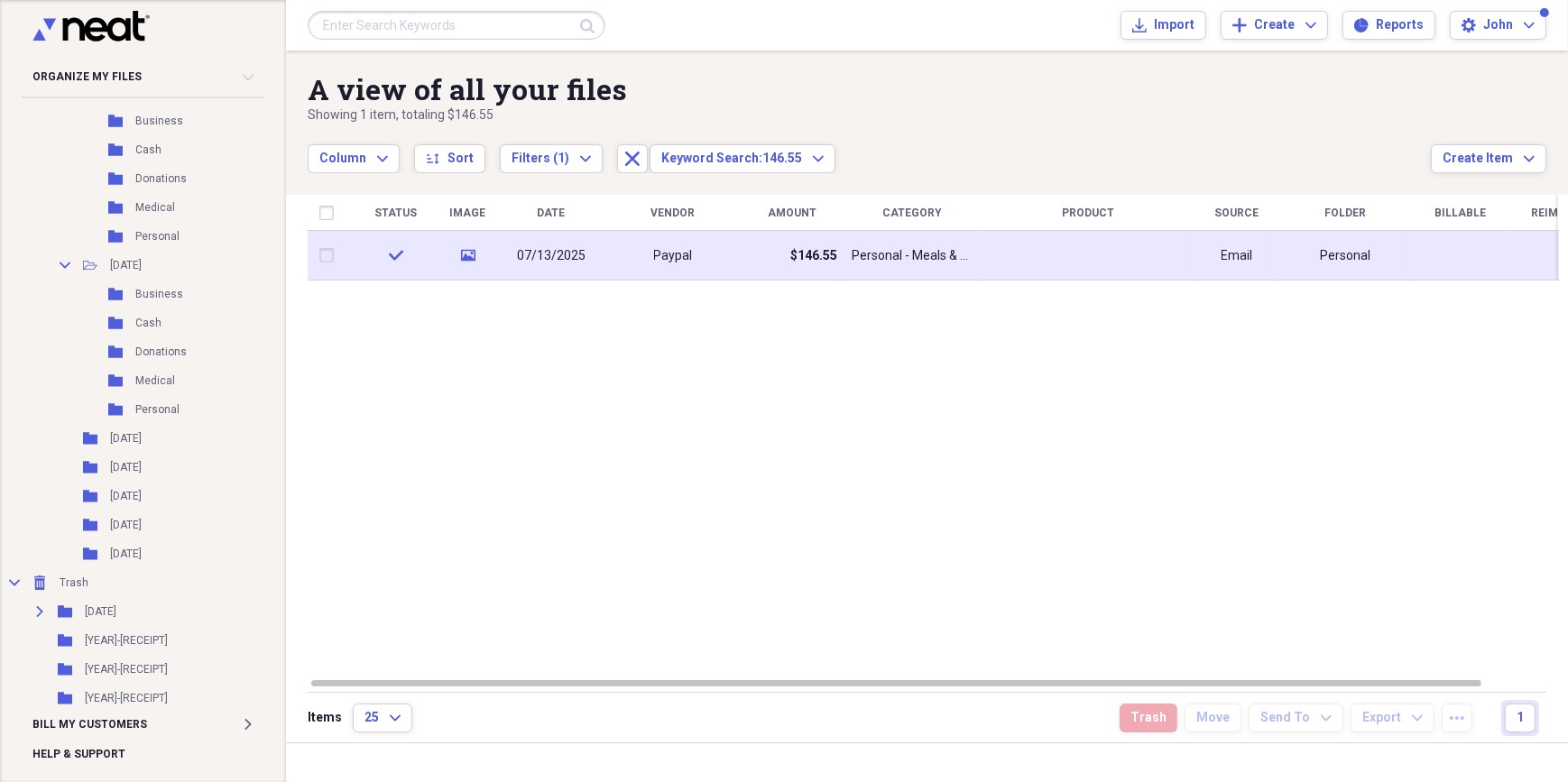 click on "Personal" at bounding box center (1345, 256) 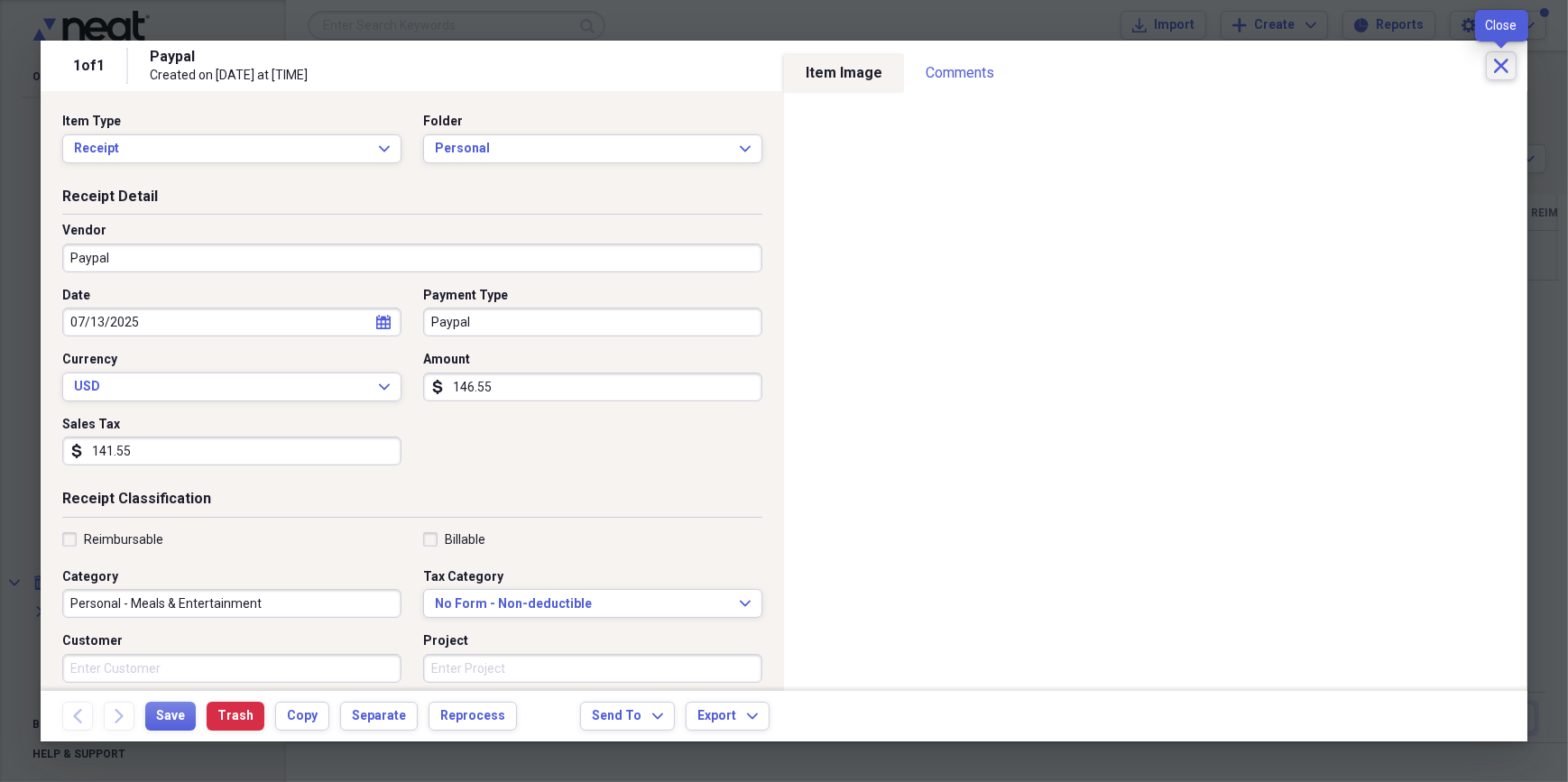 click on "Close" at bounding box center (1501, 66) 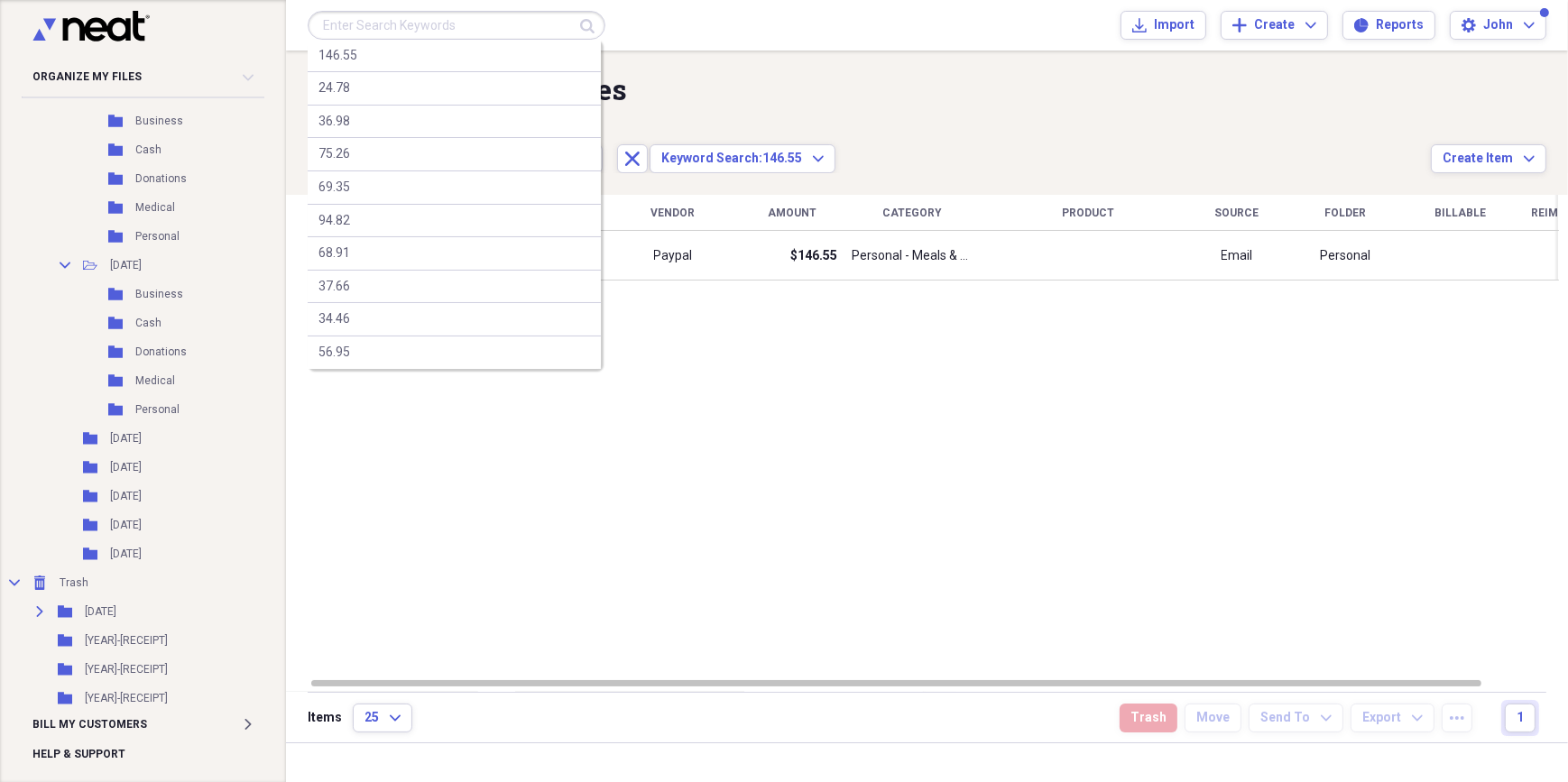 click at bounding box center (457, 25) 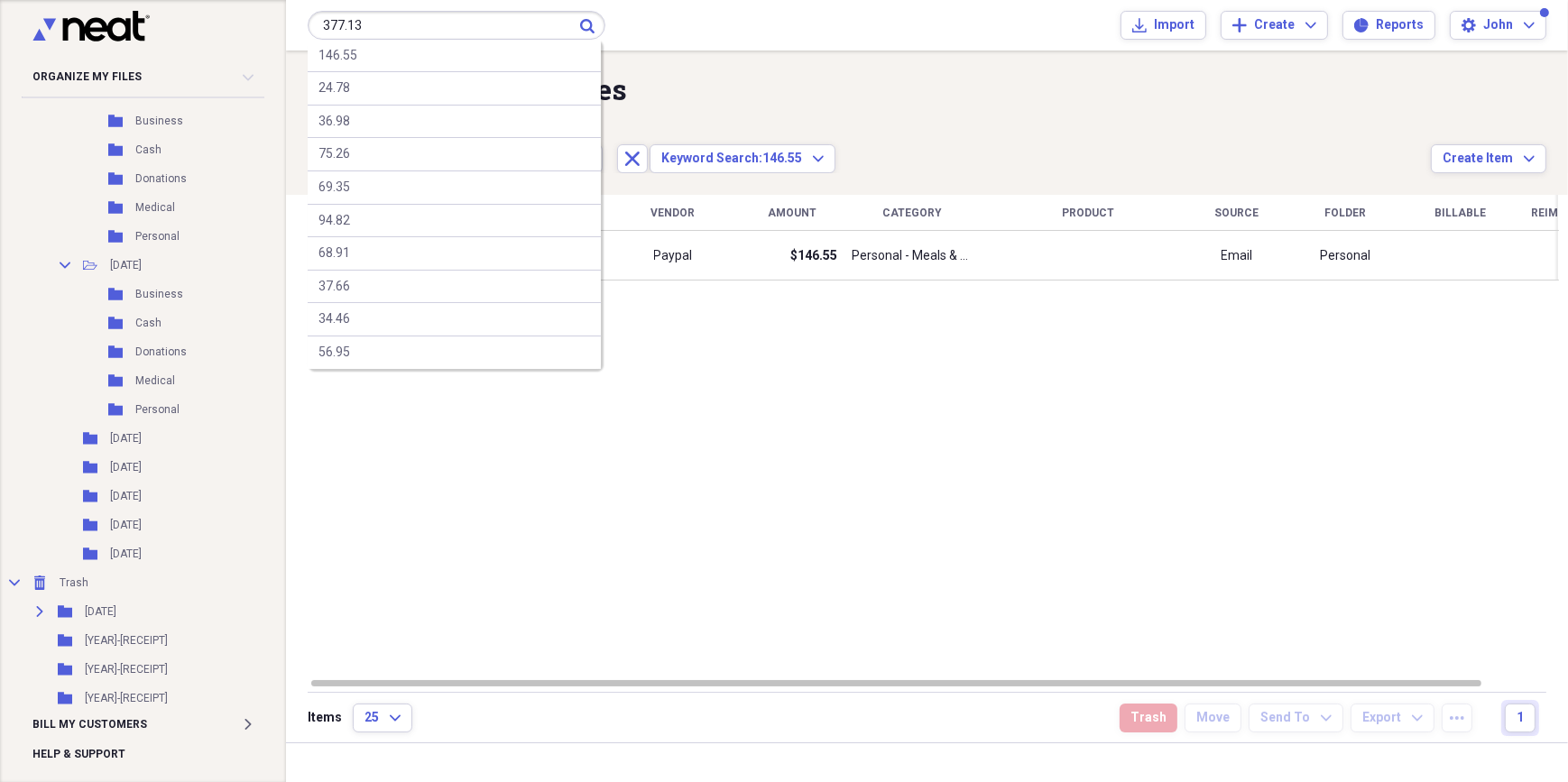 type on "377.13" 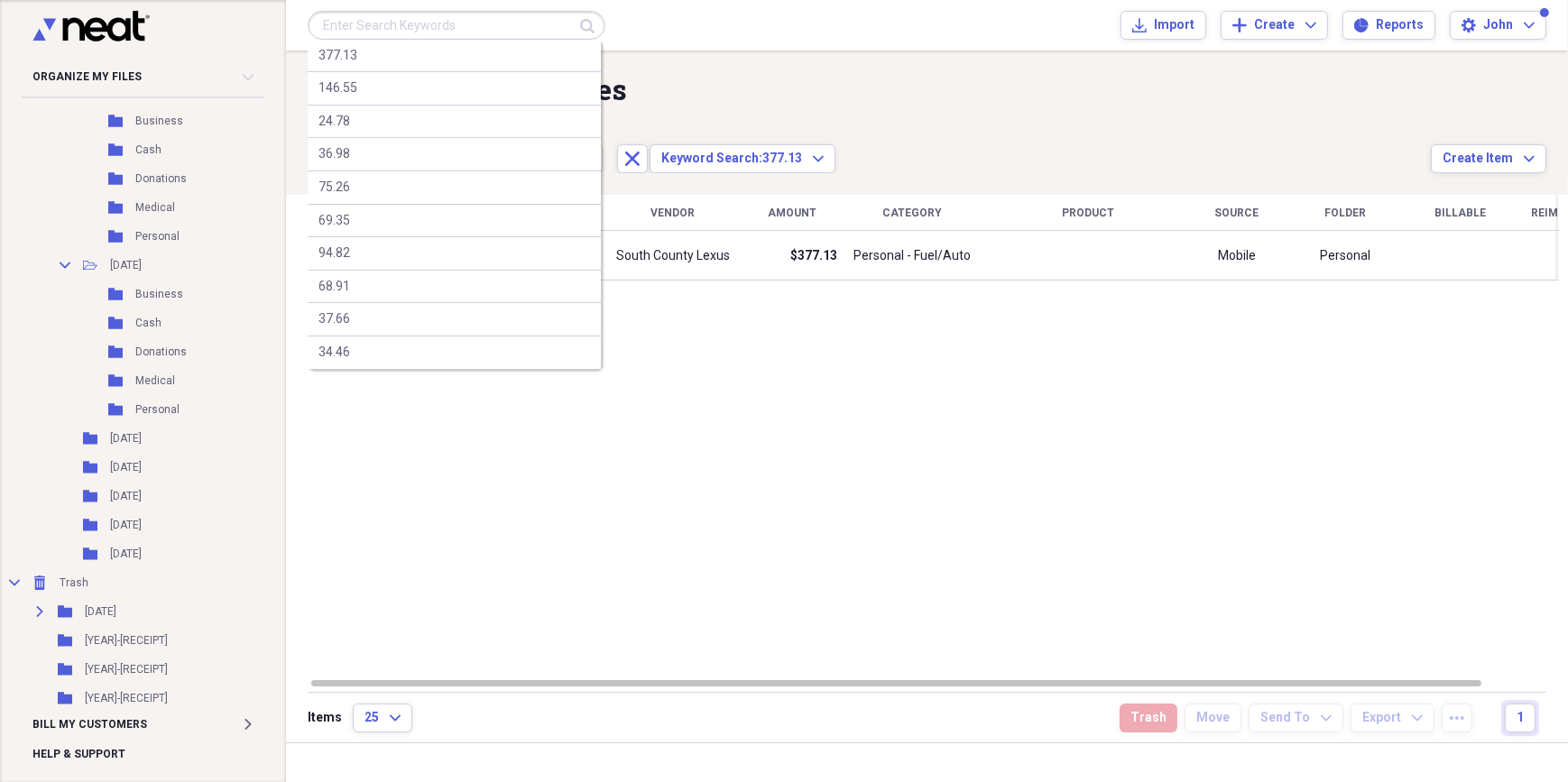 click at bounding box center [457, 25] 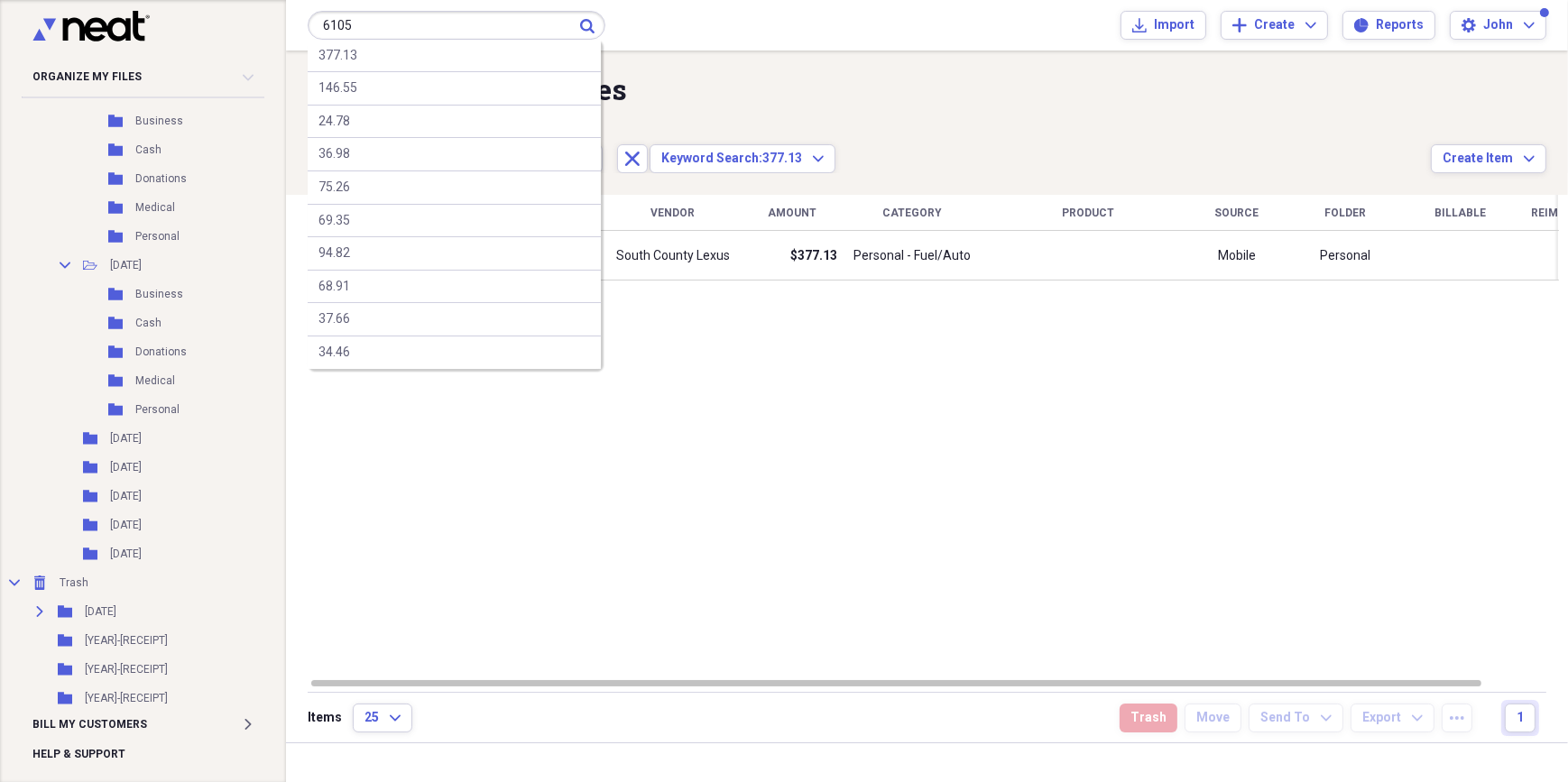 type on "6105" 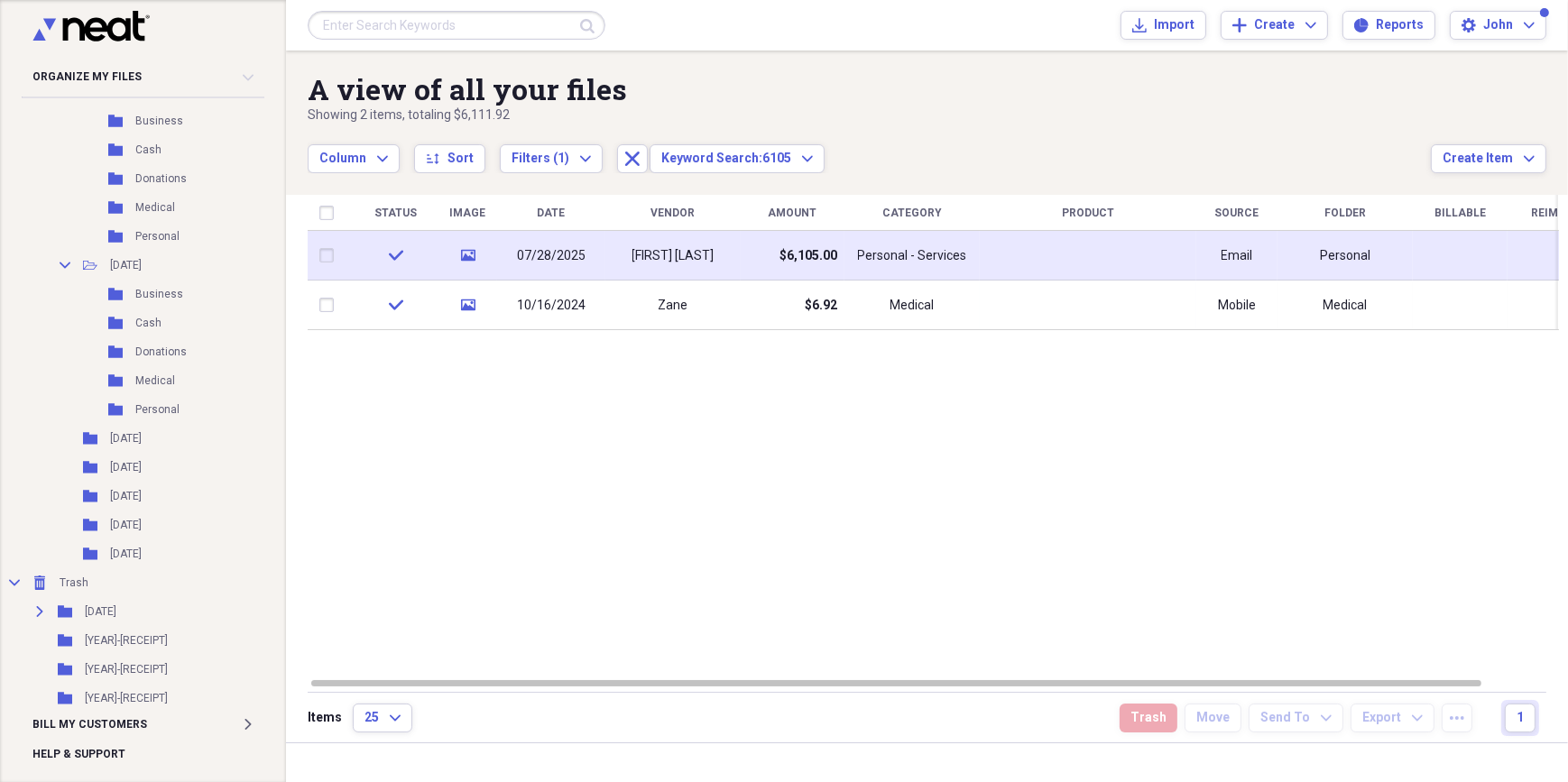 click on "$6,105.00" at bounding box center (808, 256) 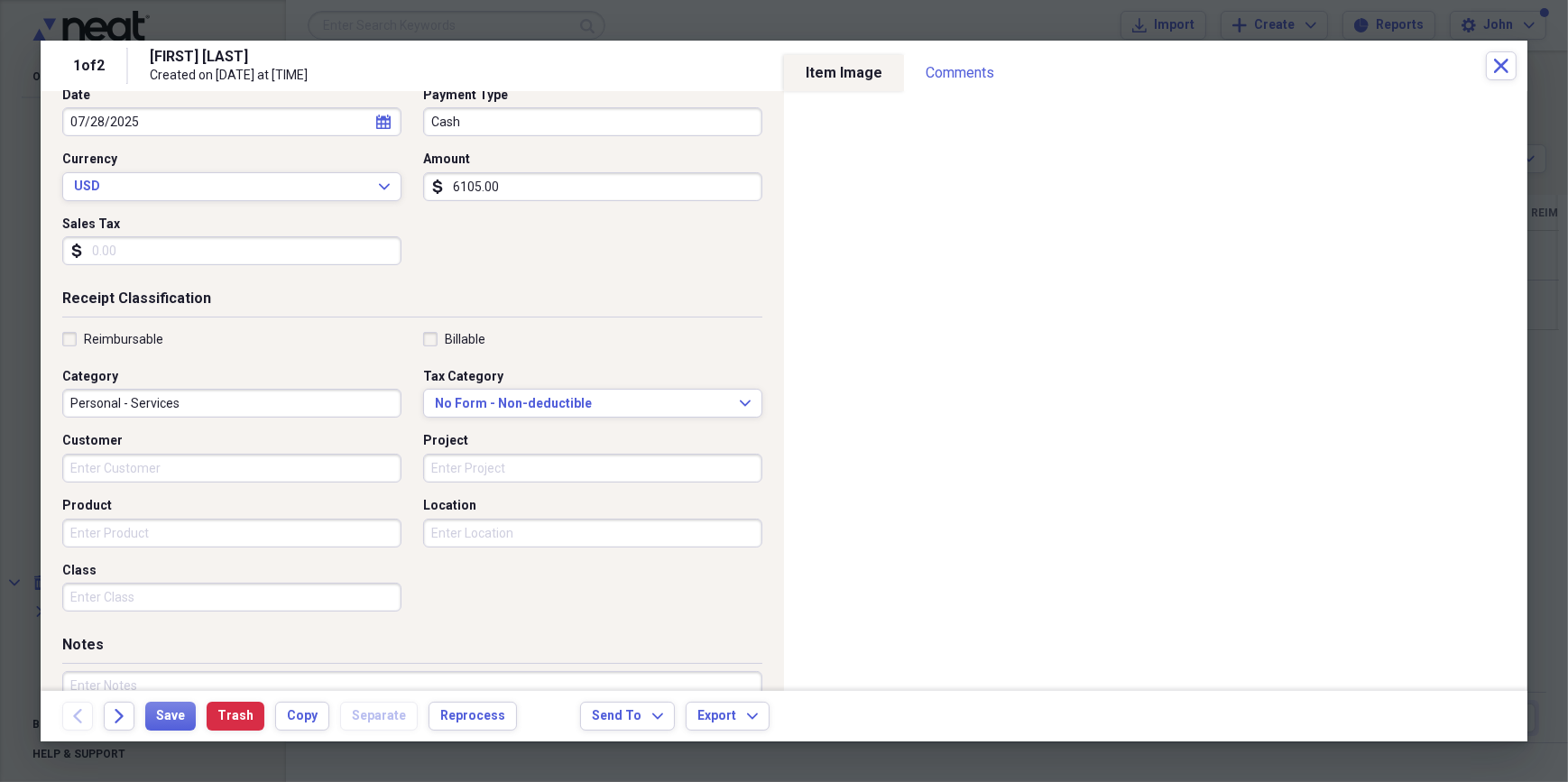 scroll, scrollTop: 163, scrollLeft: 0, axis: vertical 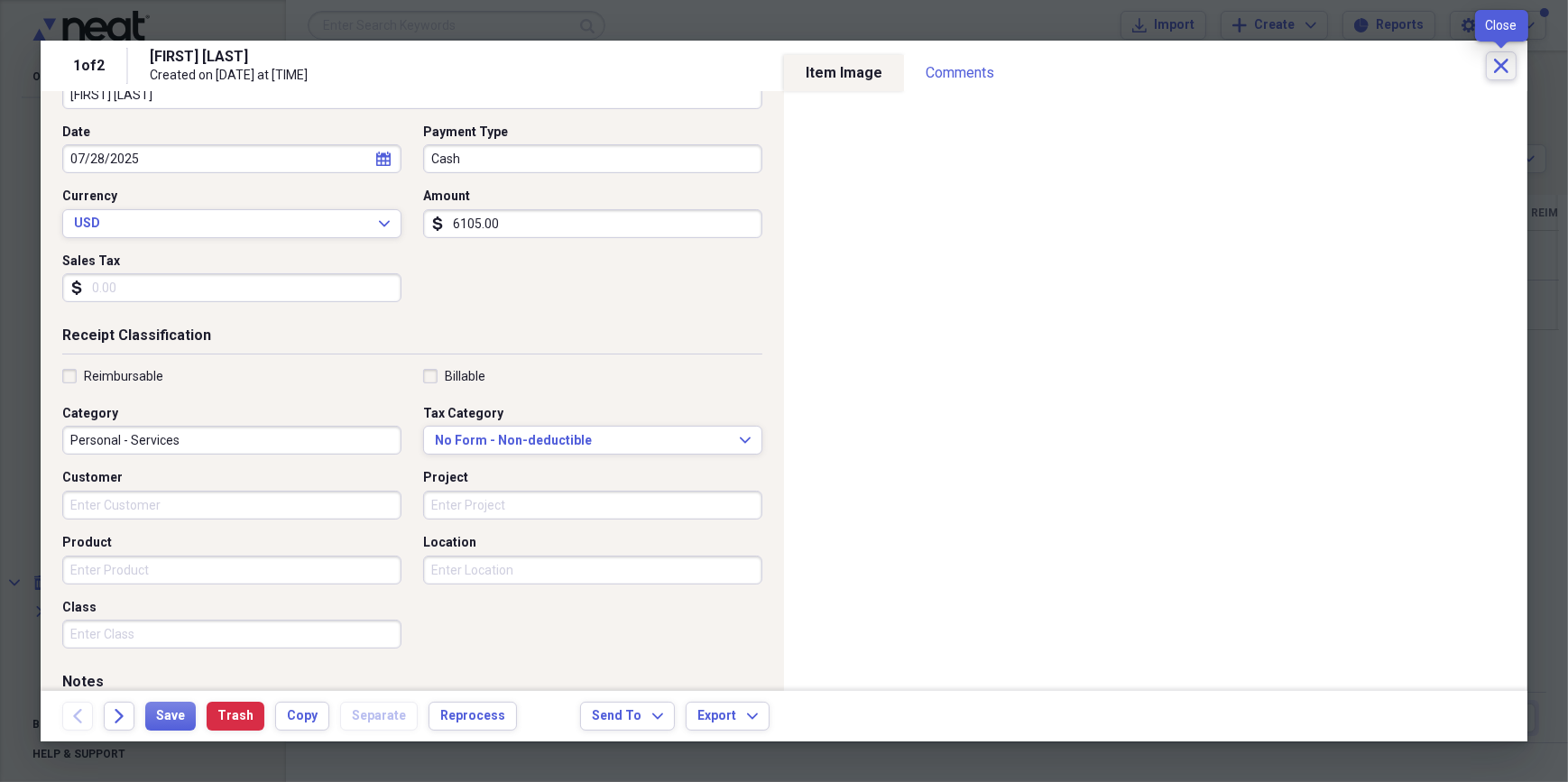click on "Close" at bounding box center (1501, 66) 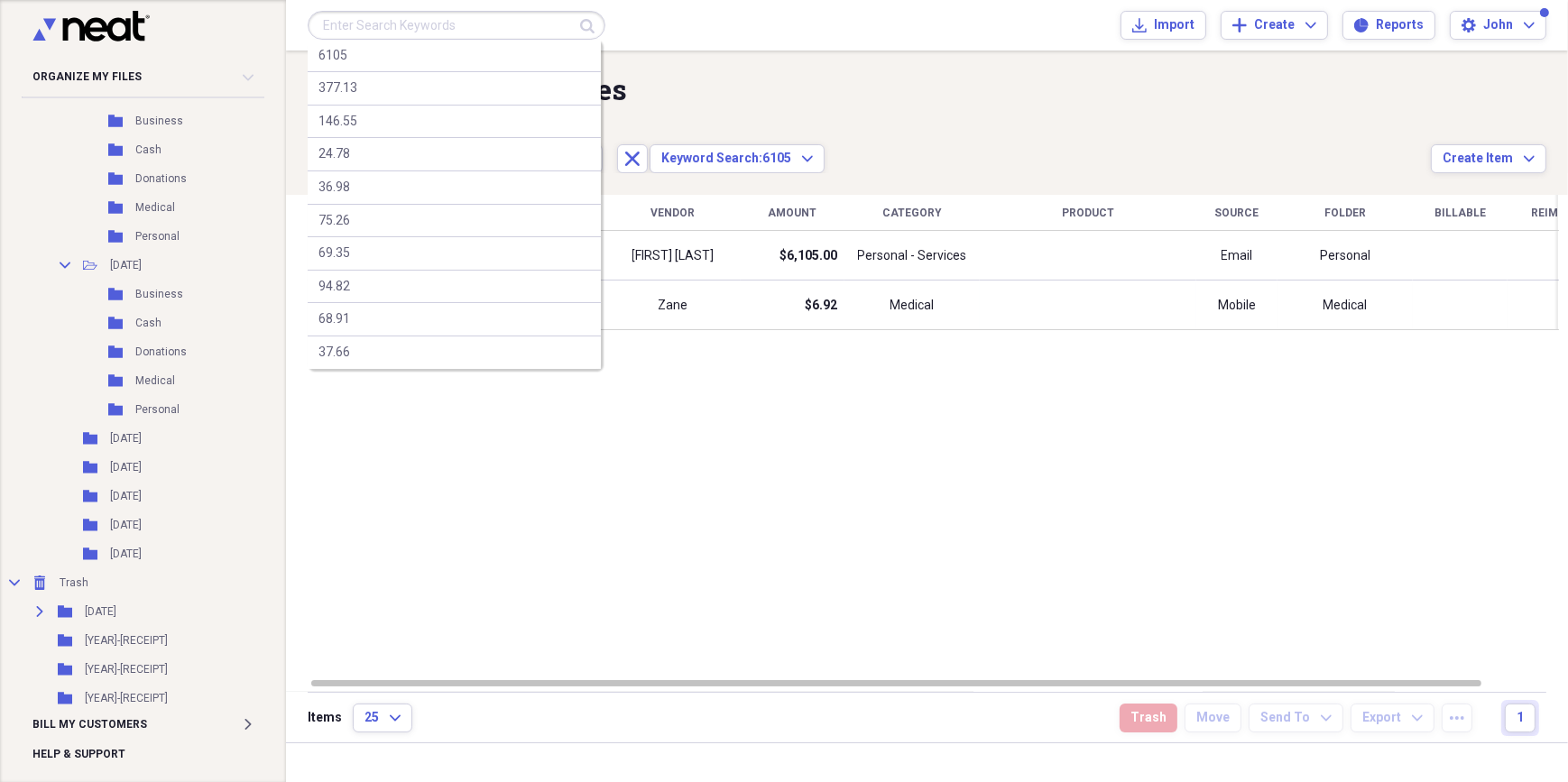 click at bounding box center (457, 25) 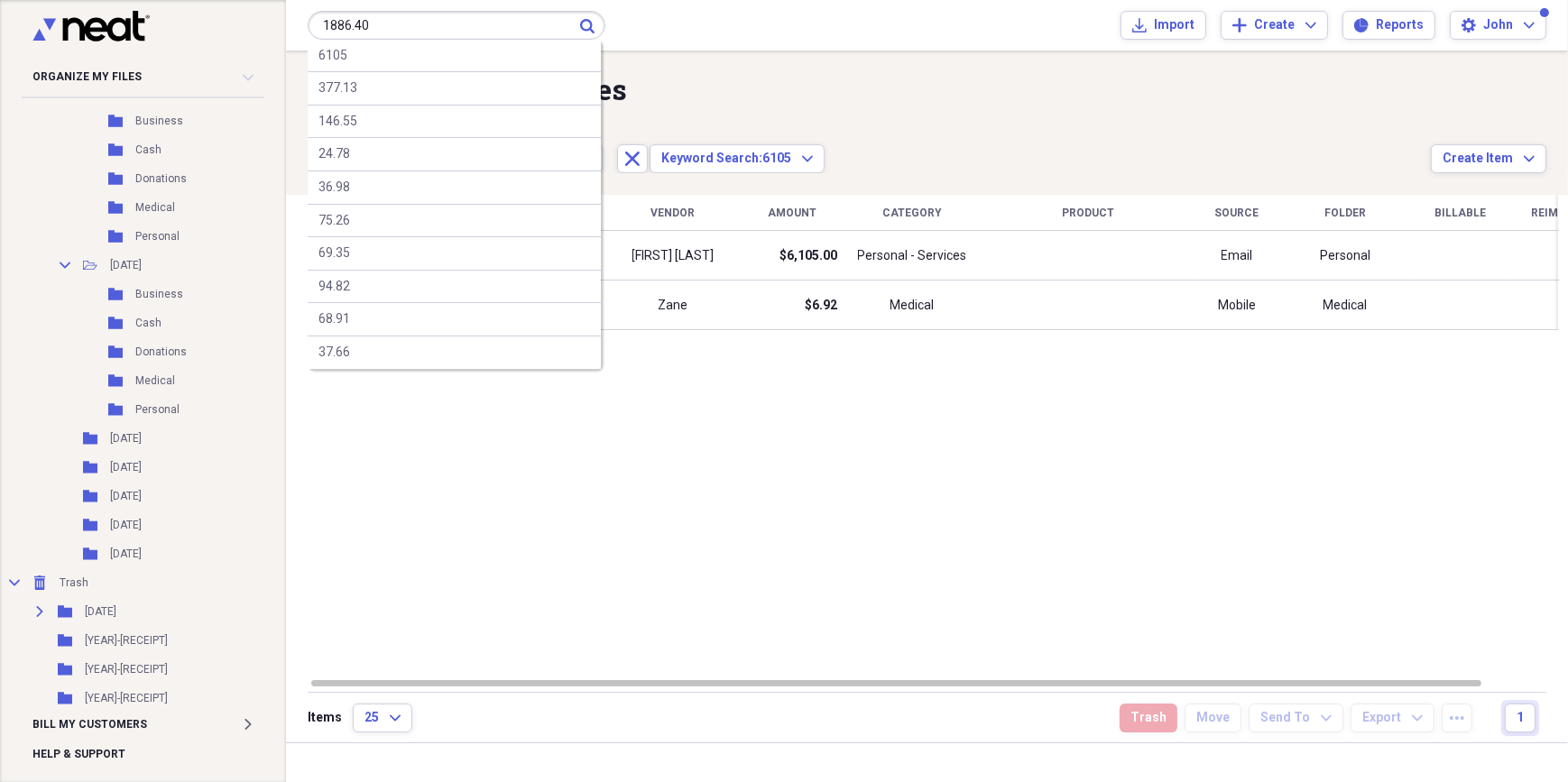 type on "1886.40" 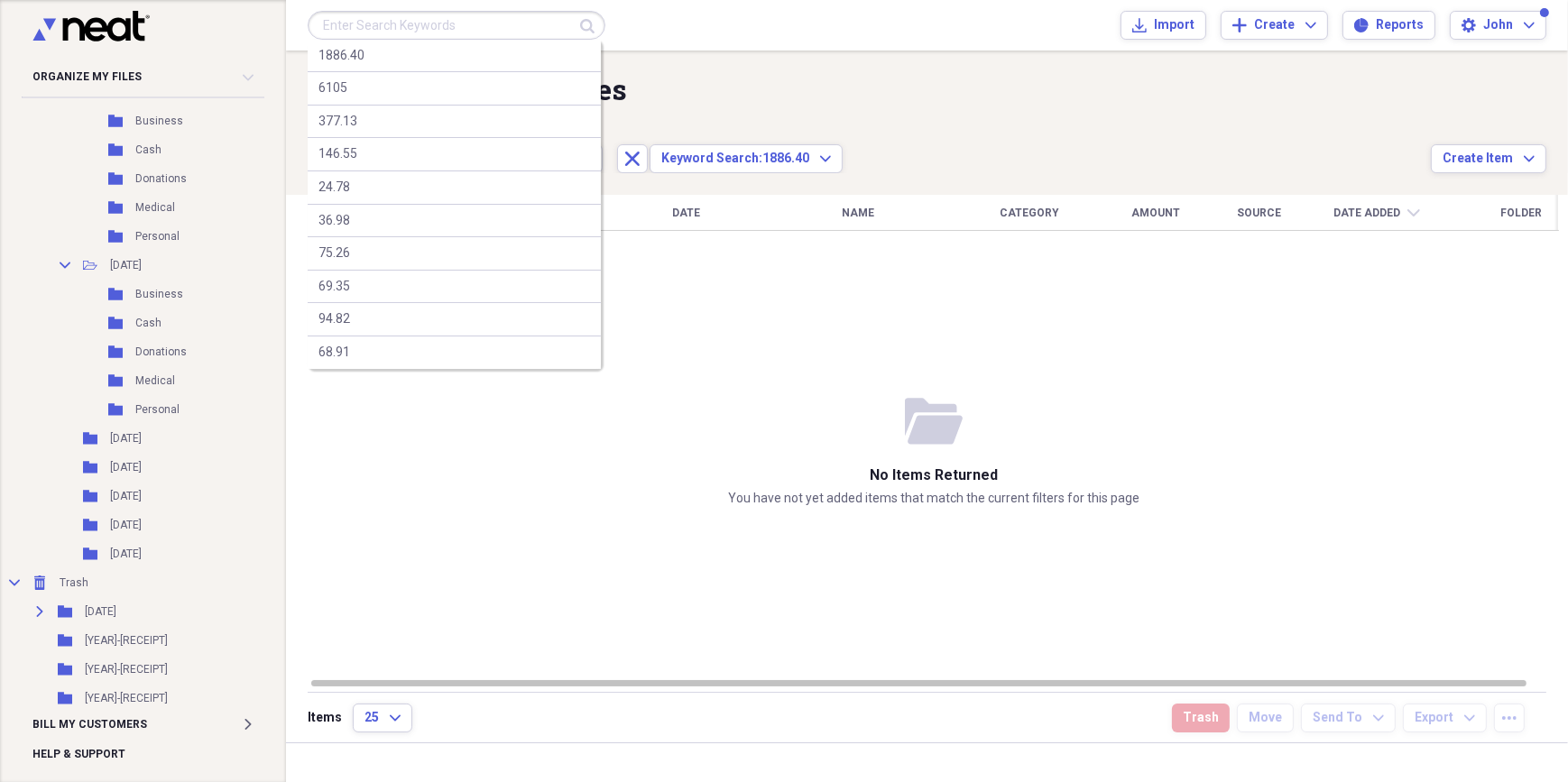 click at bounding box center [457, 25] 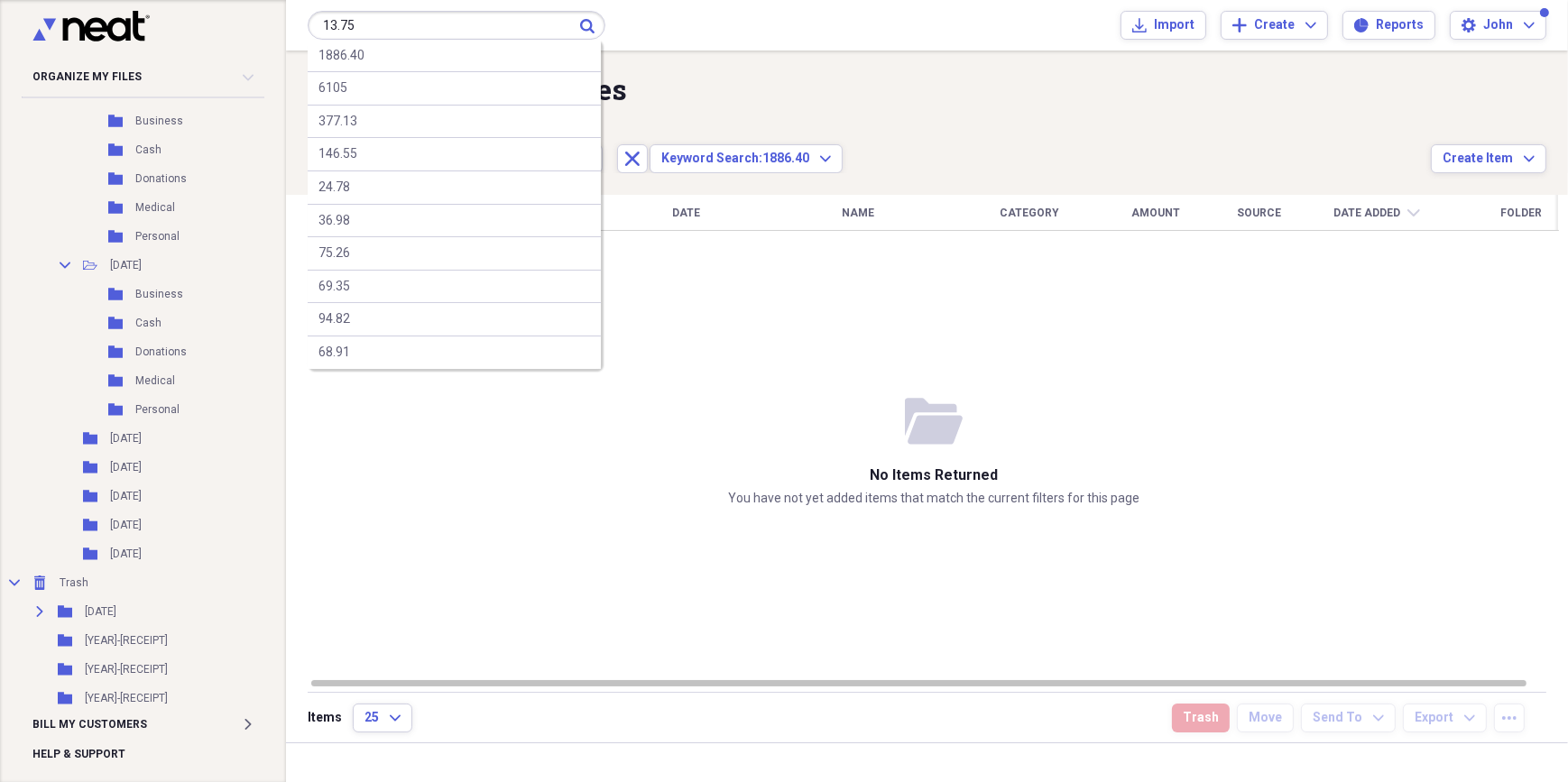type on "13.75" 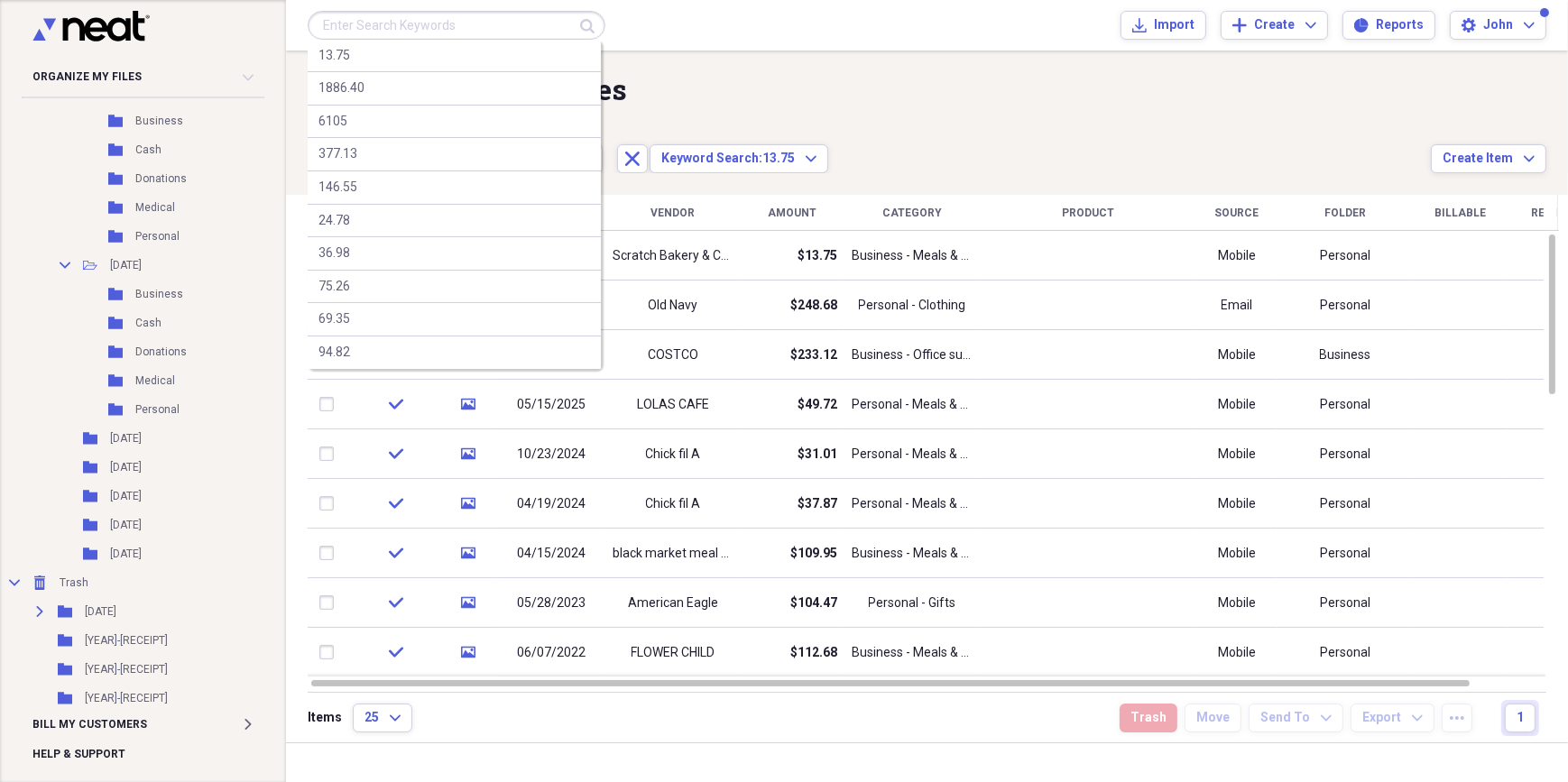 click at bounding box center [457, 25] 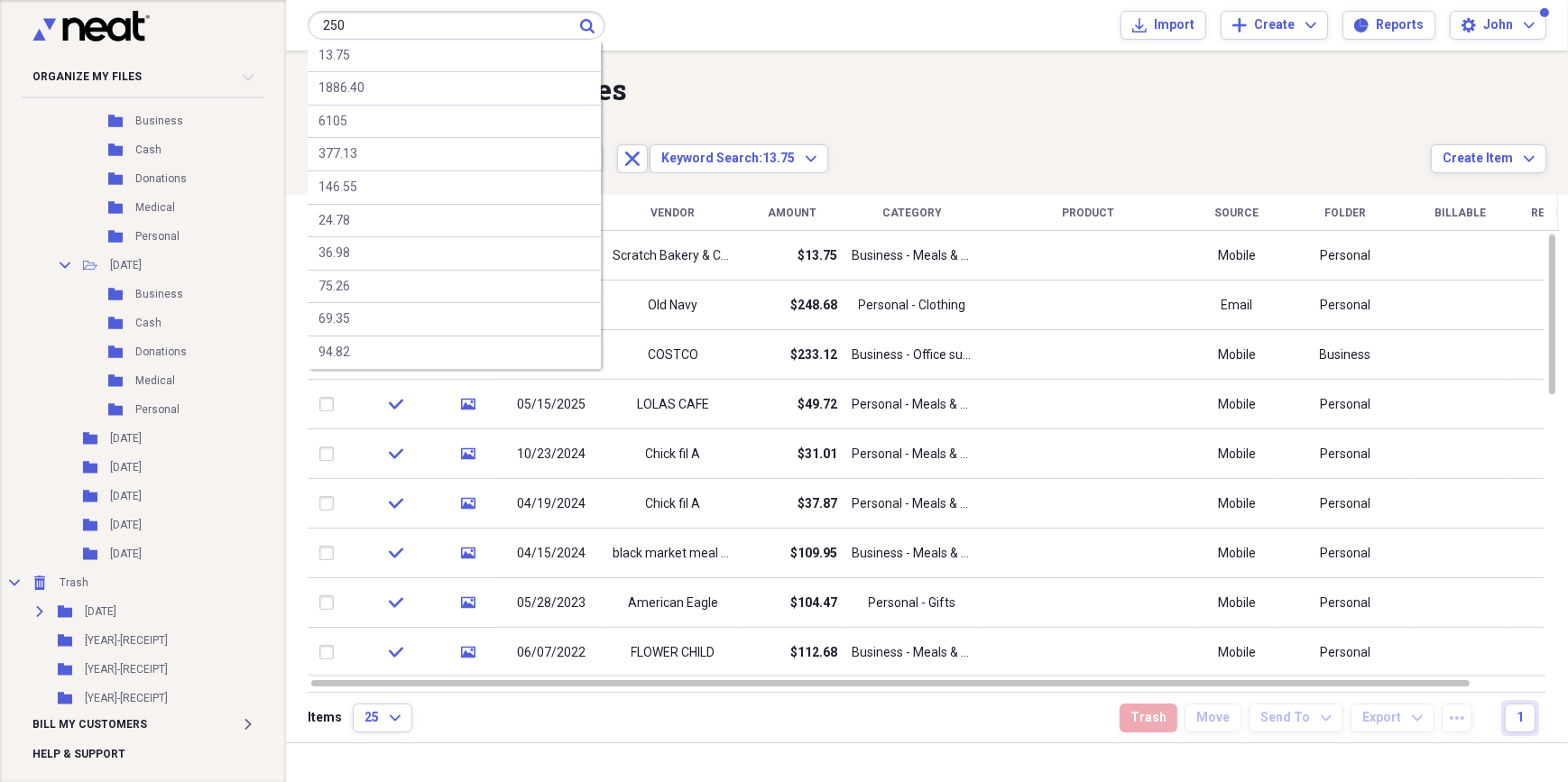 type on "250" 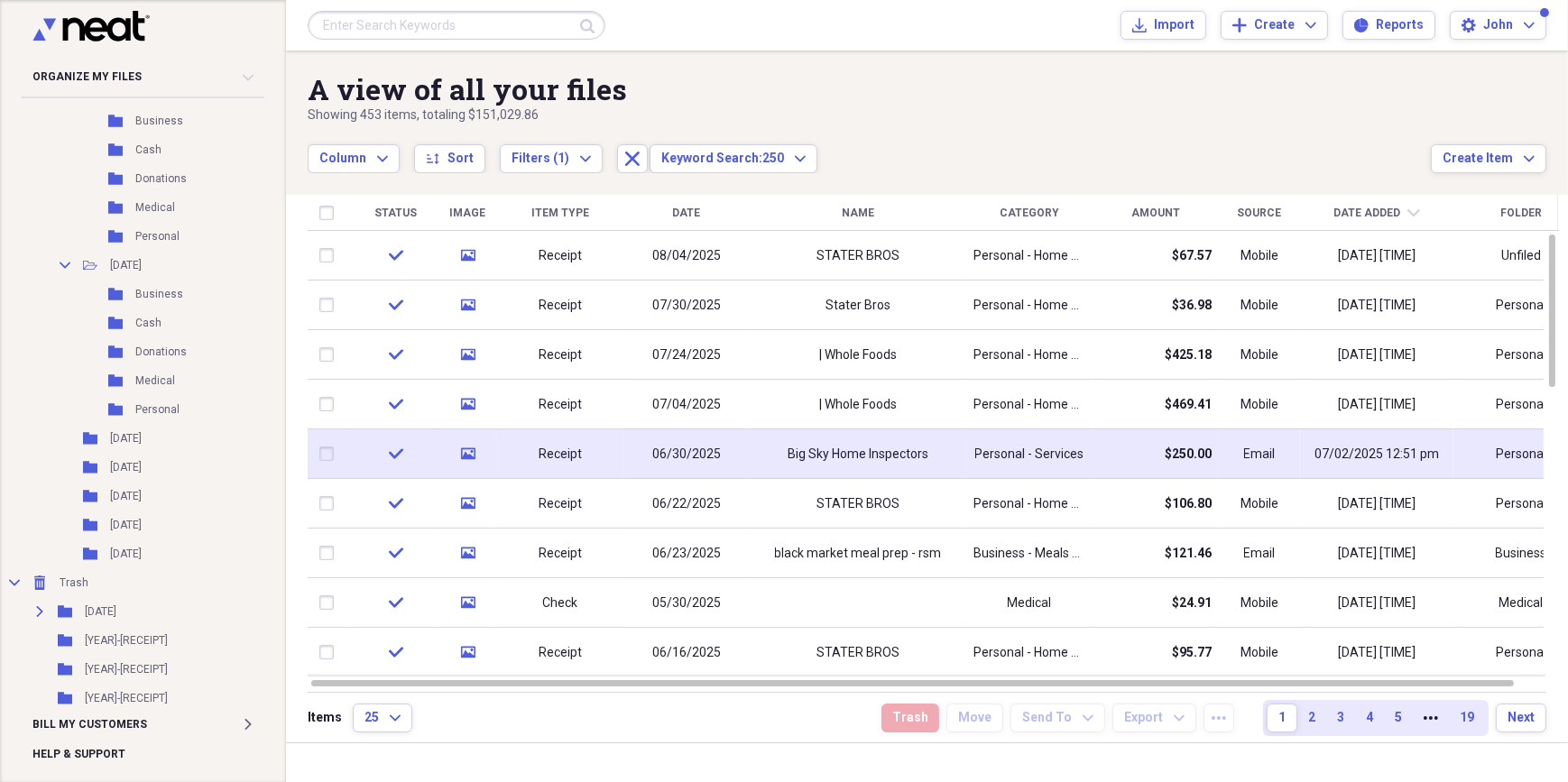 click on "Personal - Services" at bounding box center [1029, 454] 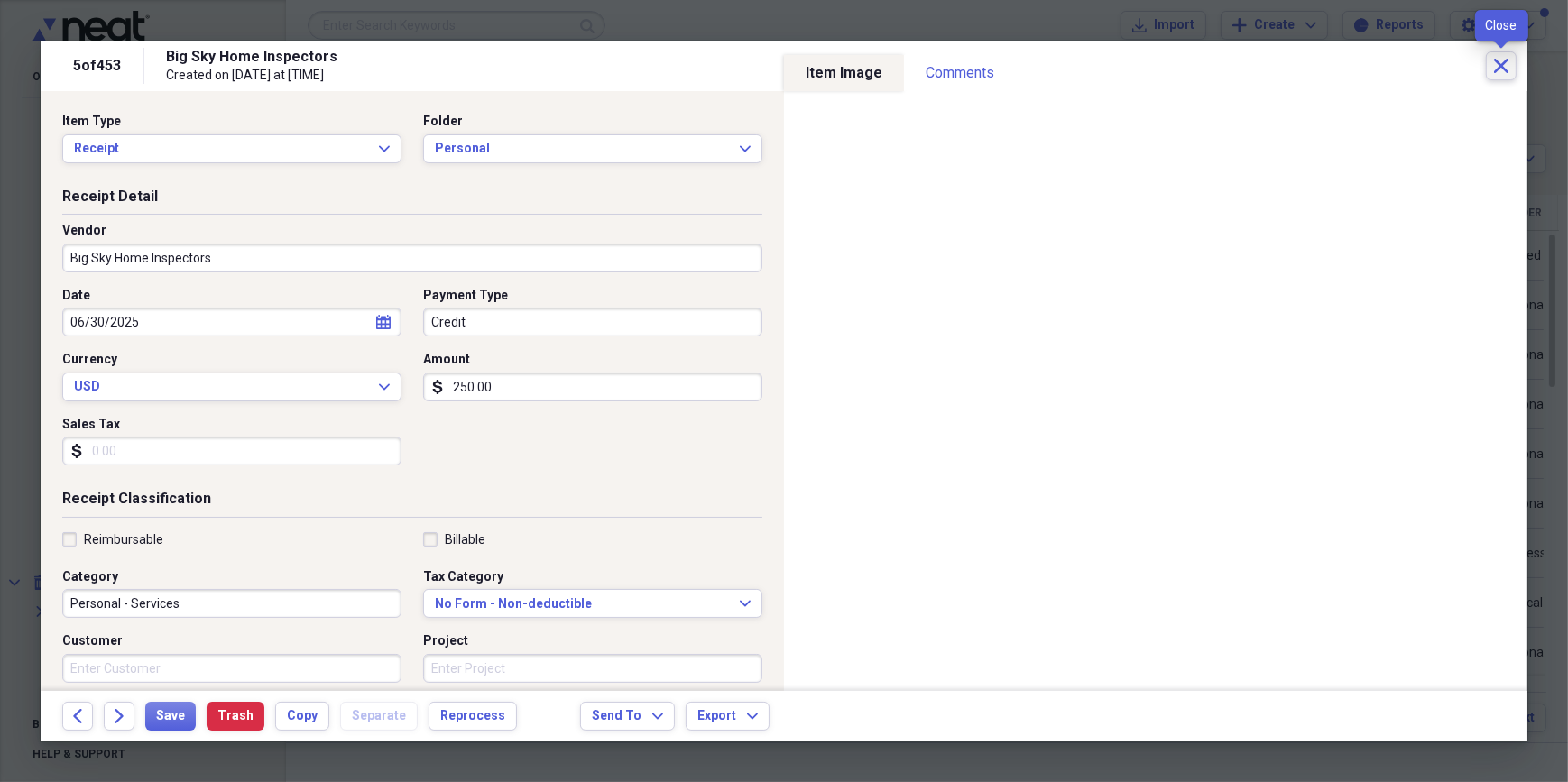 click 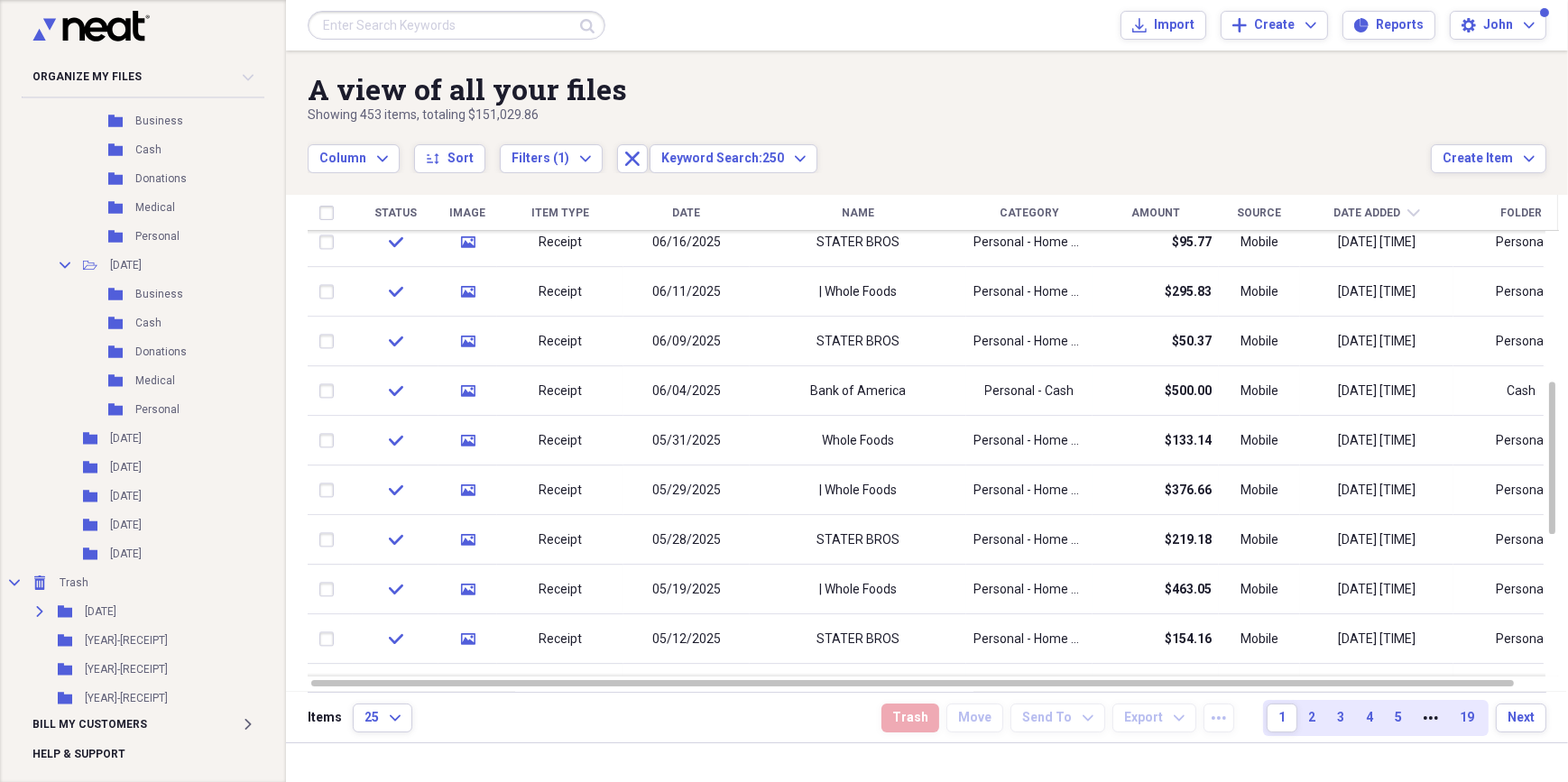 click at bounding box center [457, 25] 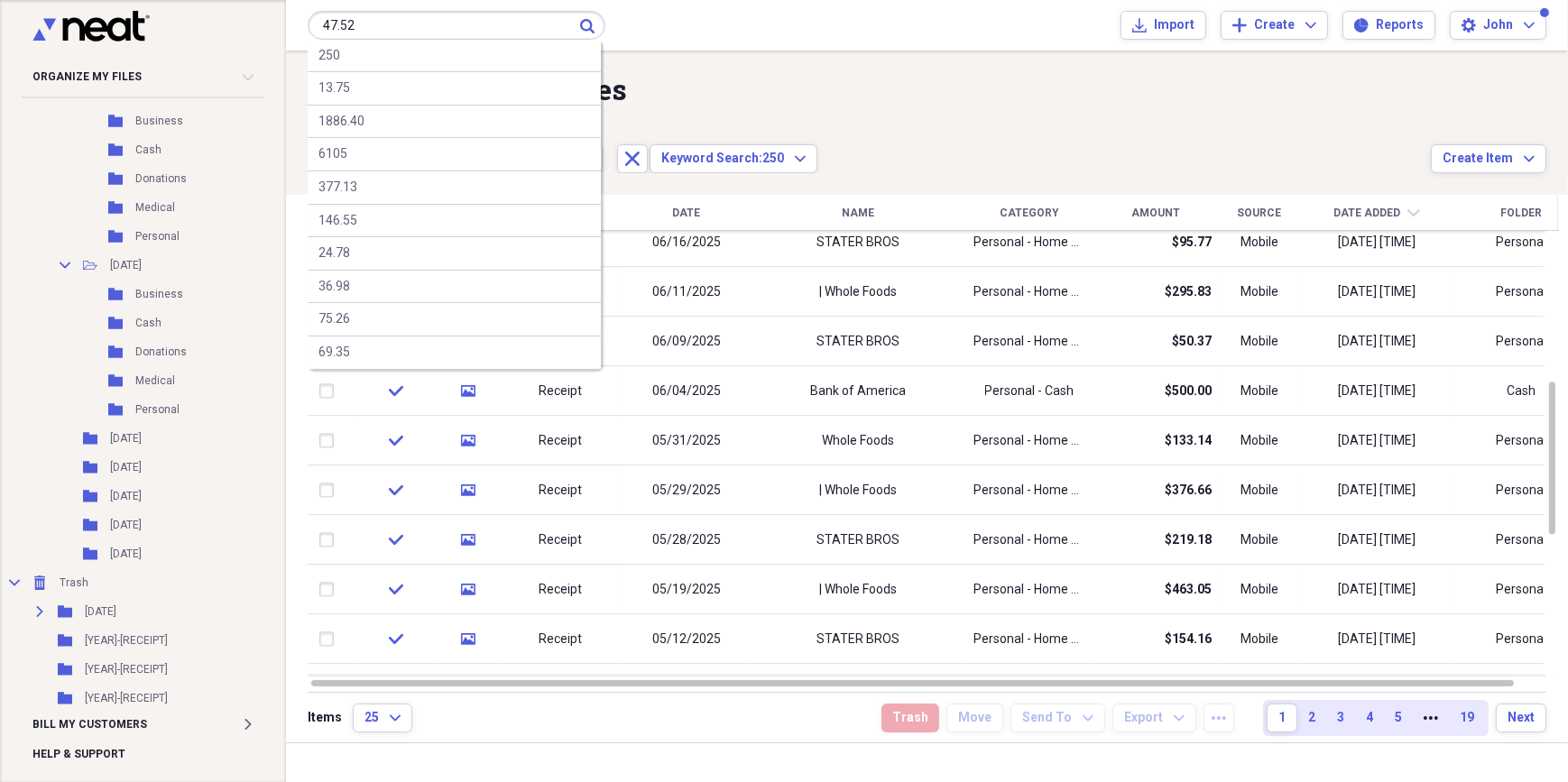 type on "47.52" 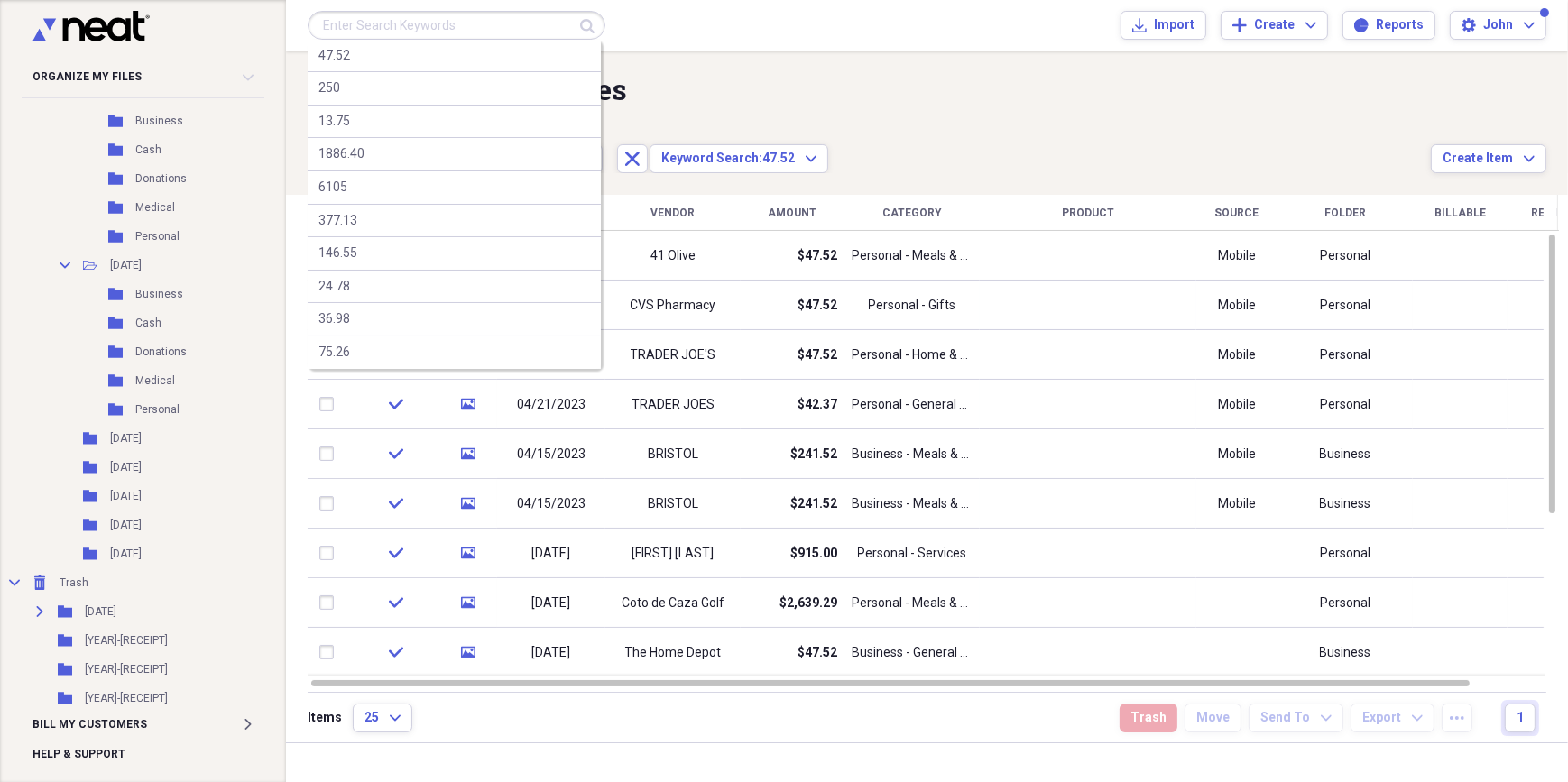click at bounding box center [457, 25] 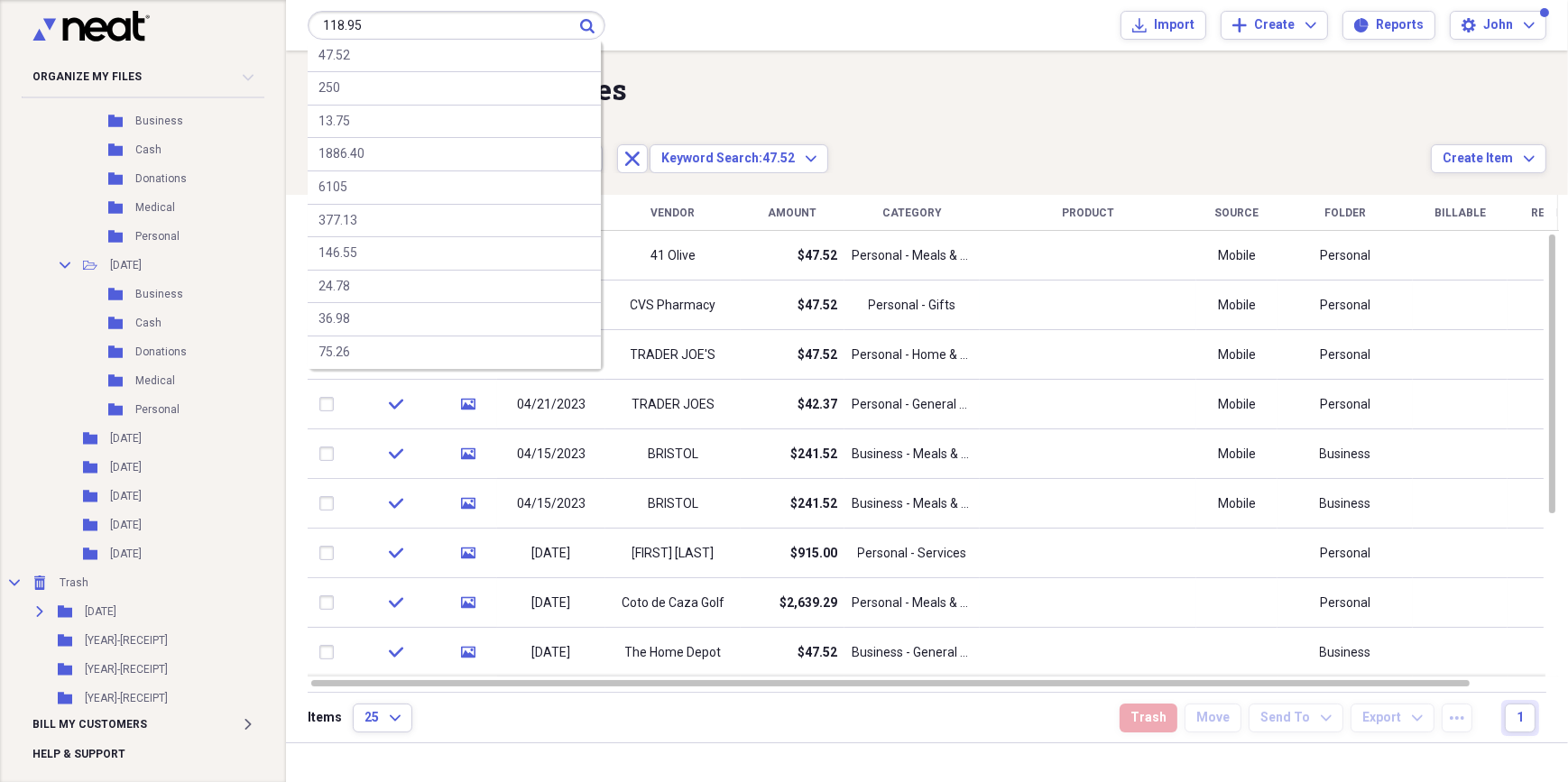 type on "118.95" 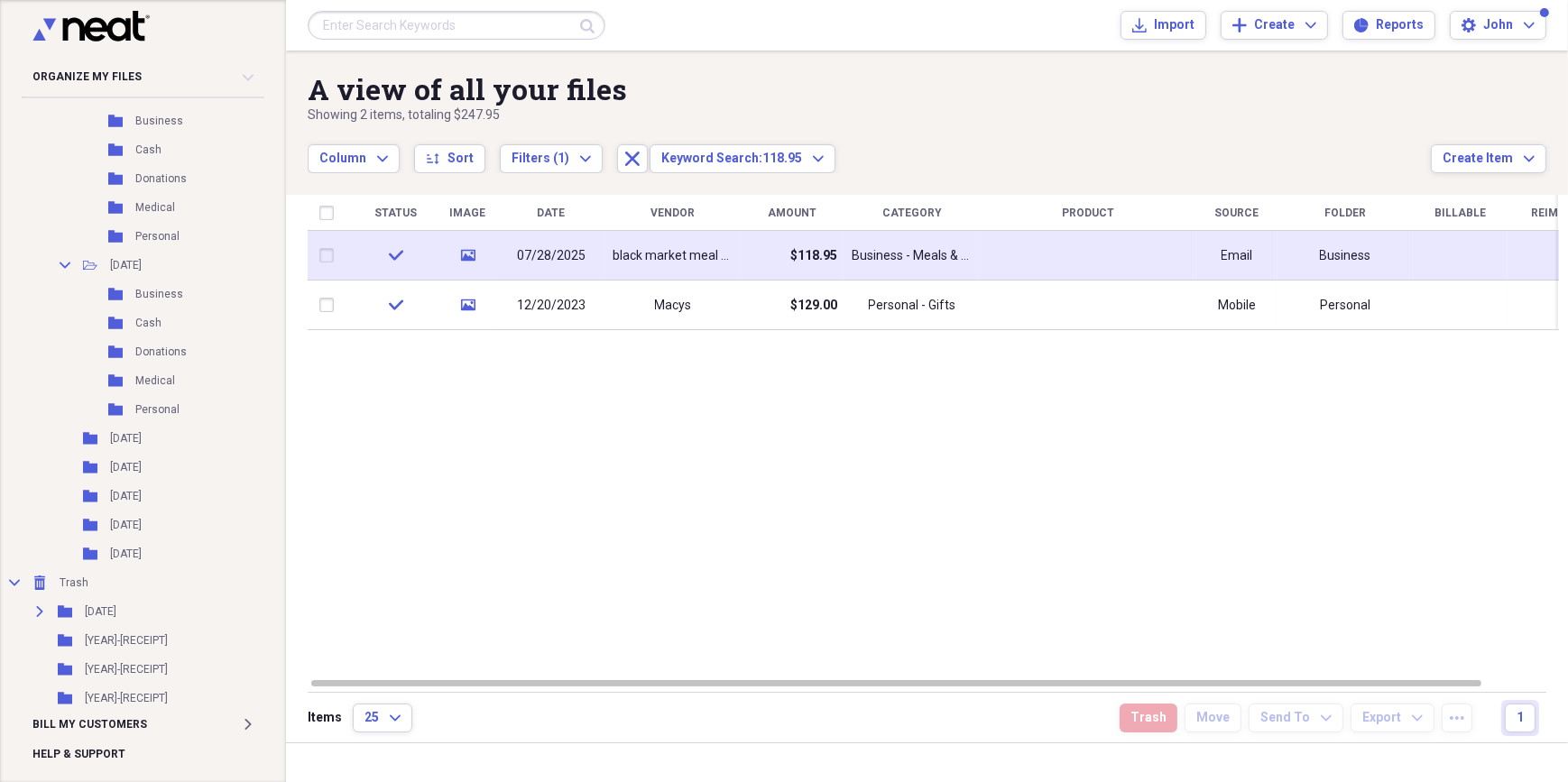 click on "Business - Meals & Entertainment" at bounding box center (912, 256) 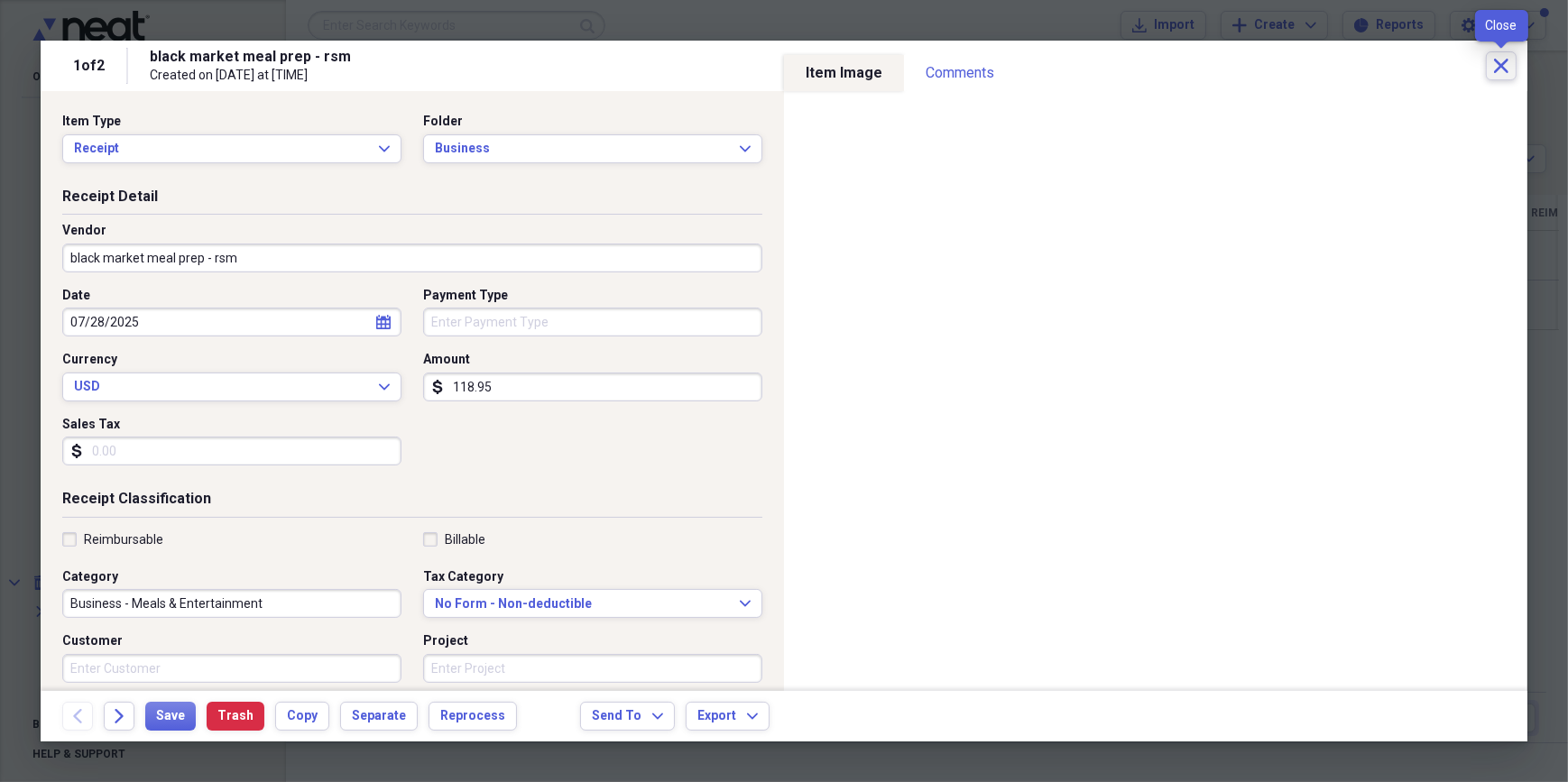 click 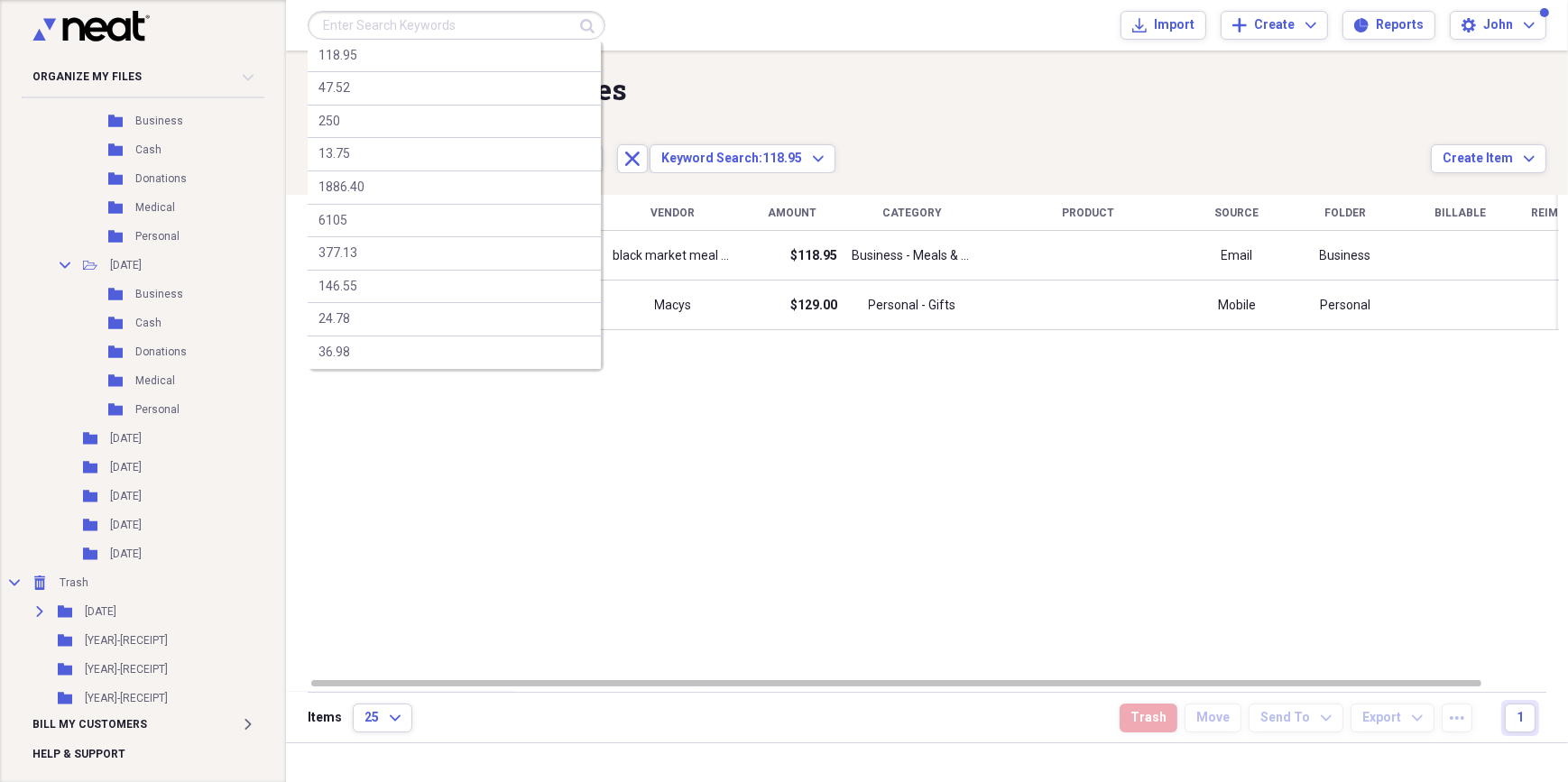 click at bounding box center (457, 25) 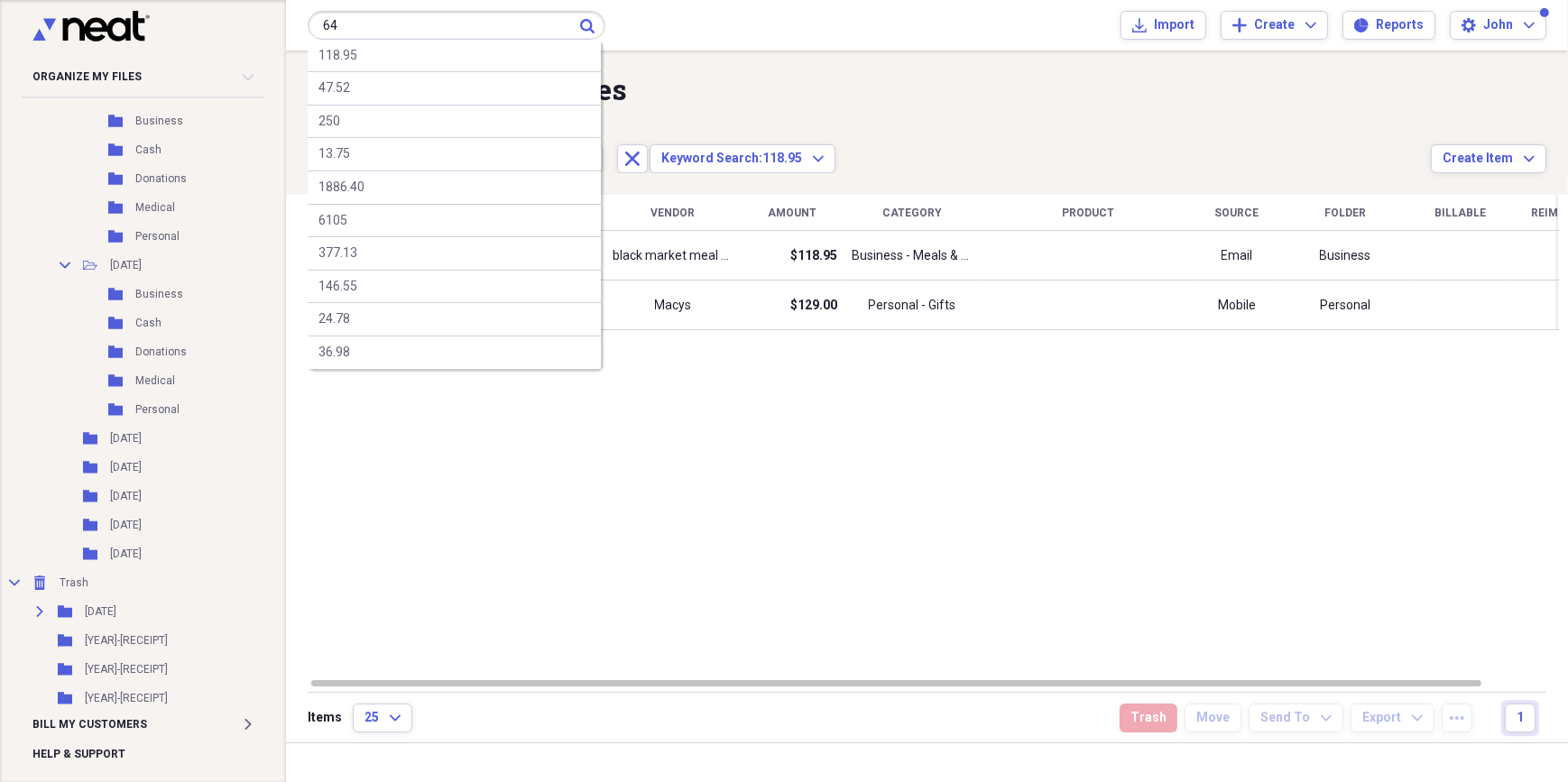type on "64" 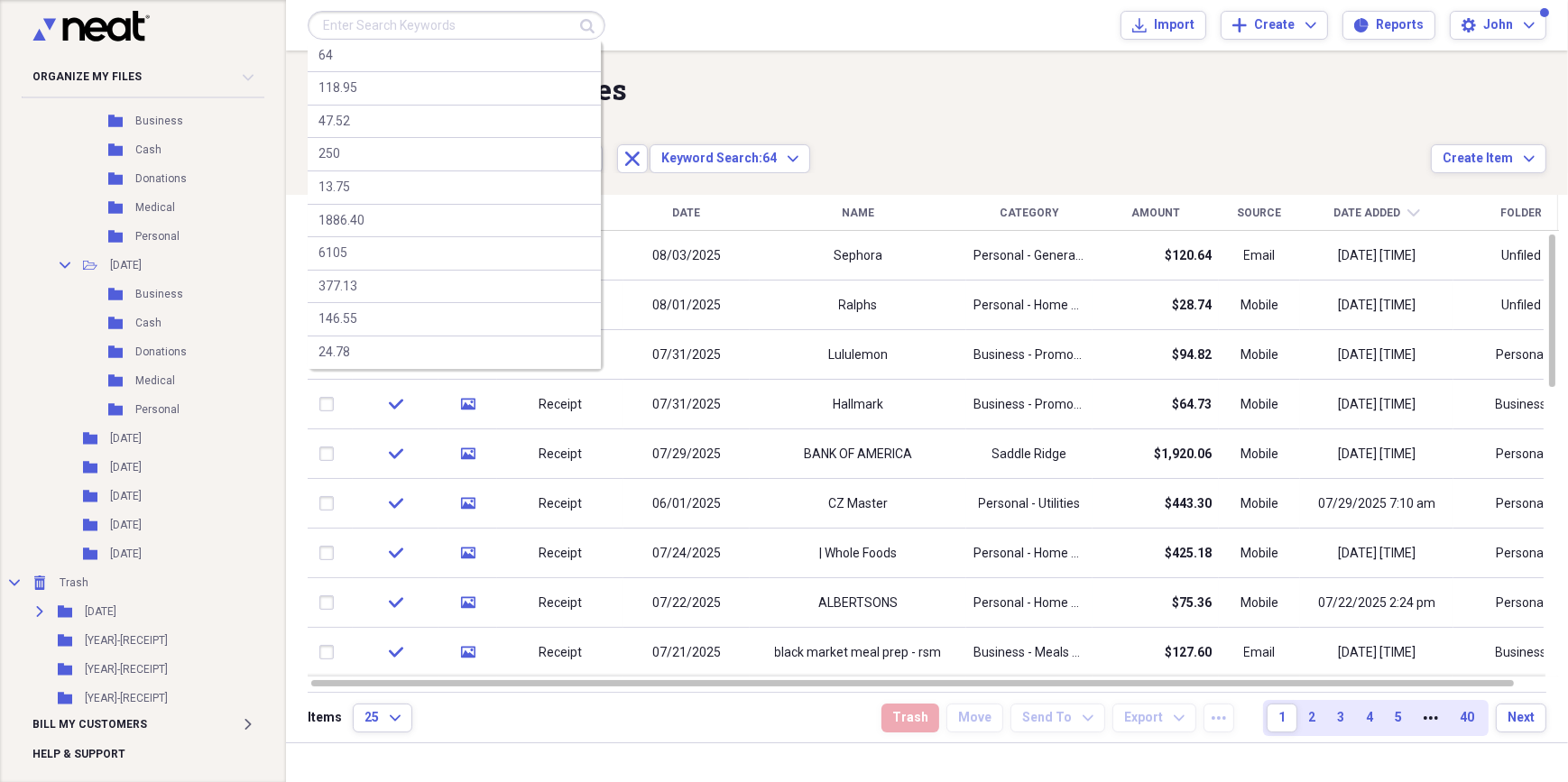 click at bounding box center [457, 25] 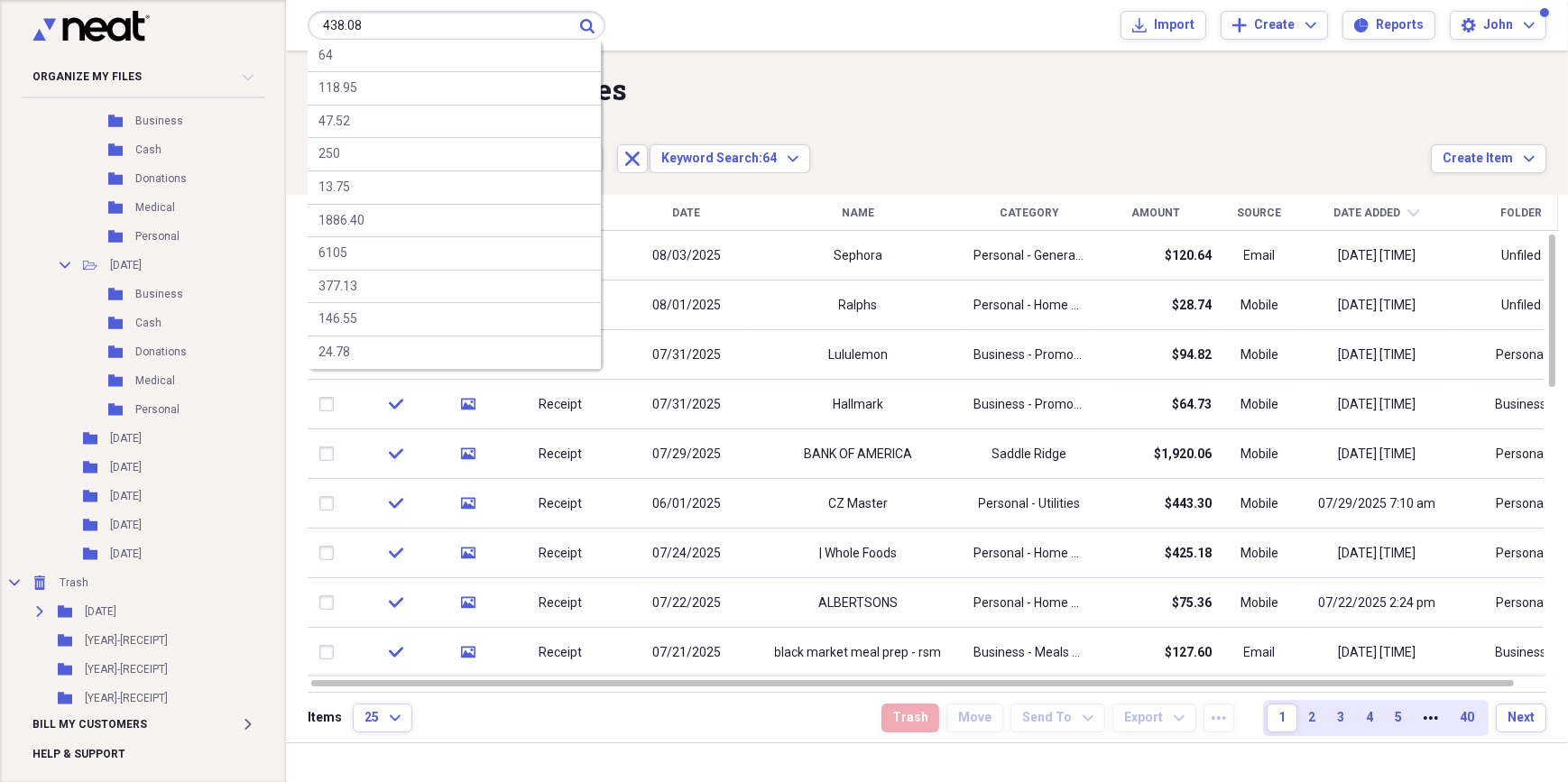 type on "438.08" 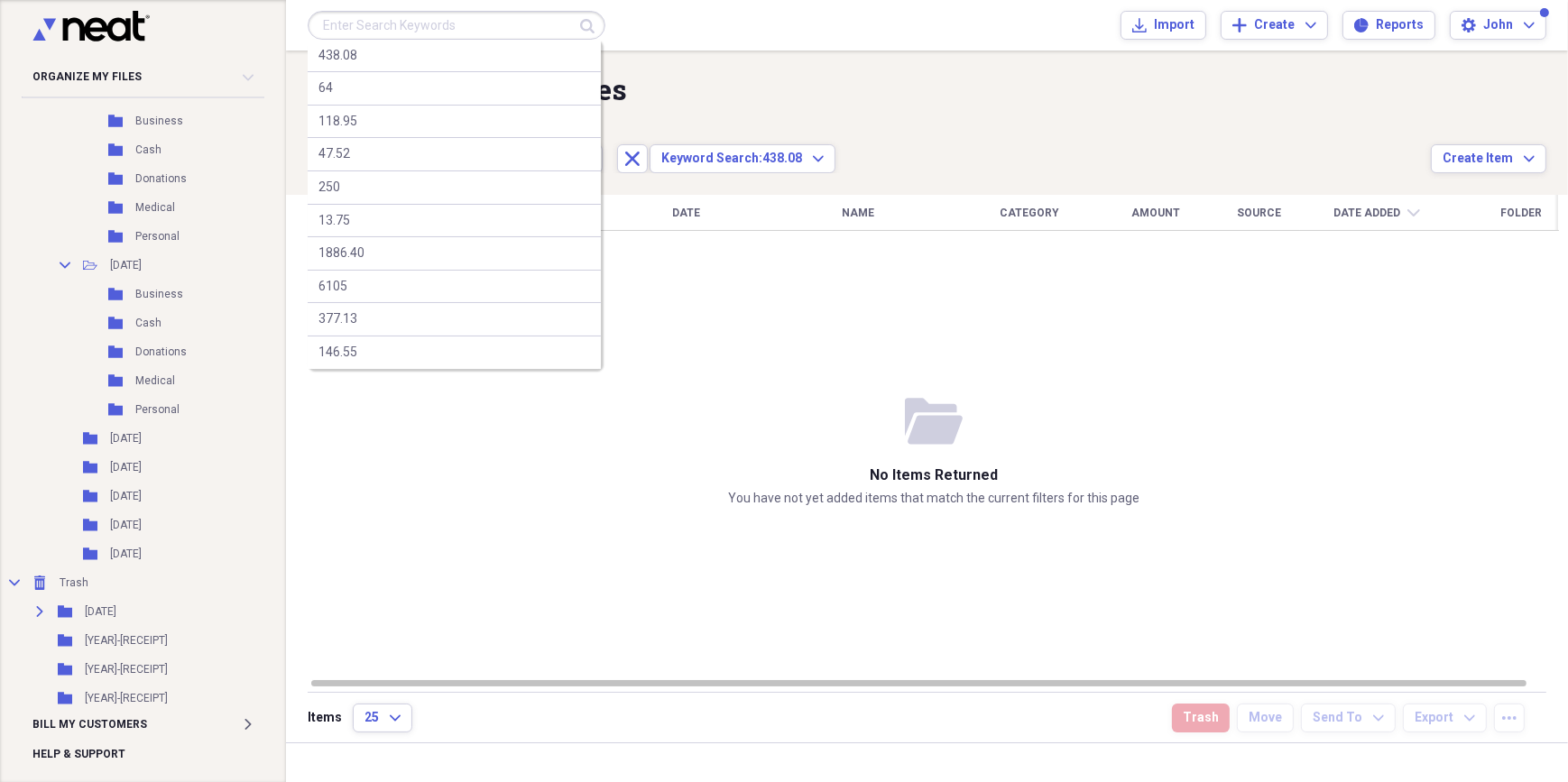 click at bounding box center [457, 25] 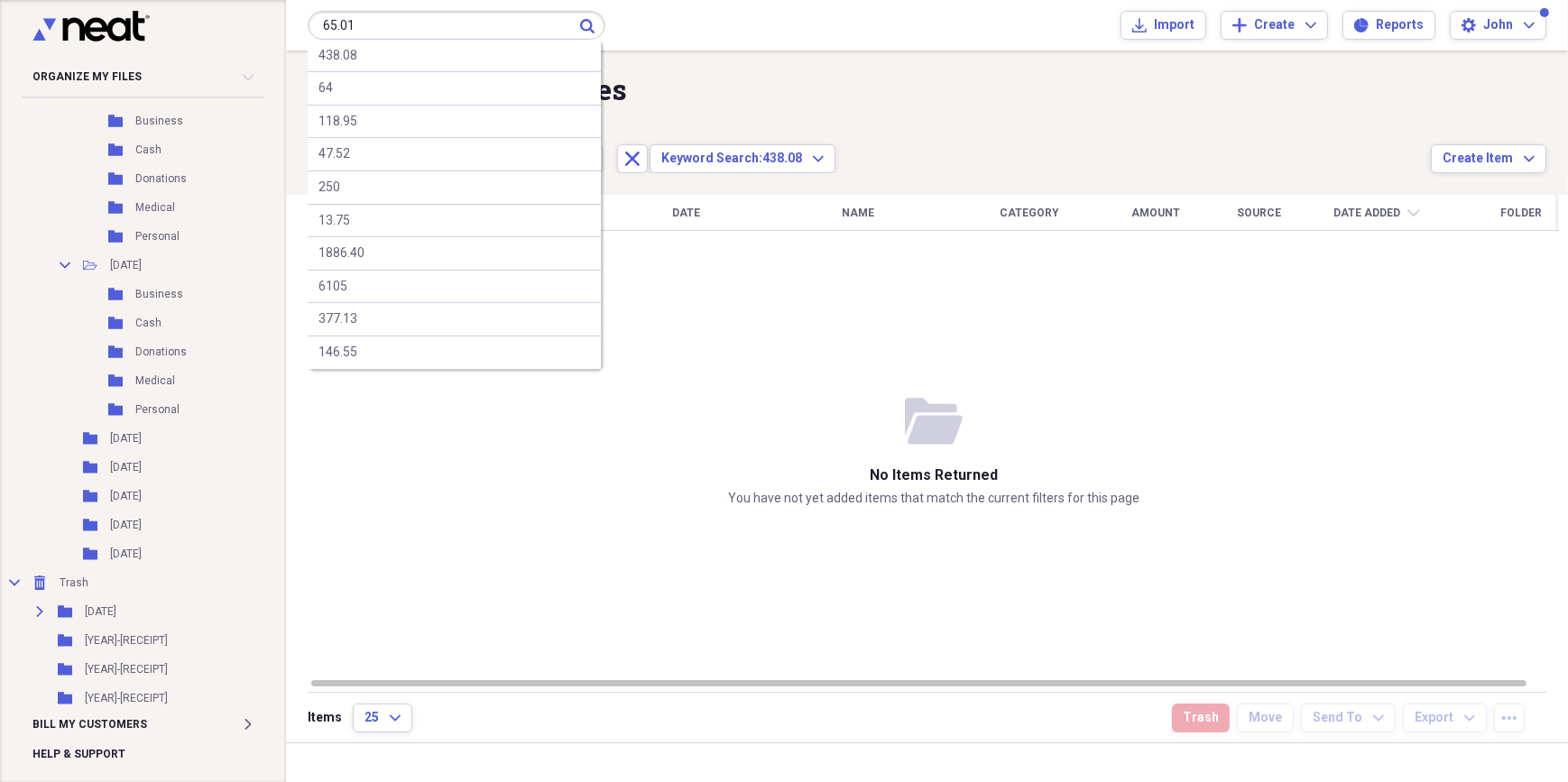 type on "65.01" 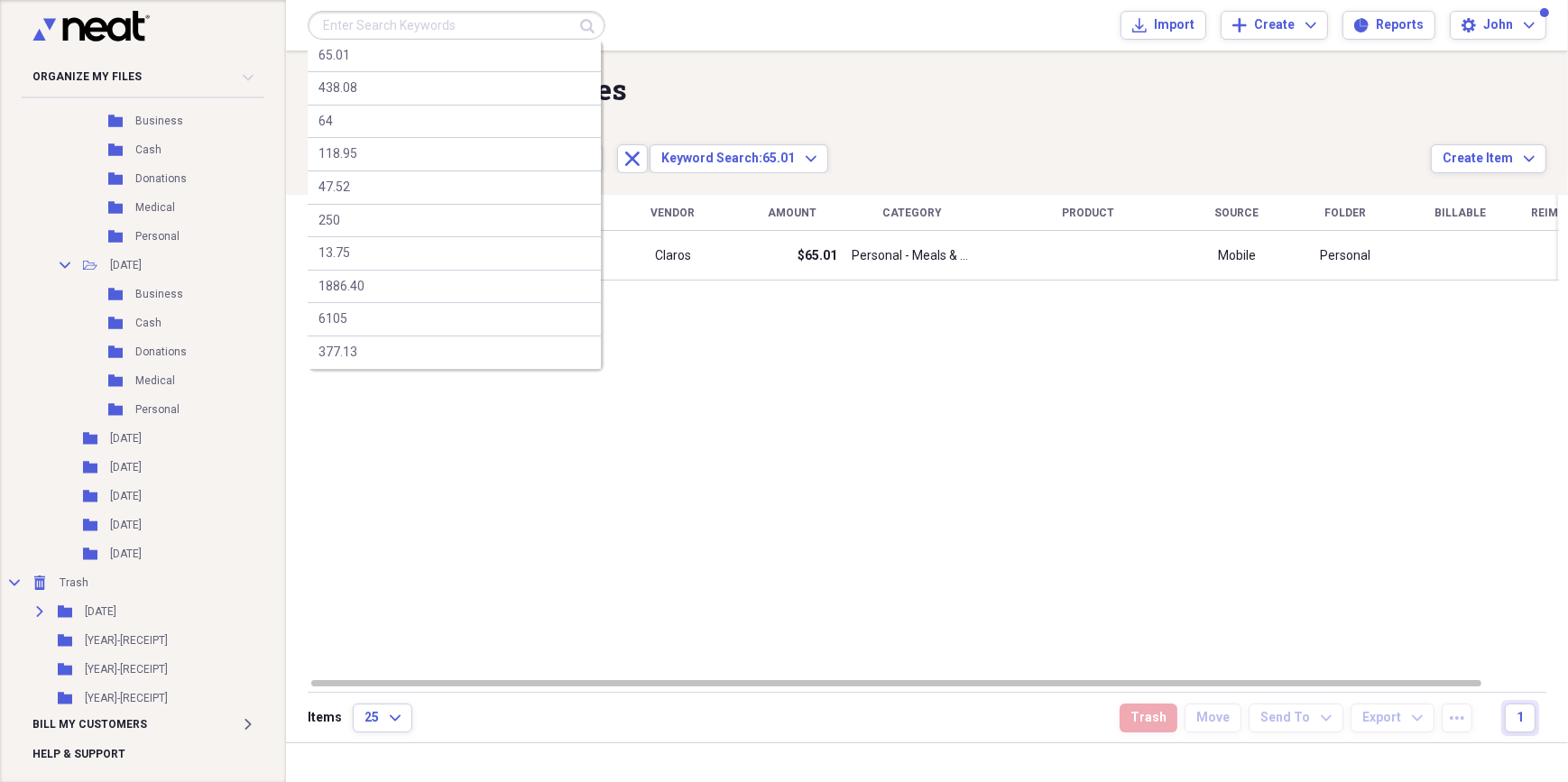 click at bounding box center (457, 25) 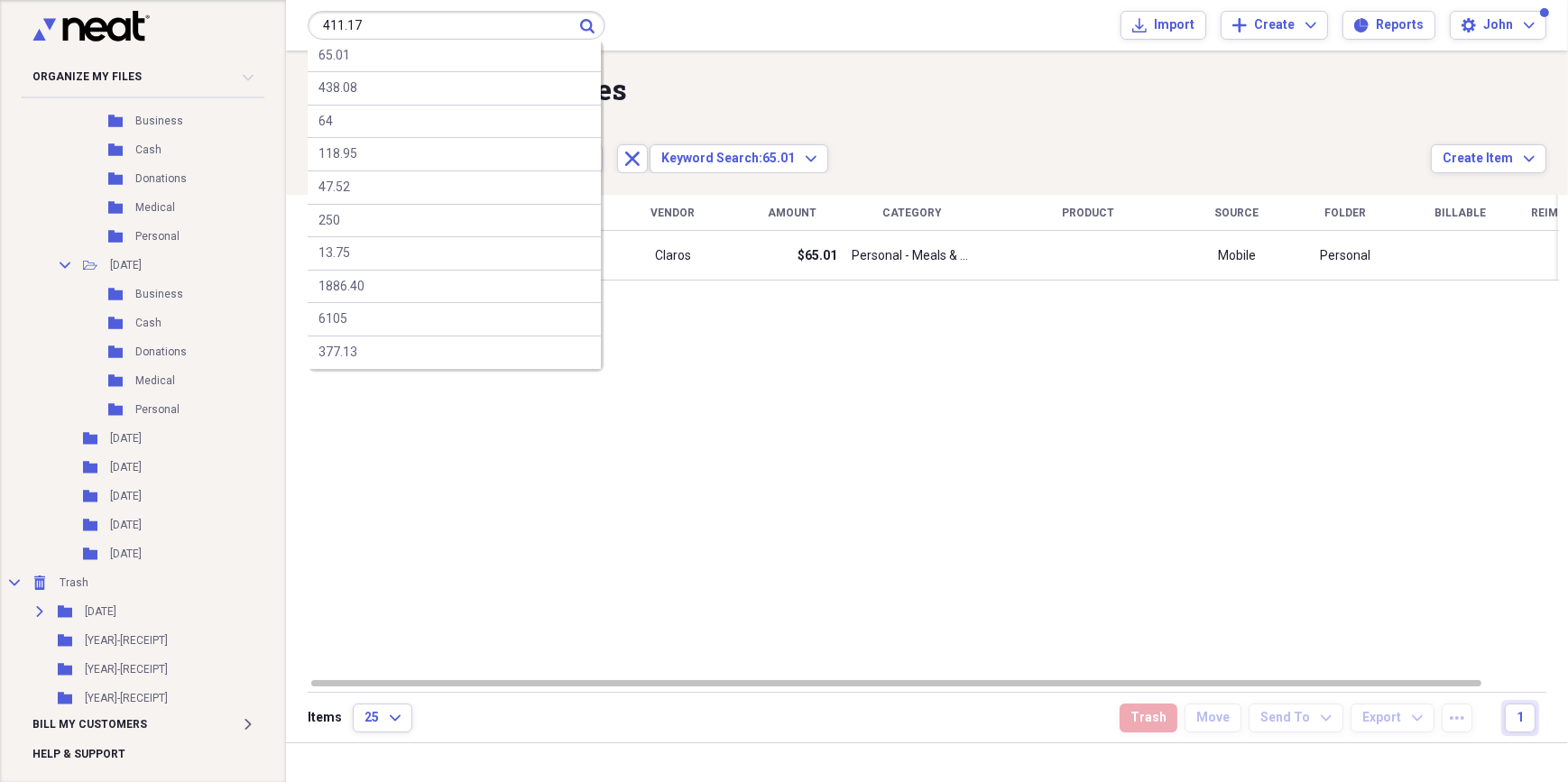 type on "411.17" 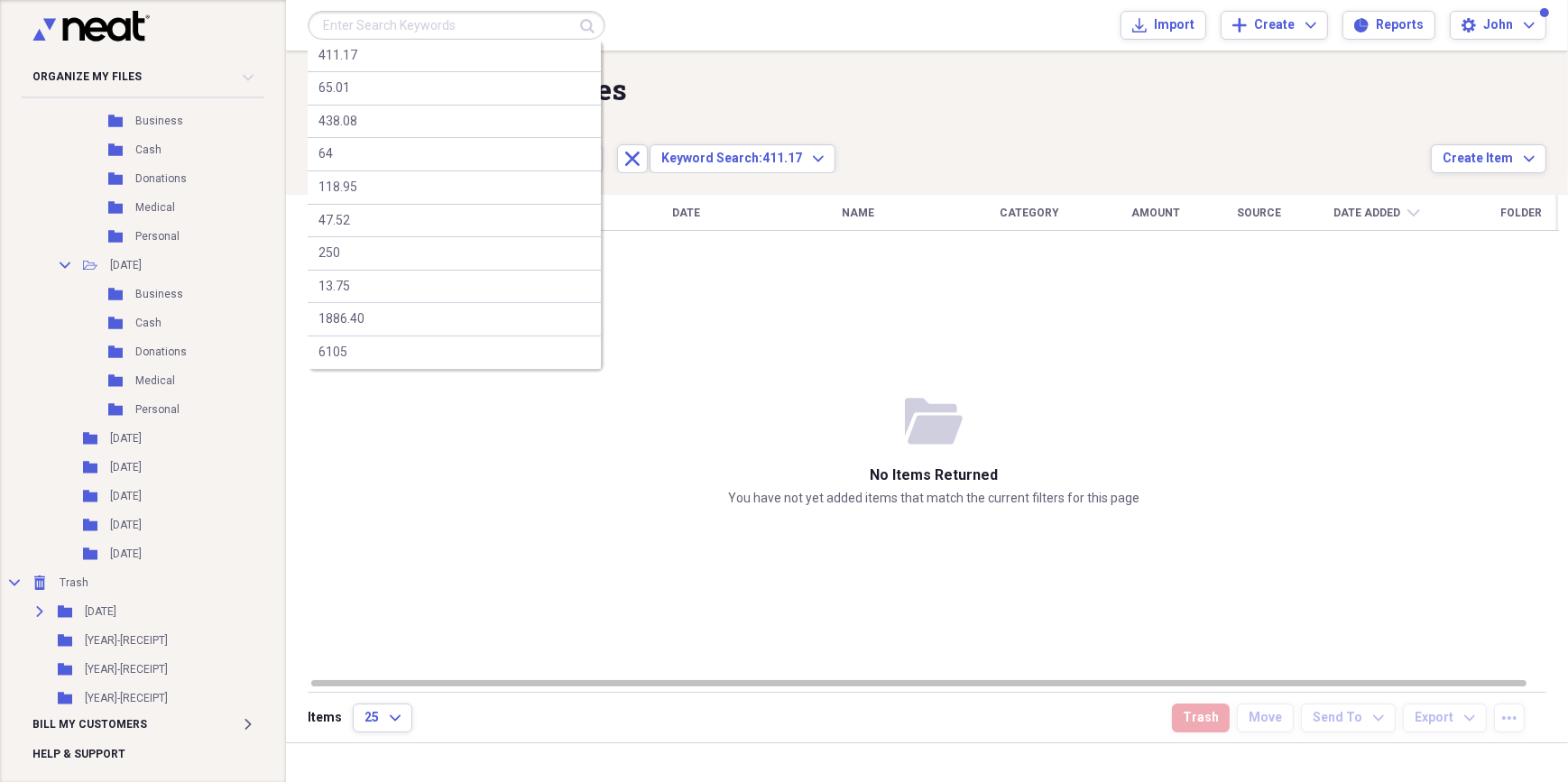 click at bounding box center [457, 25] 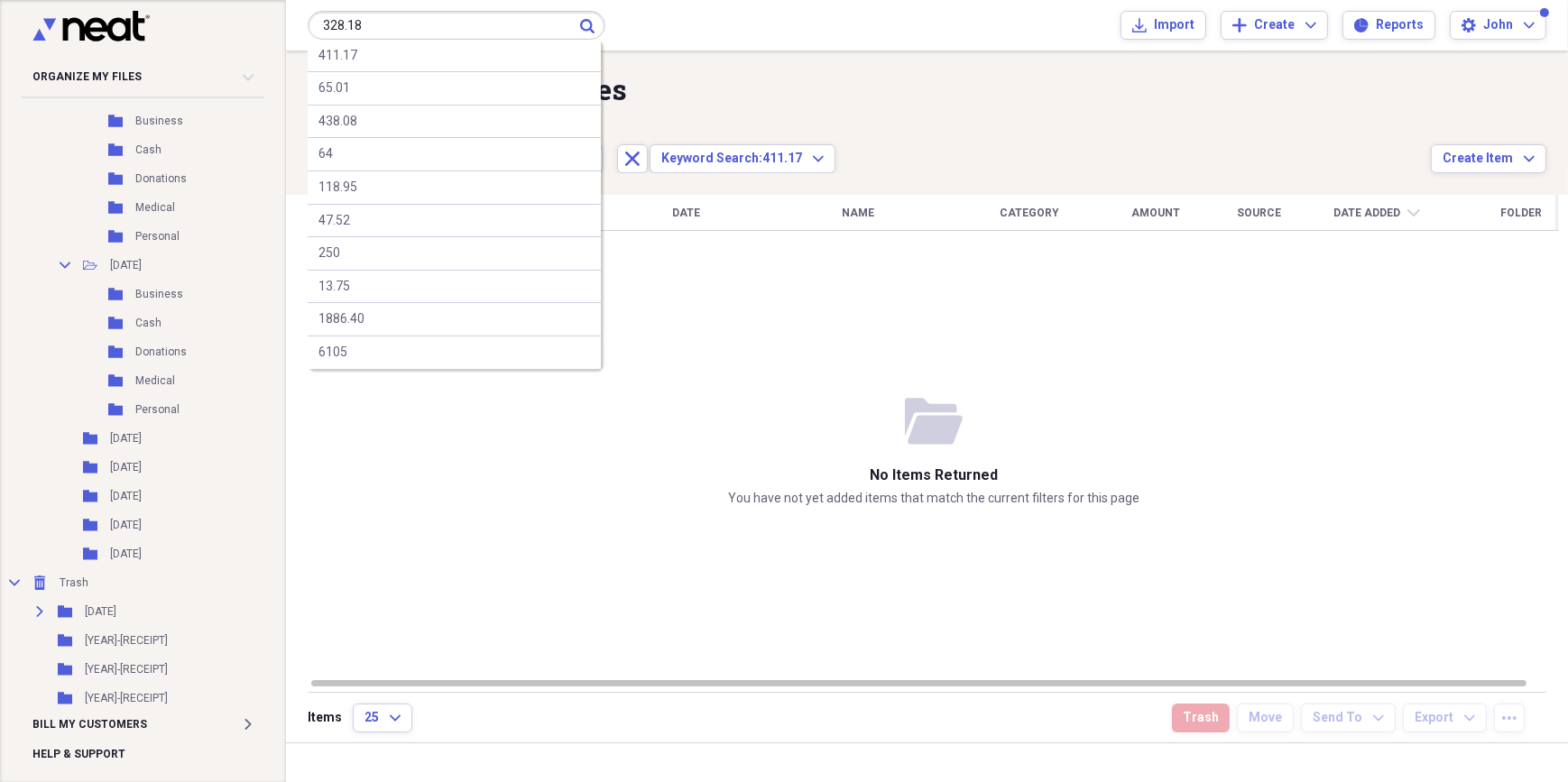 type on "328.18" 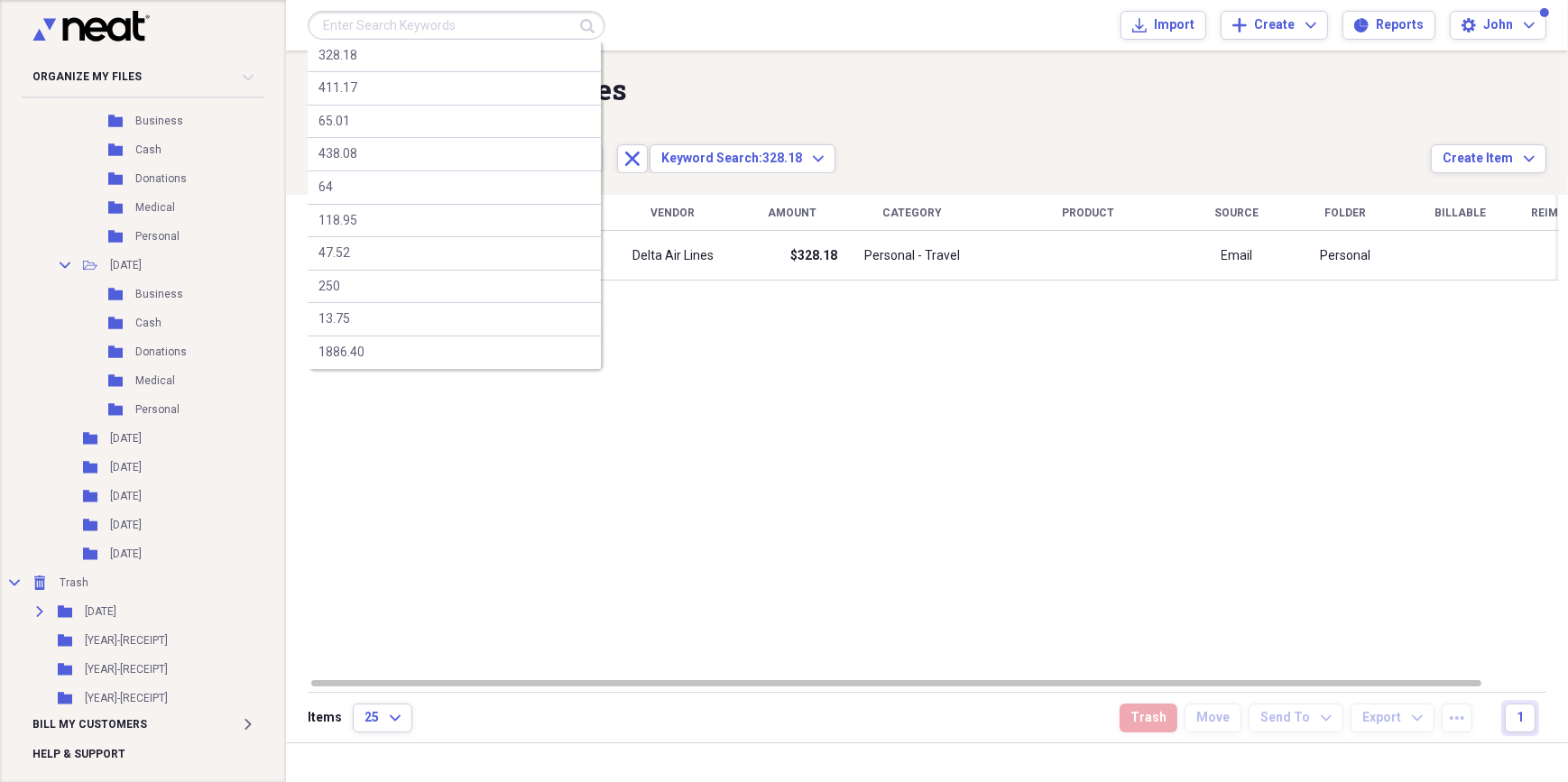 click at bounding box center [457, 25] 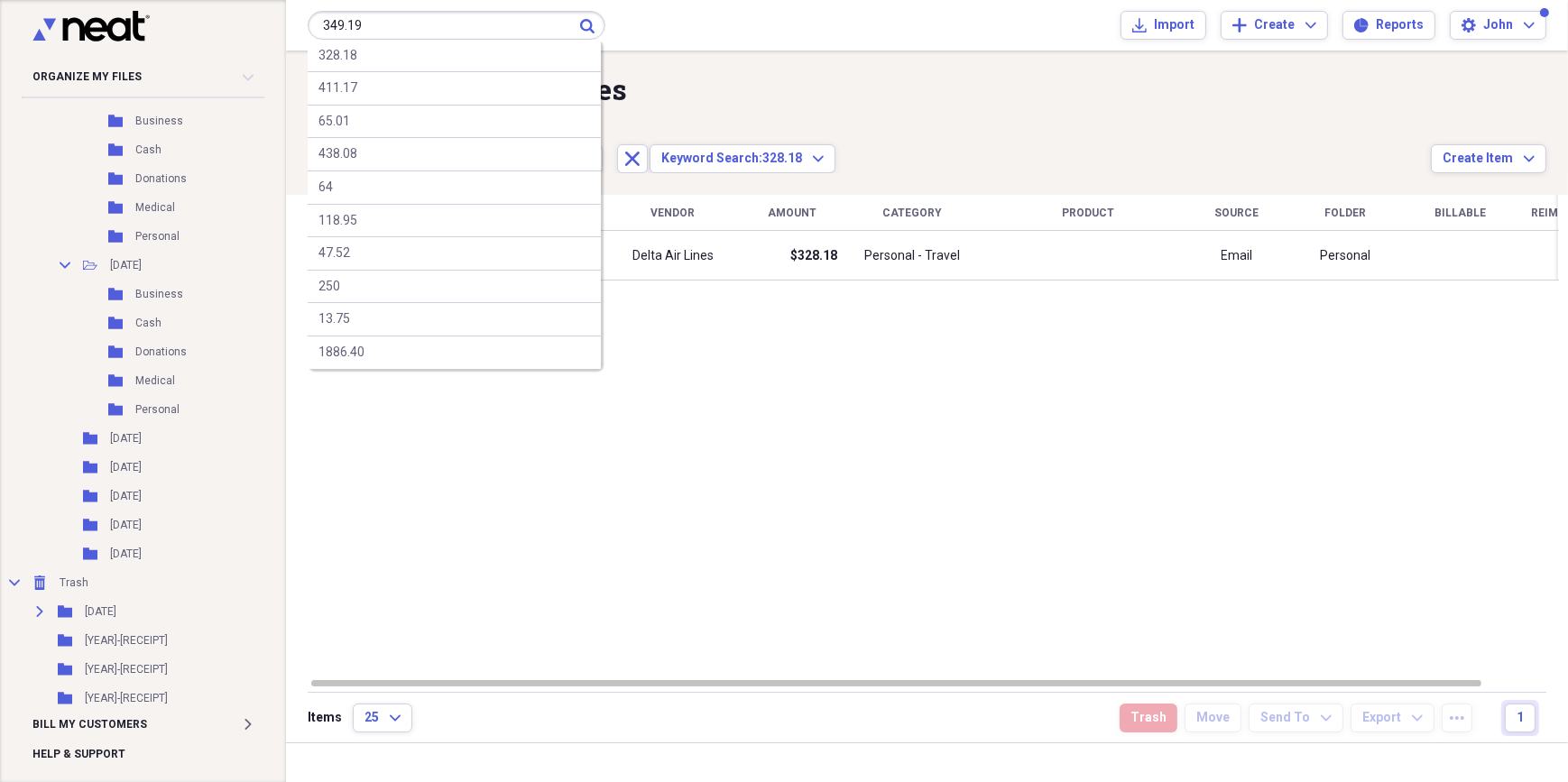 type on "349.19" 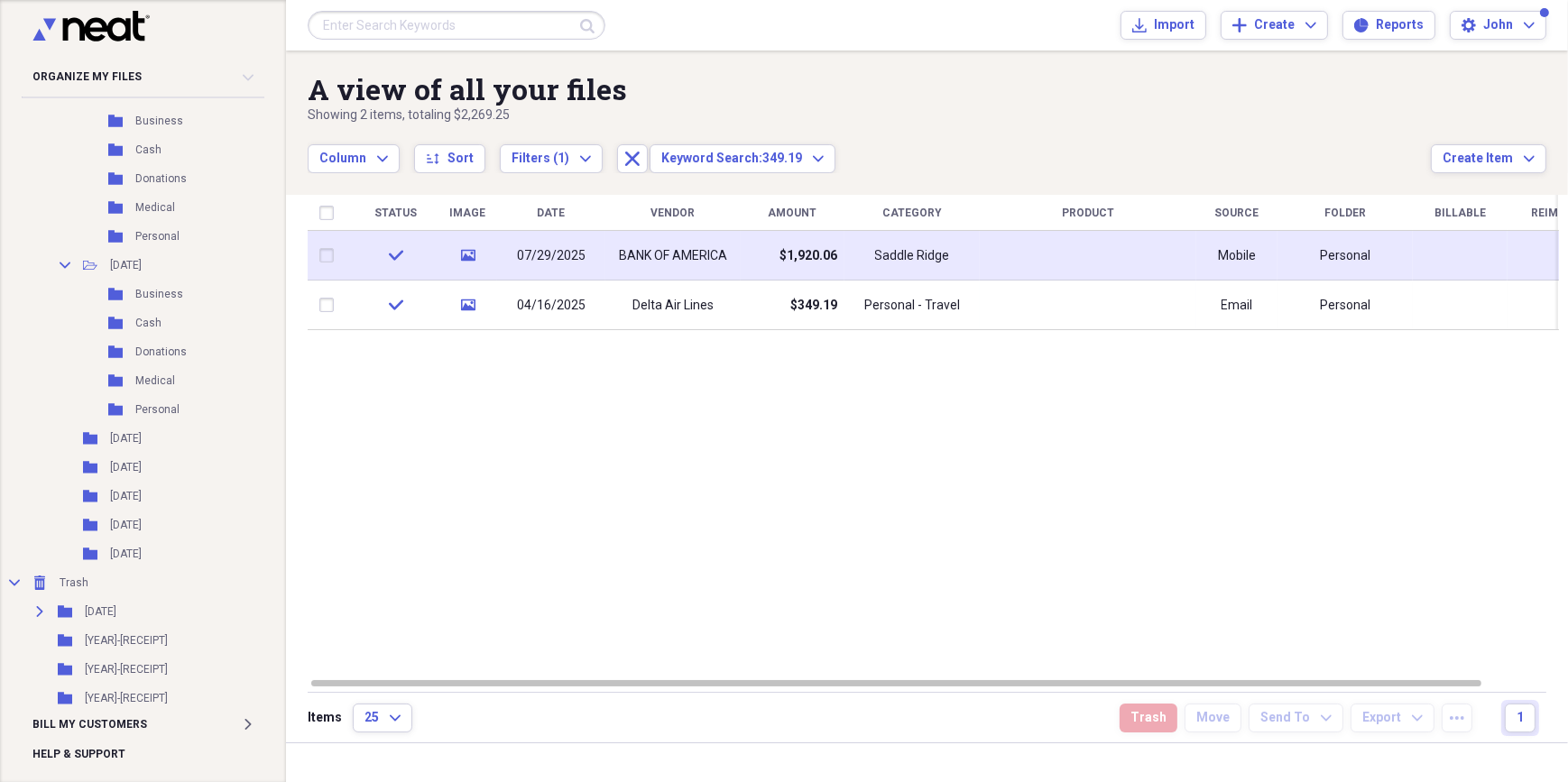 click on "$1,920.06" at bounding box center (792, 255) 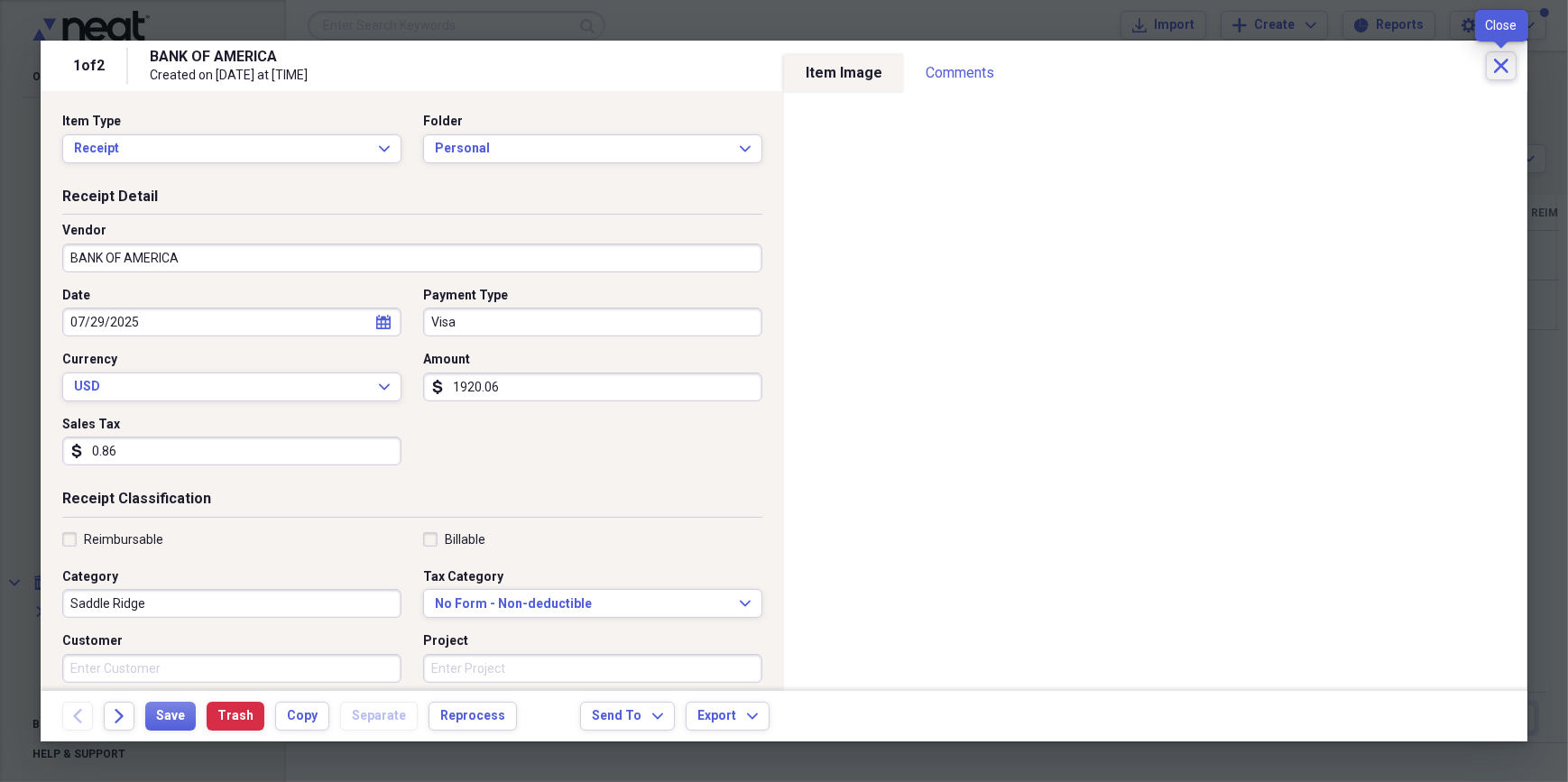 click on "Close" 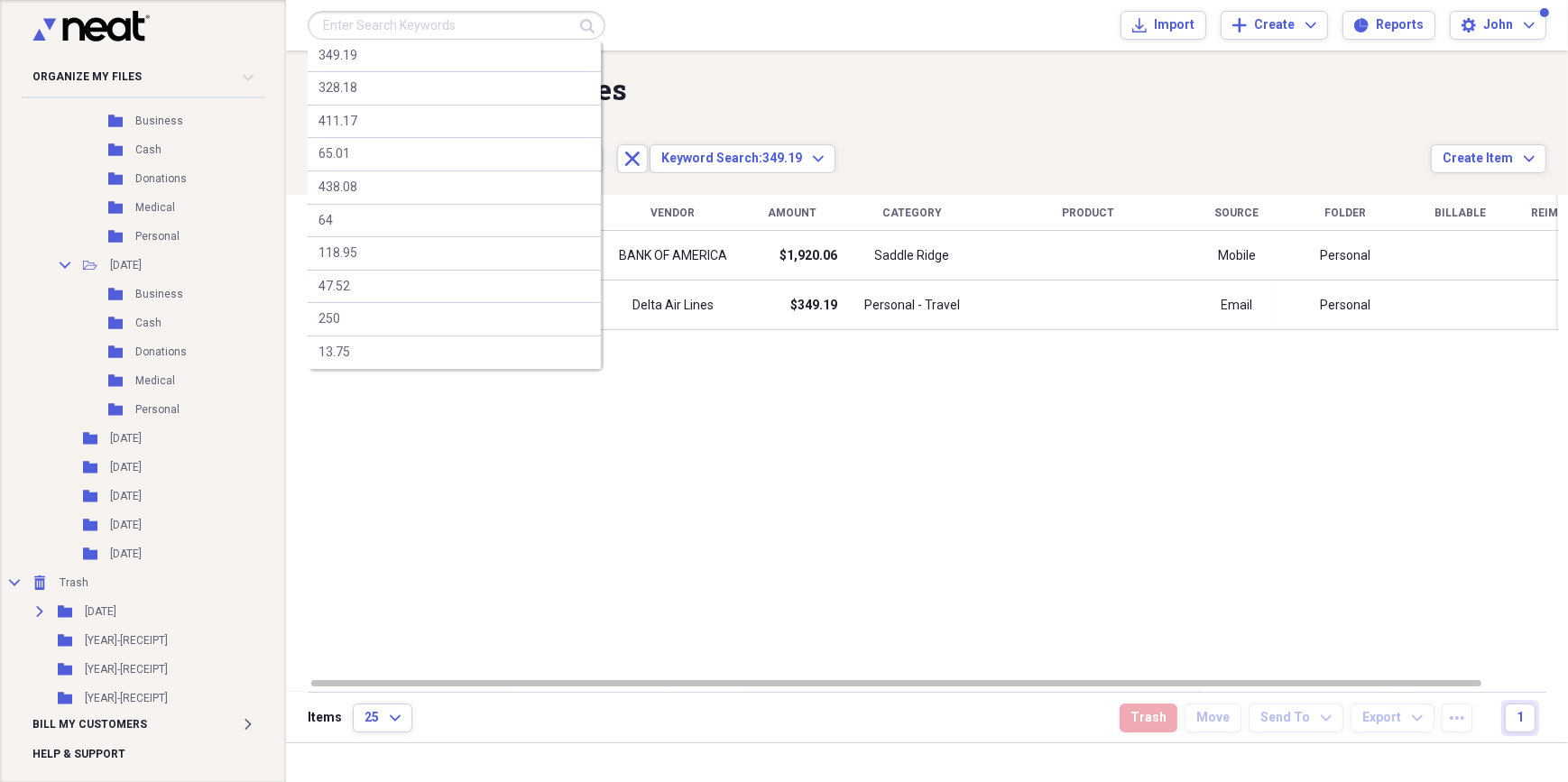 click at bounding box center (457, 25) 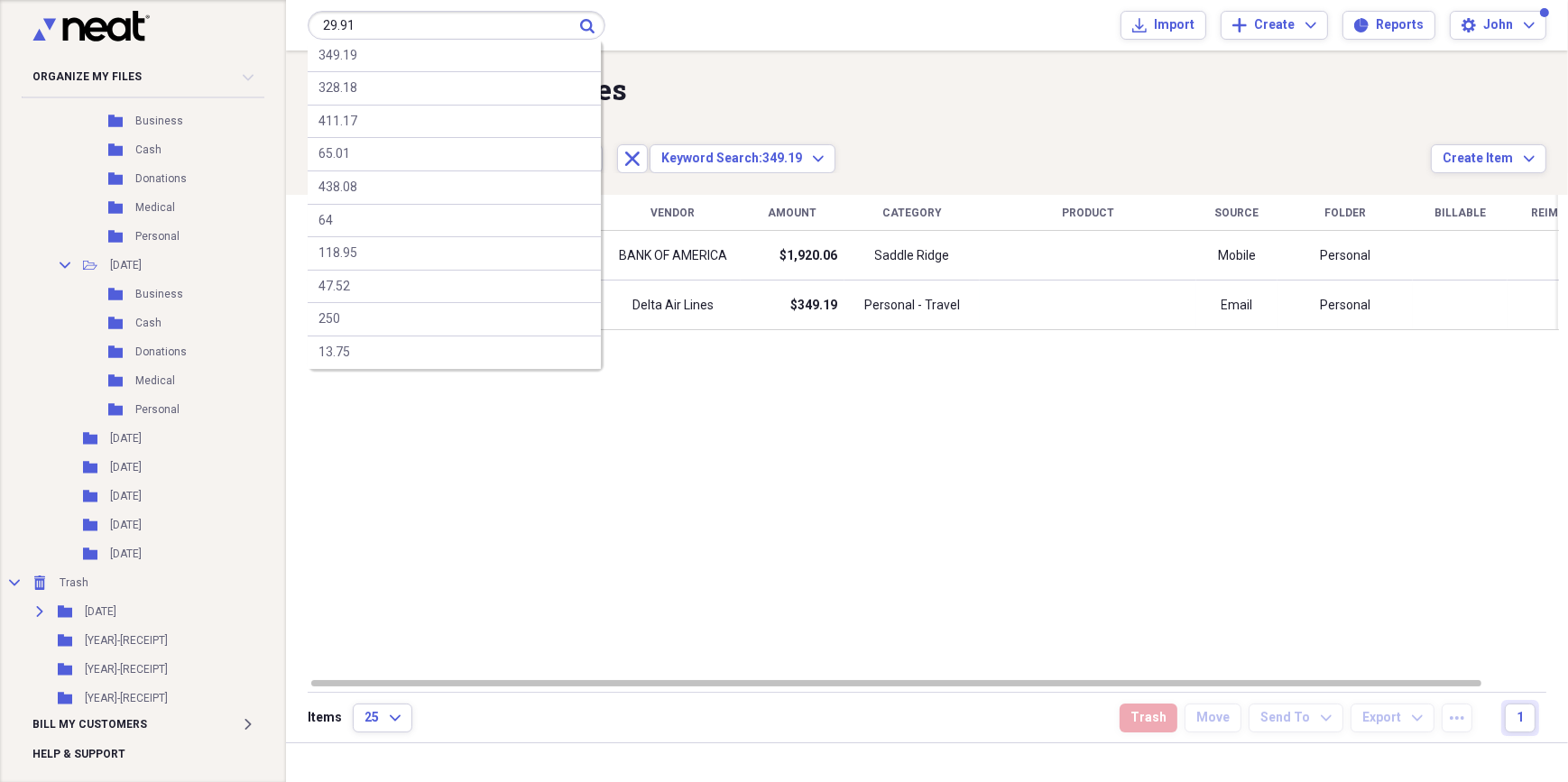 type on "29.91" 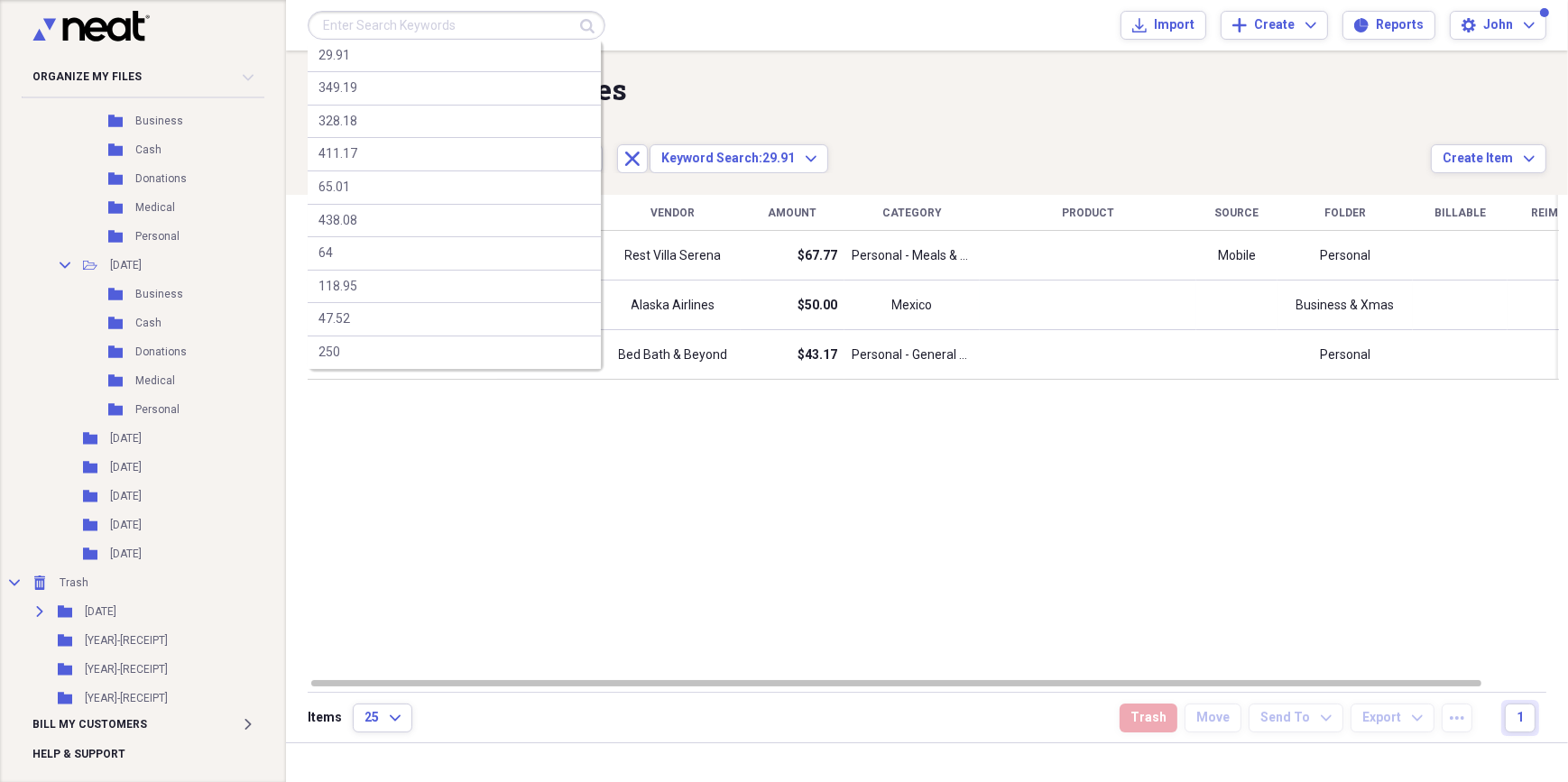 click at bounding box center (457, 25) 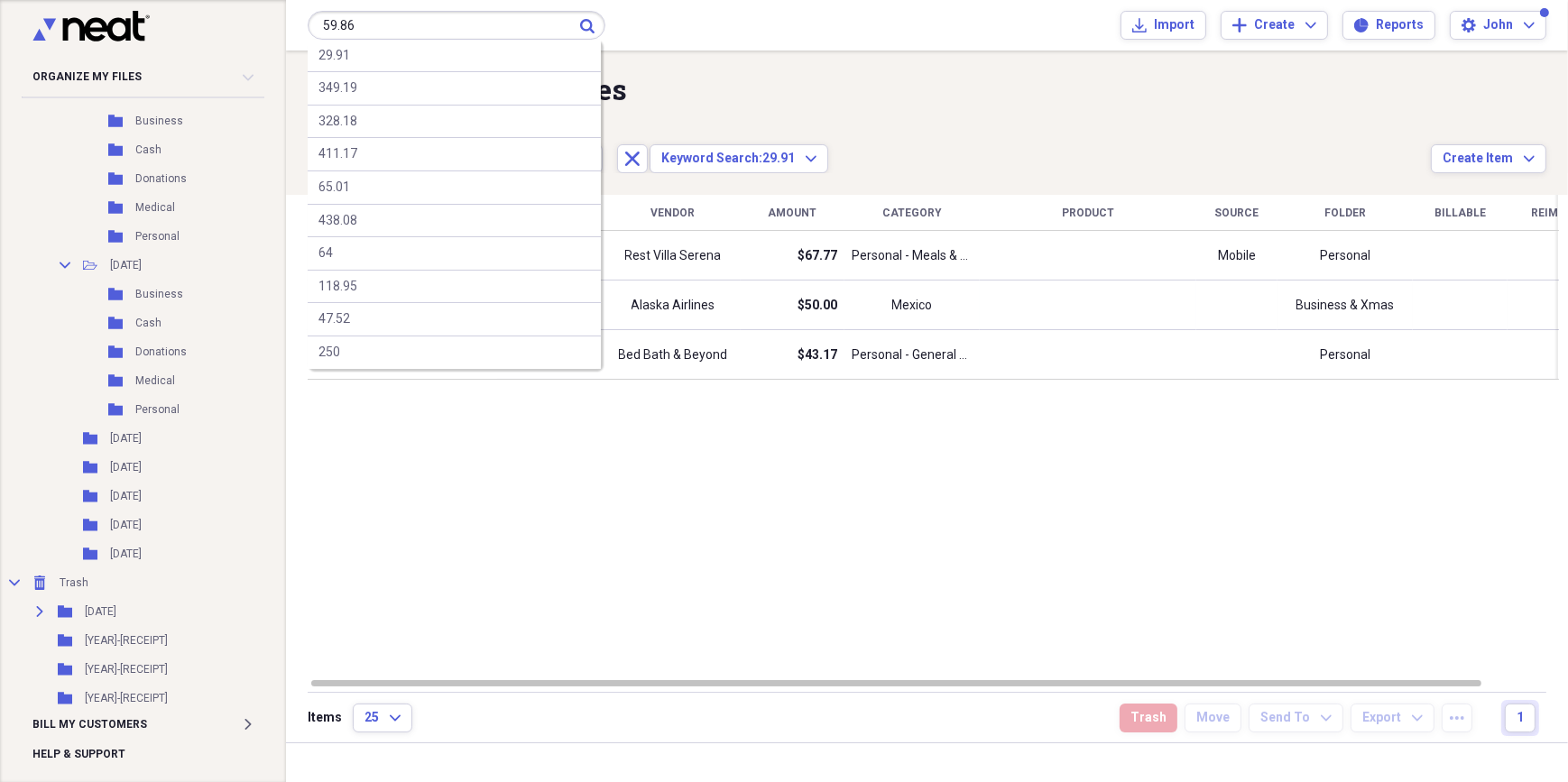 type on "59.86" 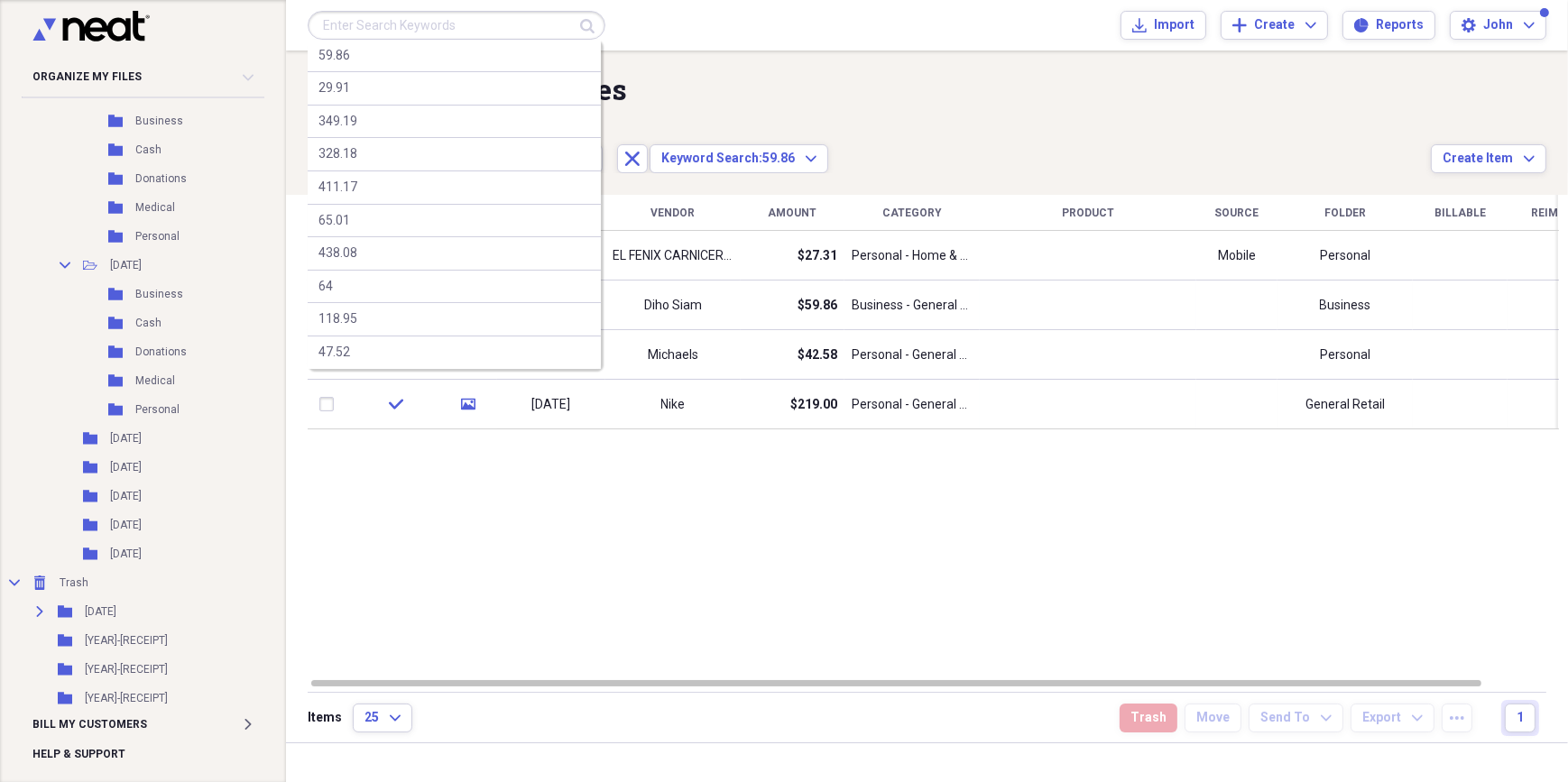click at bounding box center [457, 25] 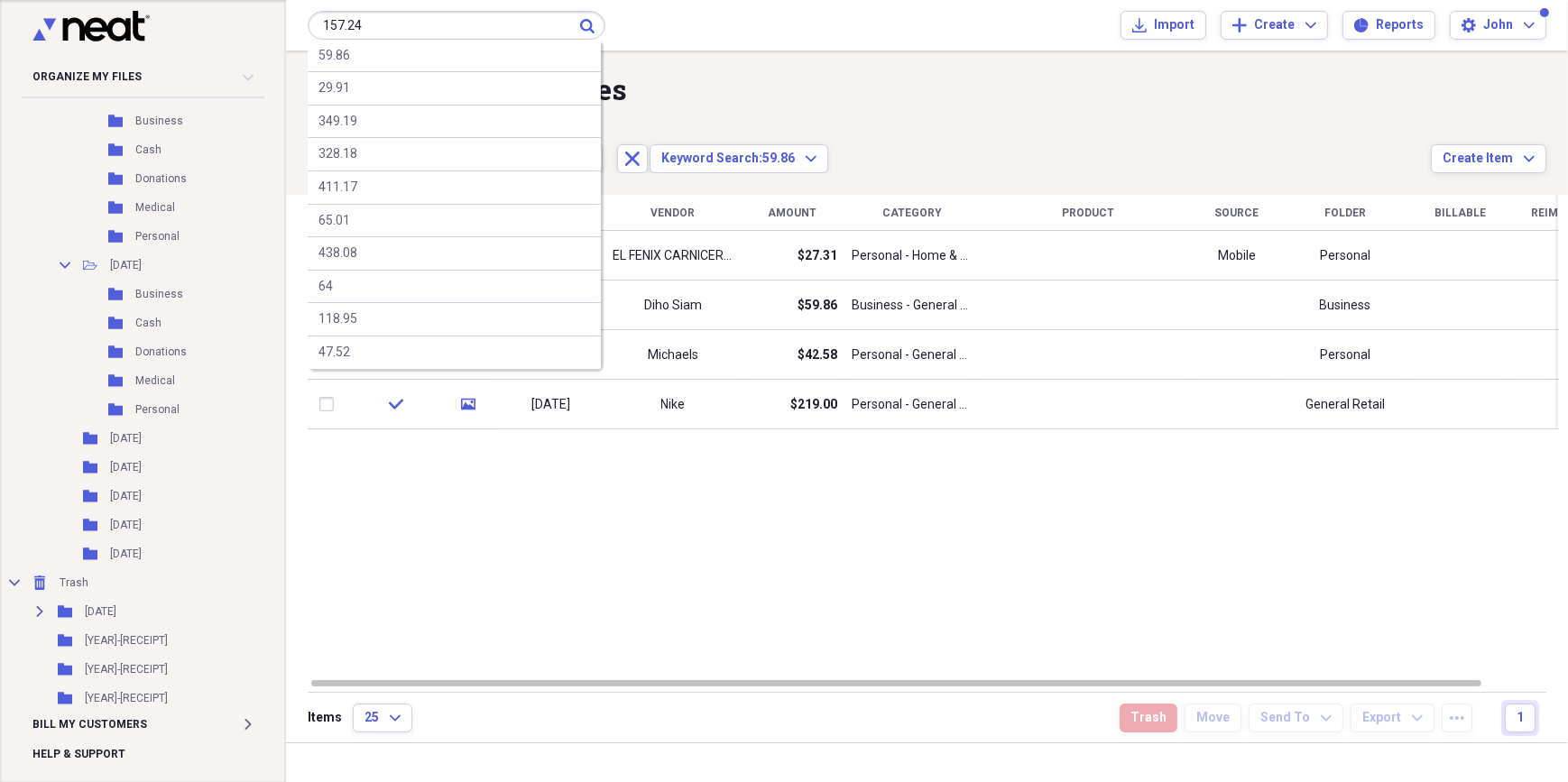 type on "157.24" 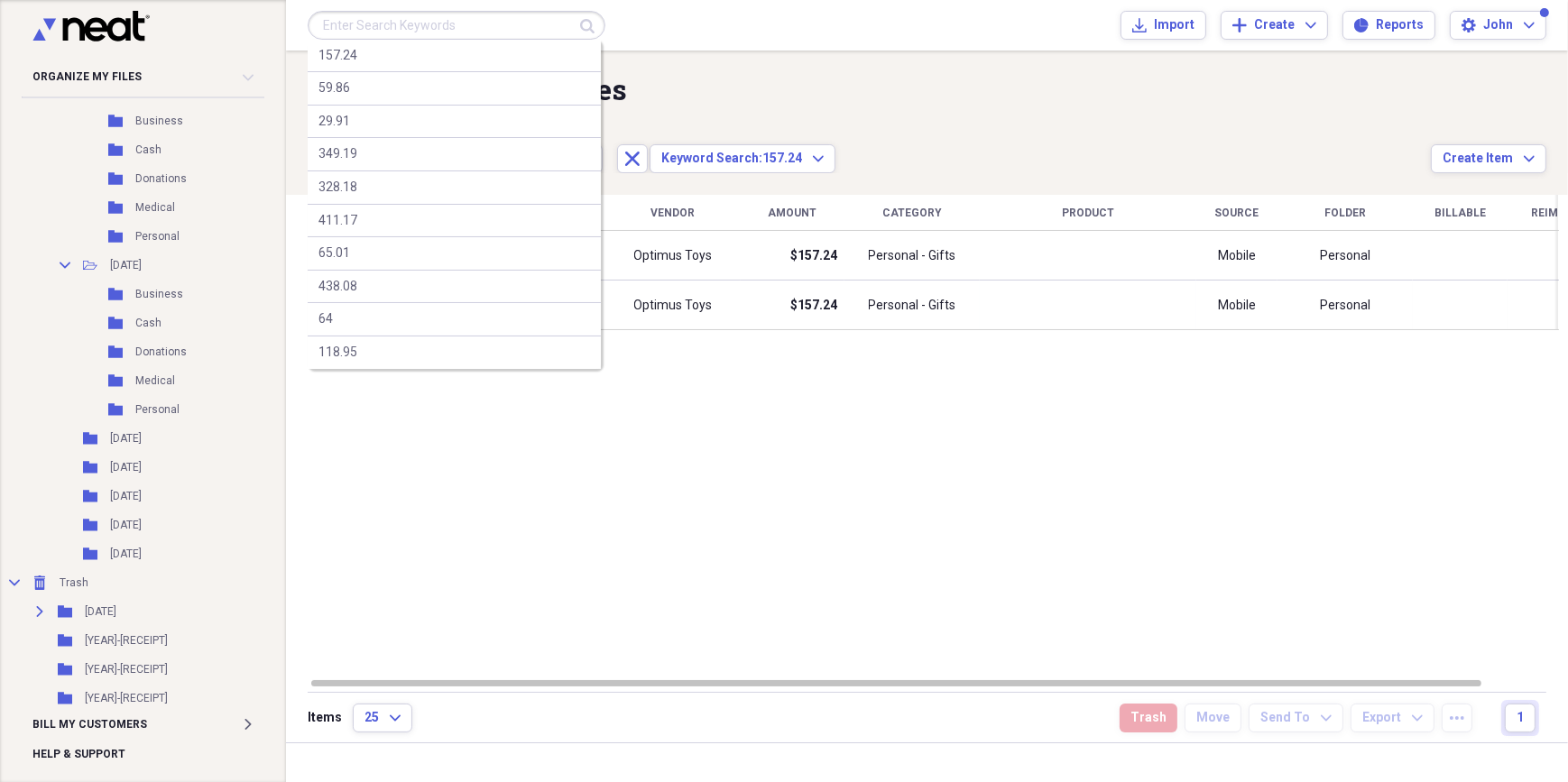 click at bounding box center [457, 25] 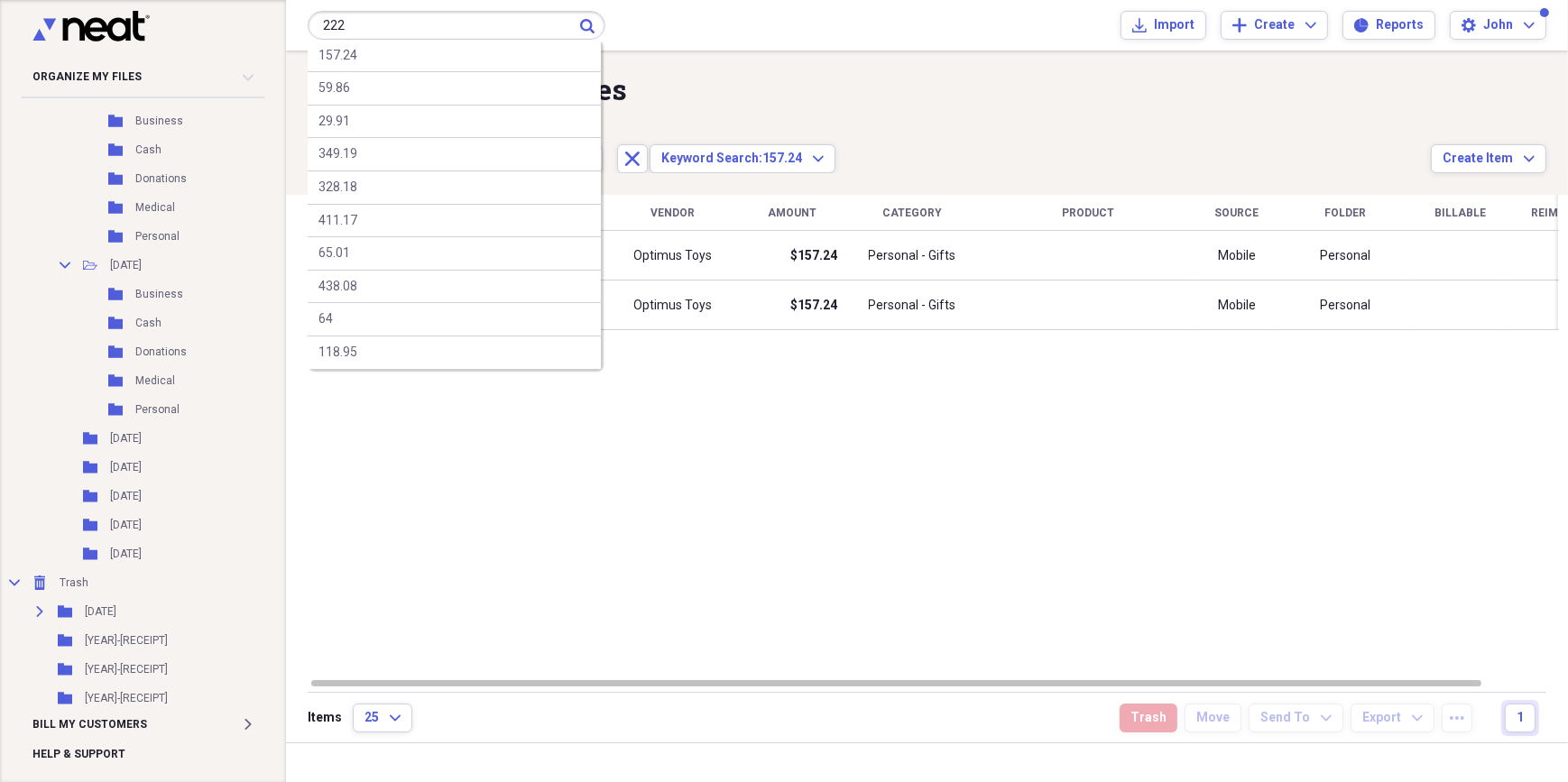 type on "222" 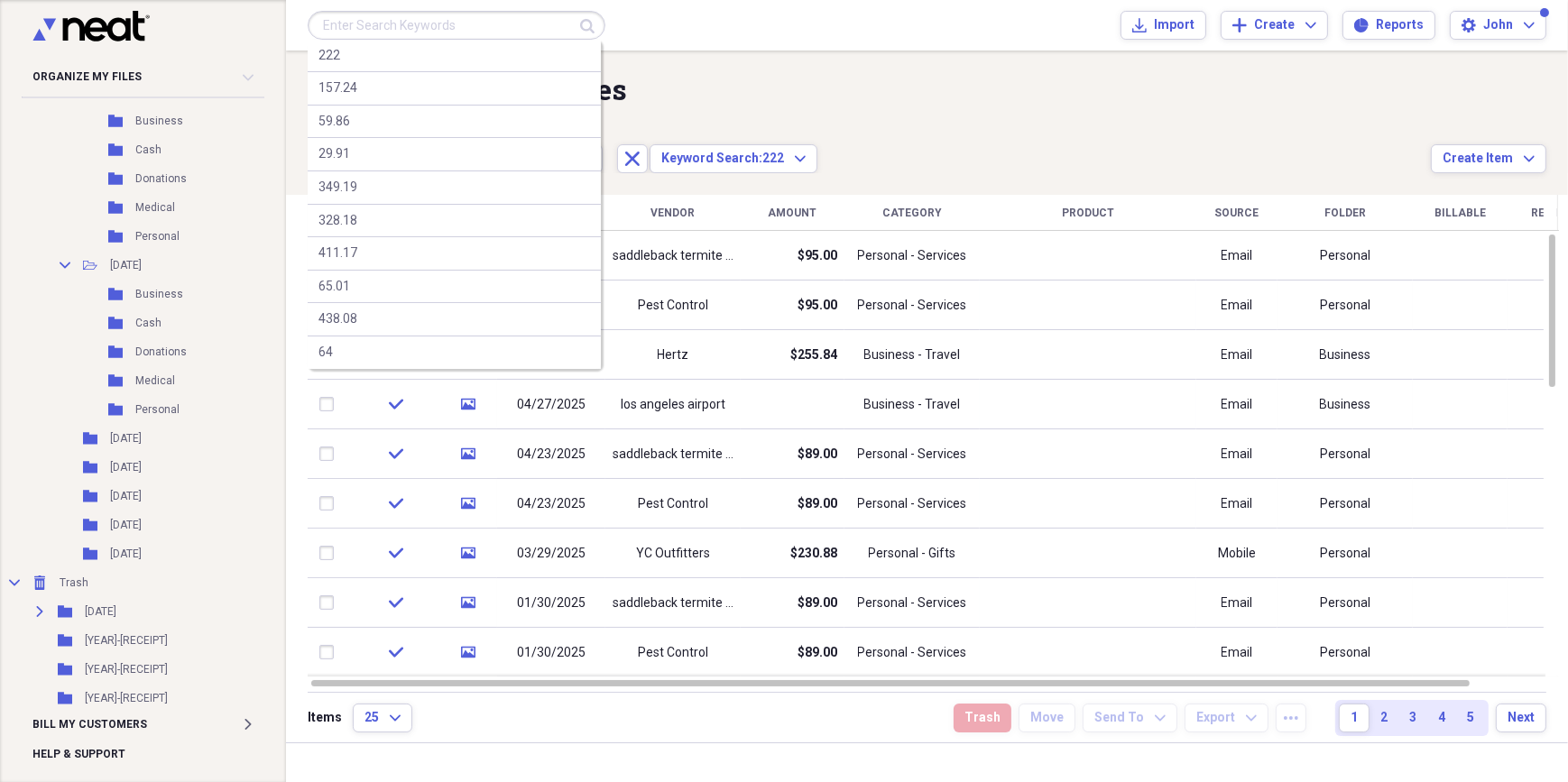 click at bounding box center (457, 25) 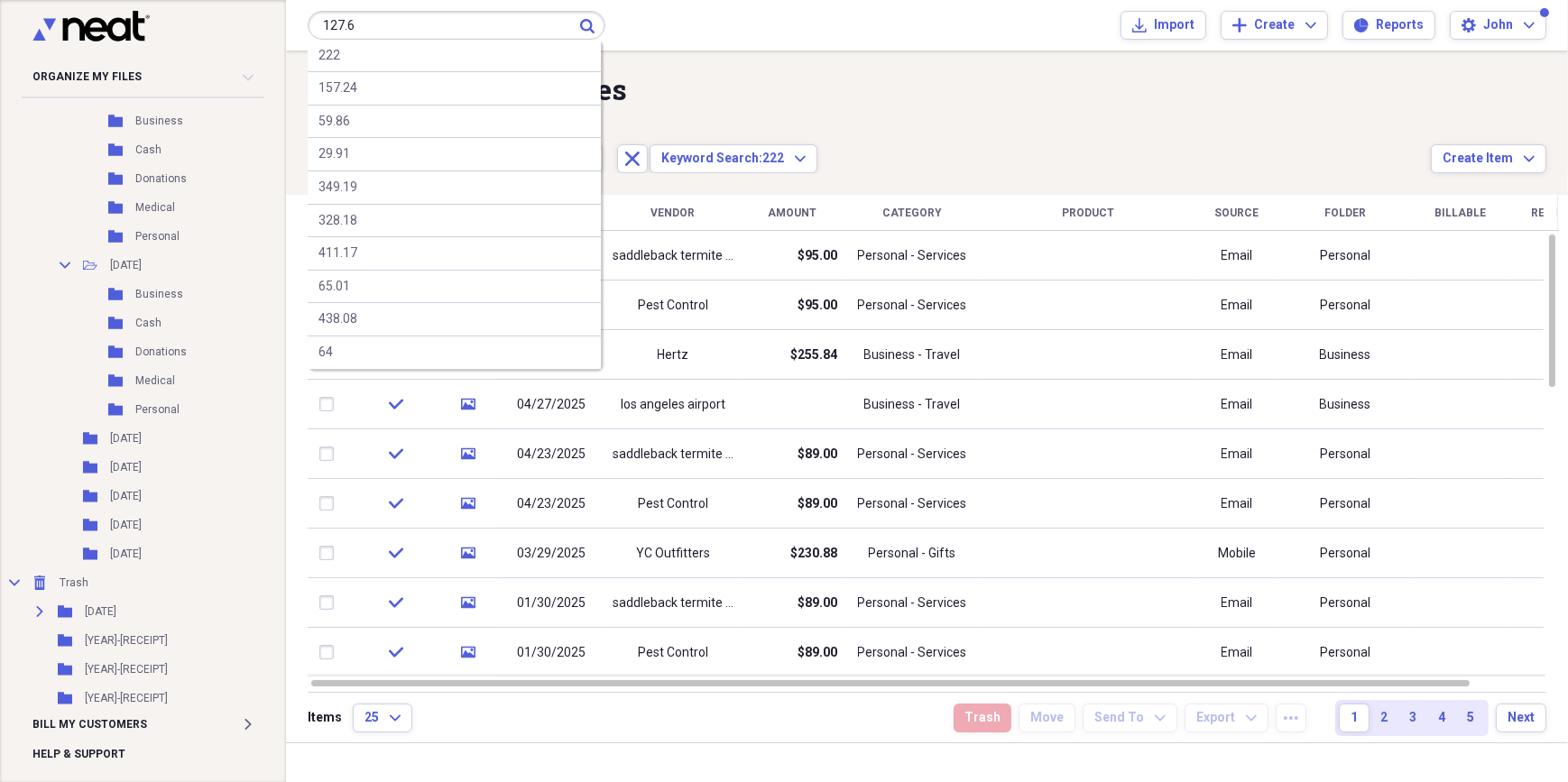 type on "127.6" 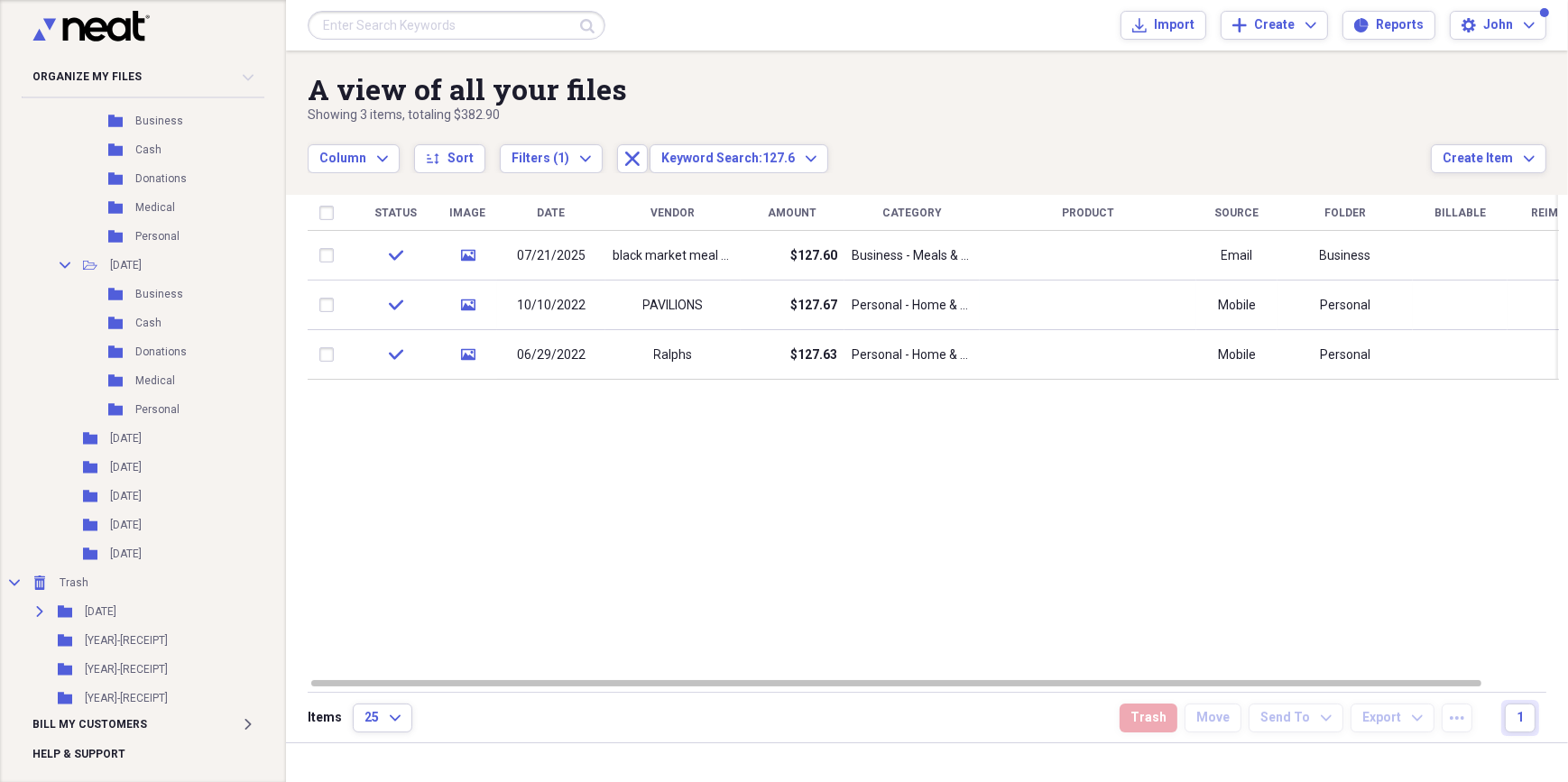 click at bounding box center (457, 25) 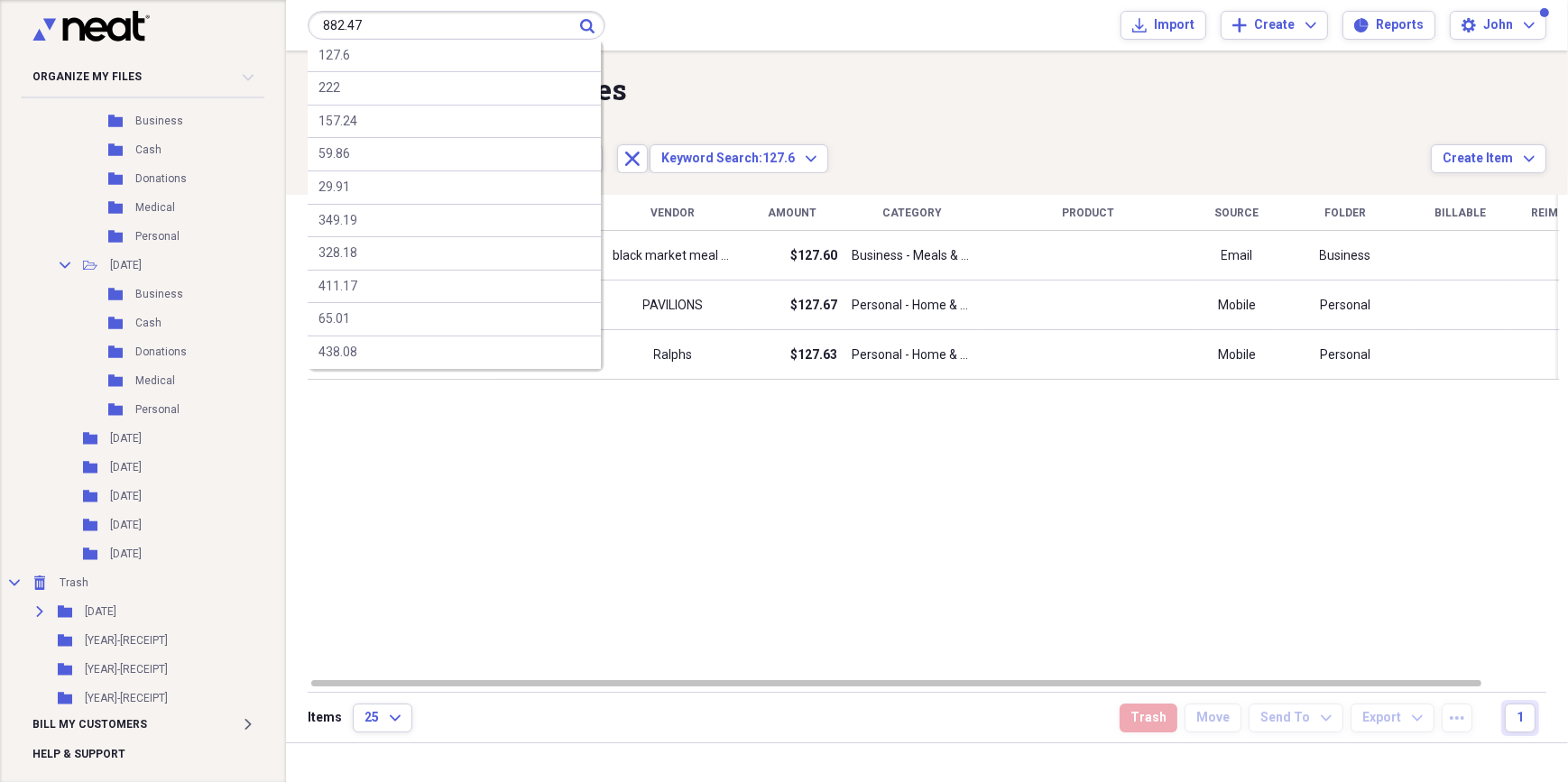 type on "882.47" 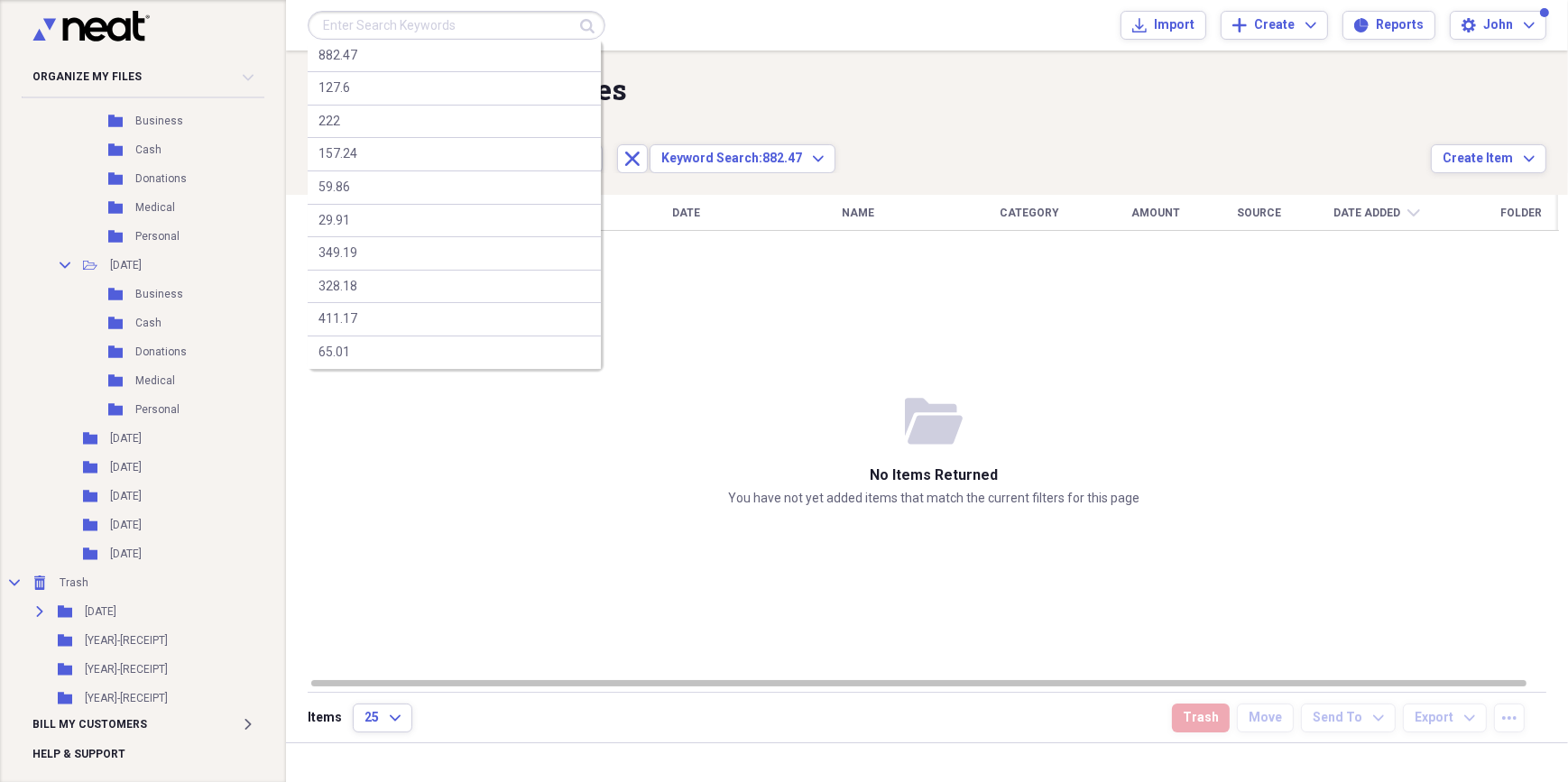 click at bounding box center [457, 25] 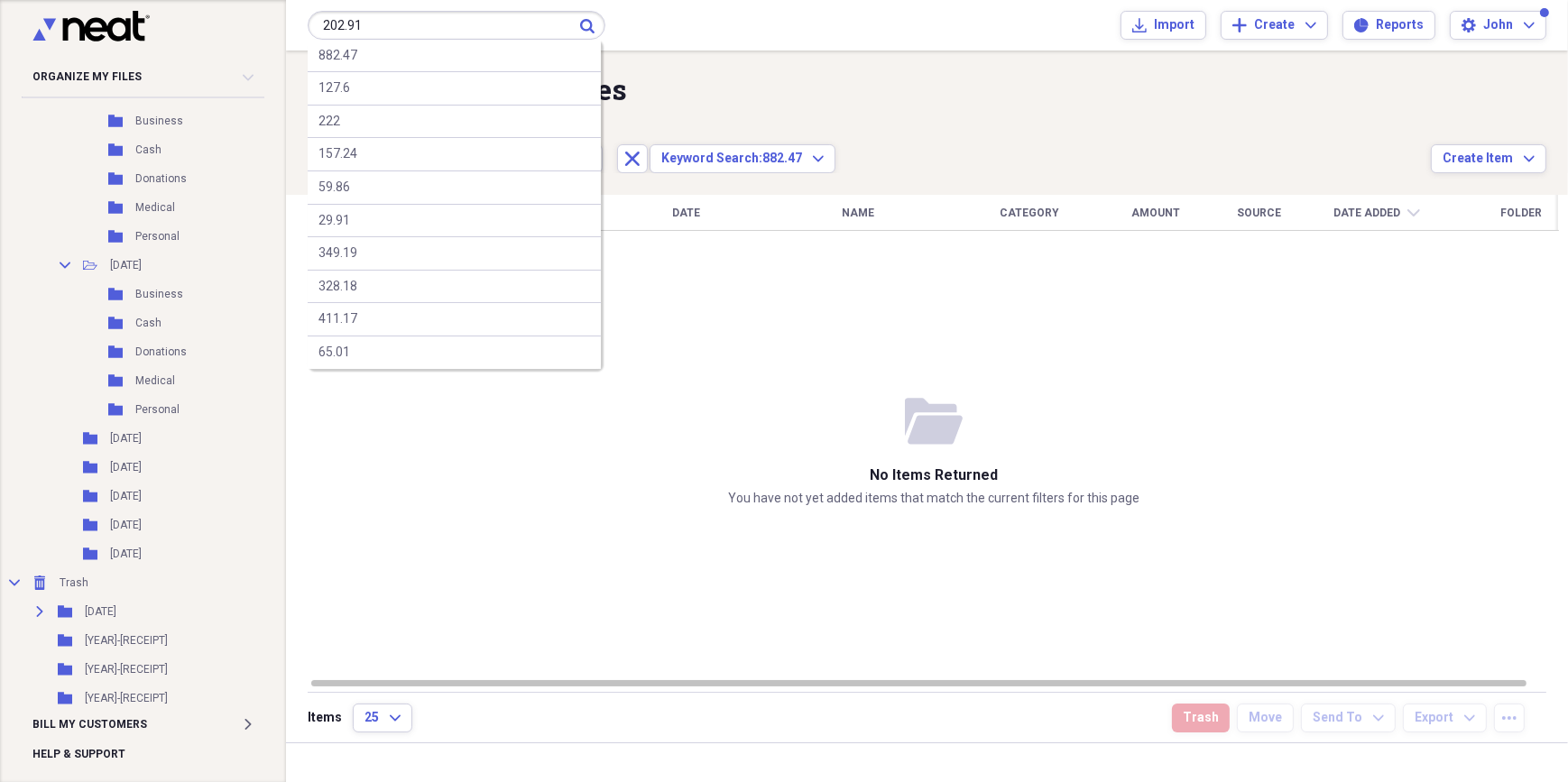 type on "202.91" 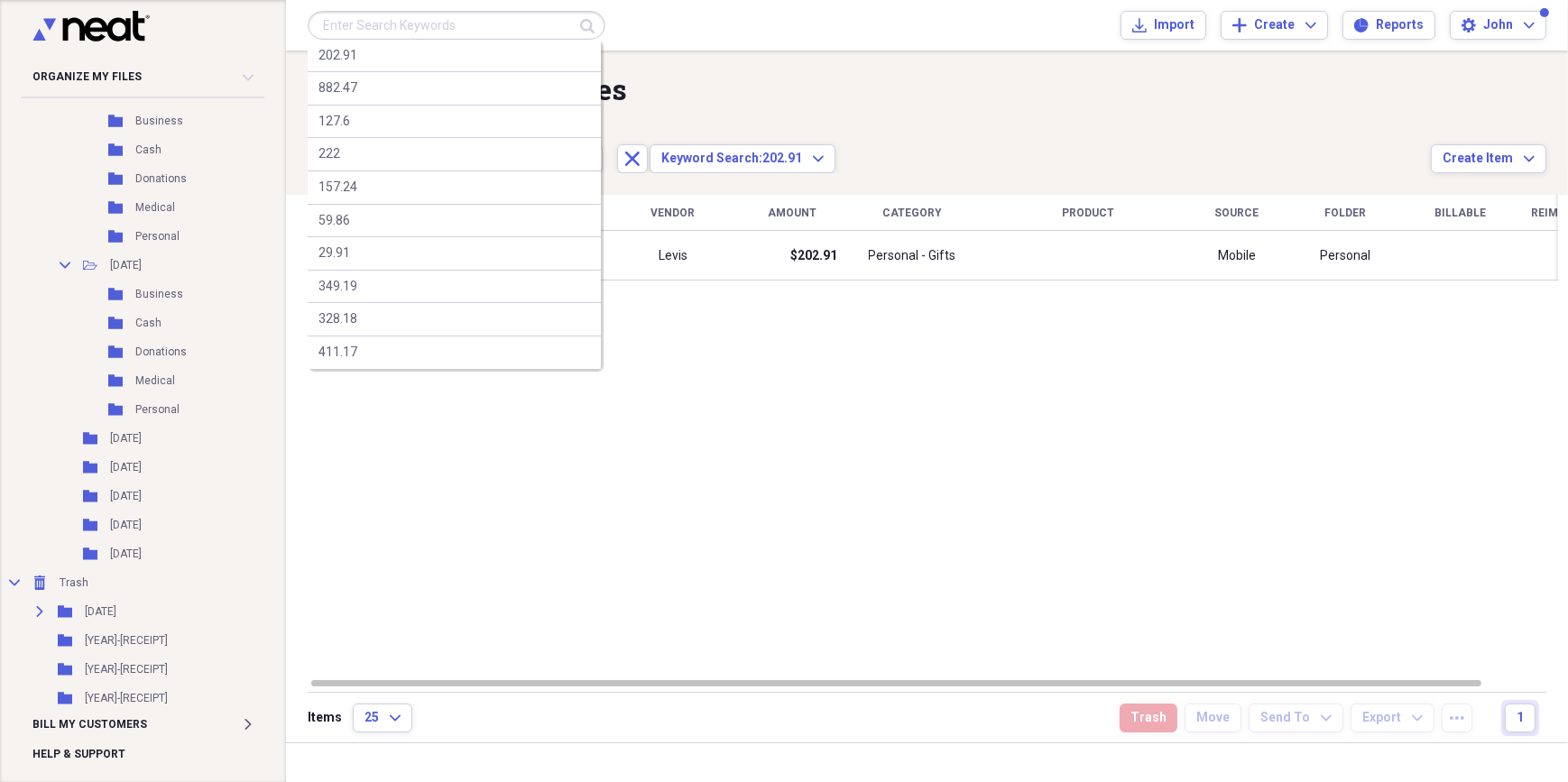 click at bounding box center [457, 25] 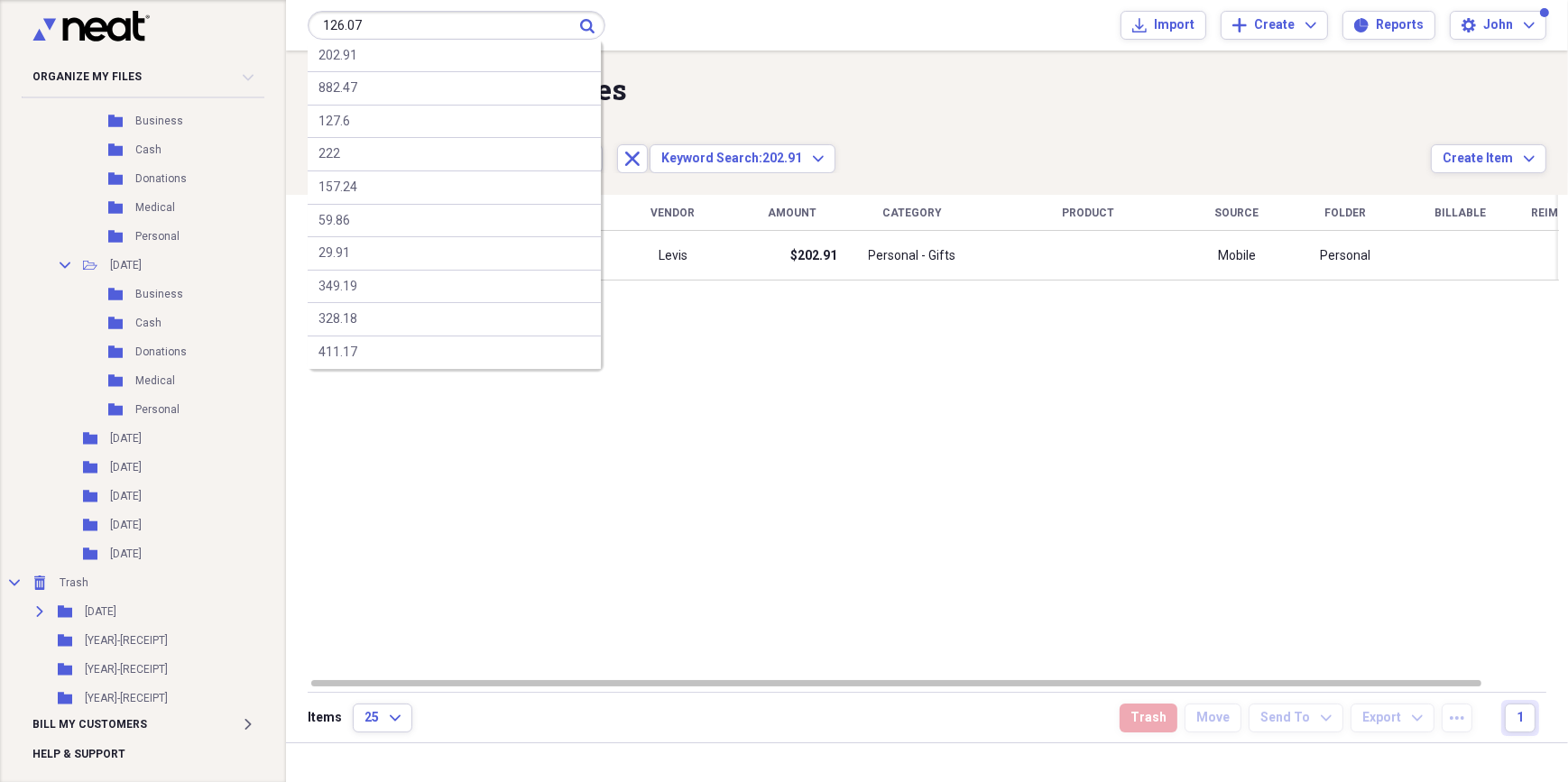 type on "126.07" 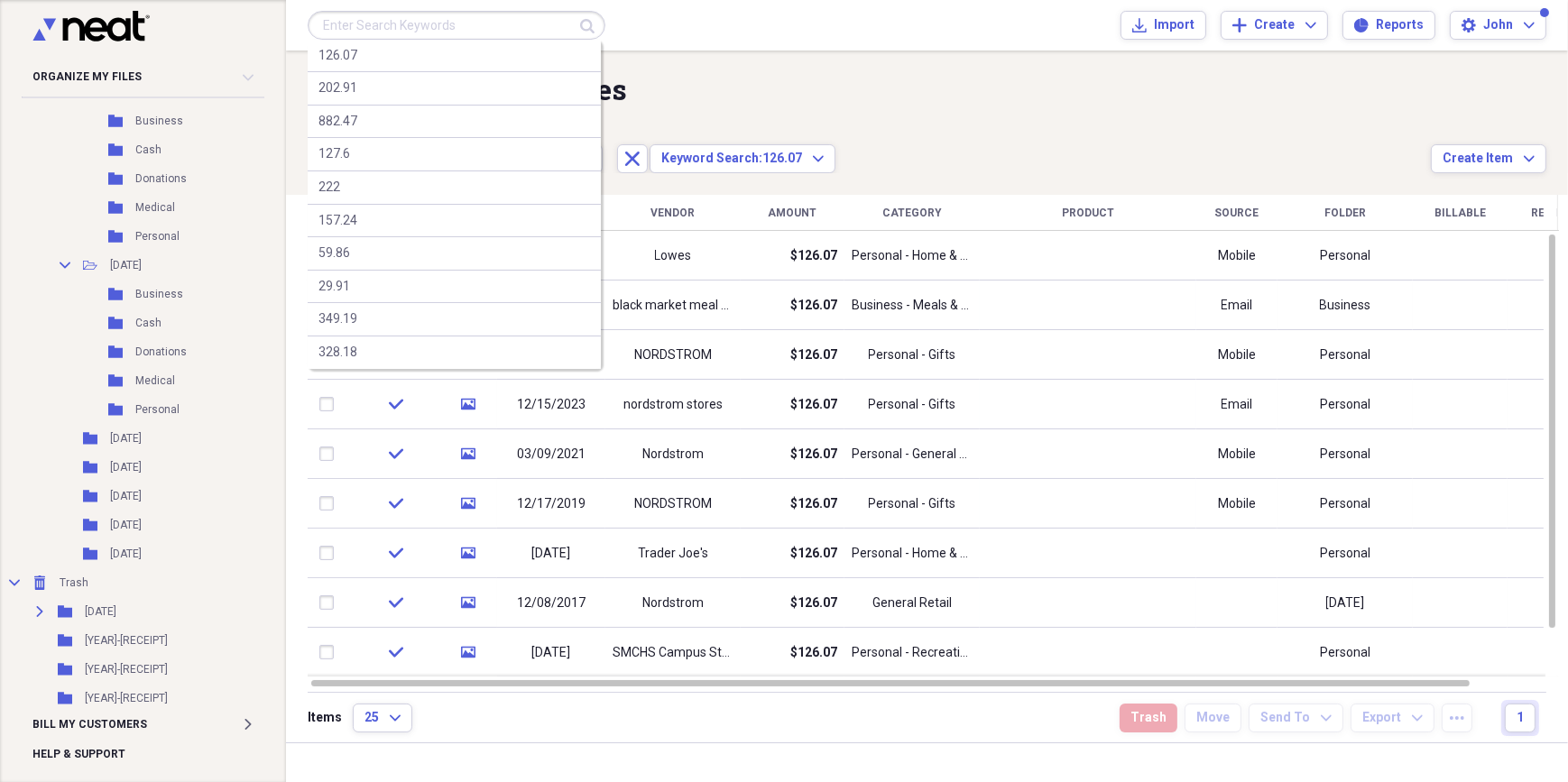 click at bounding box center (457, 25) 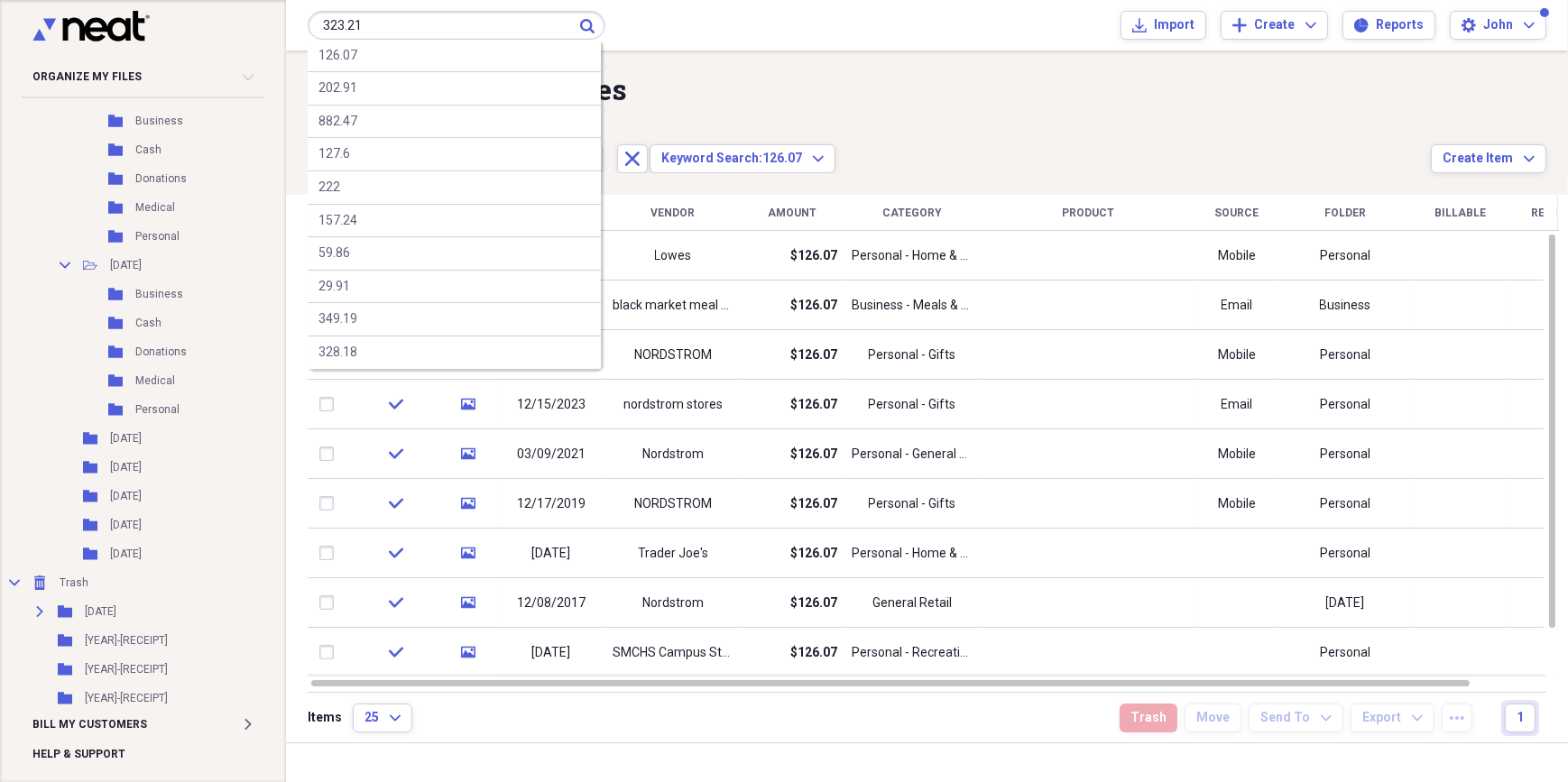 type on "323.21" 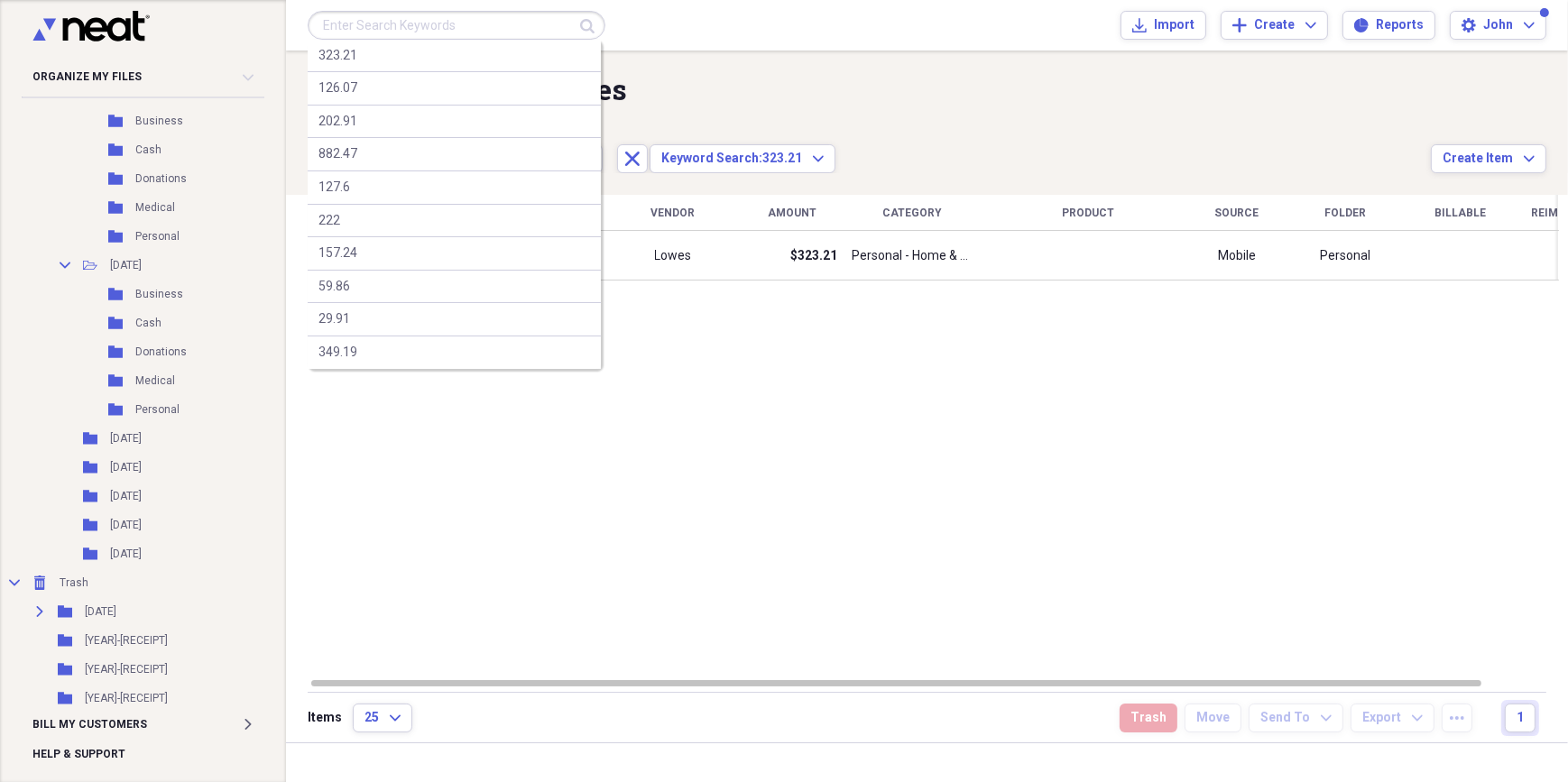 click at bounding box center [457, 25] 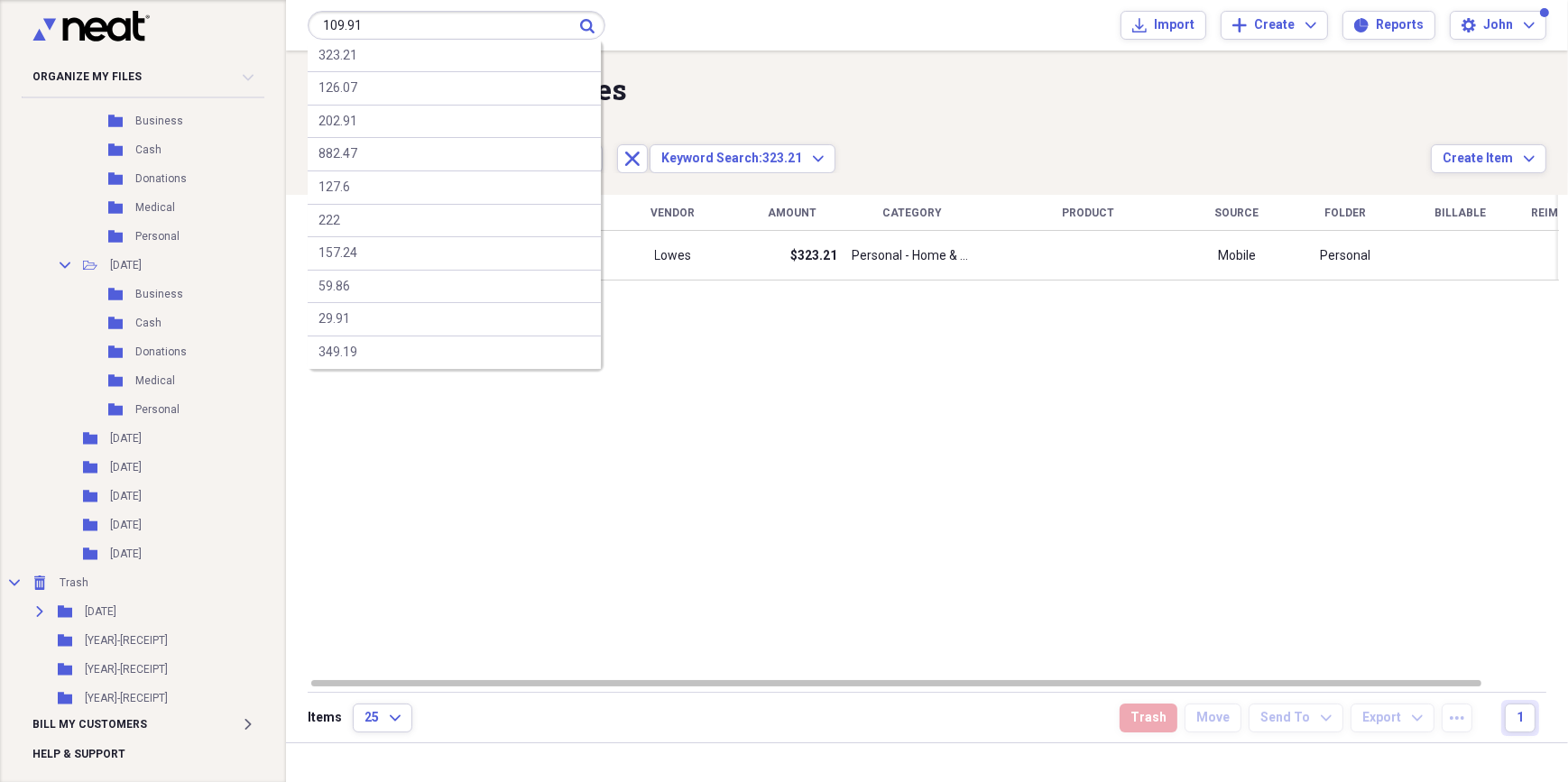 type on "109.91" 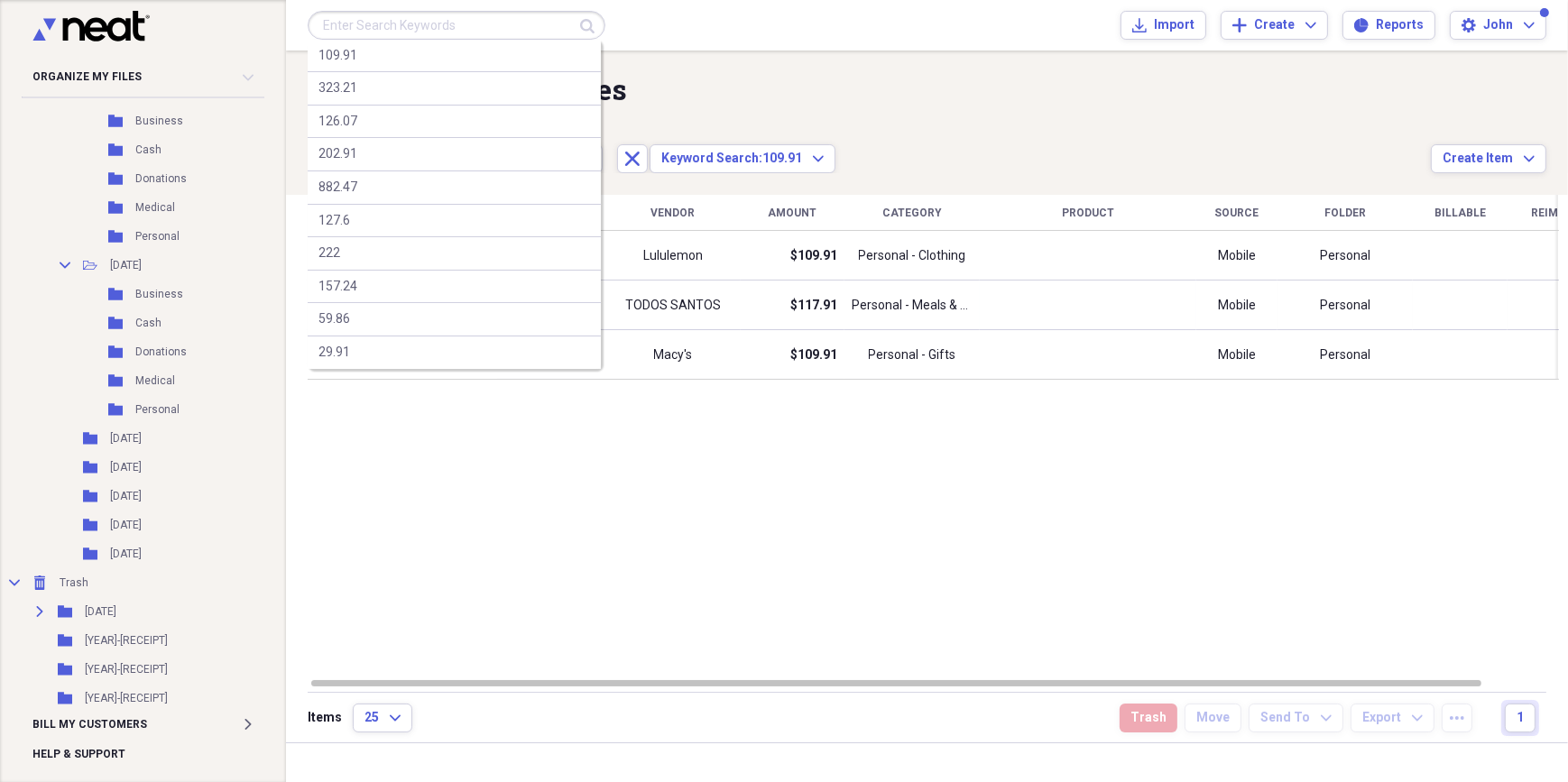 click at bounding box center [457, 25] 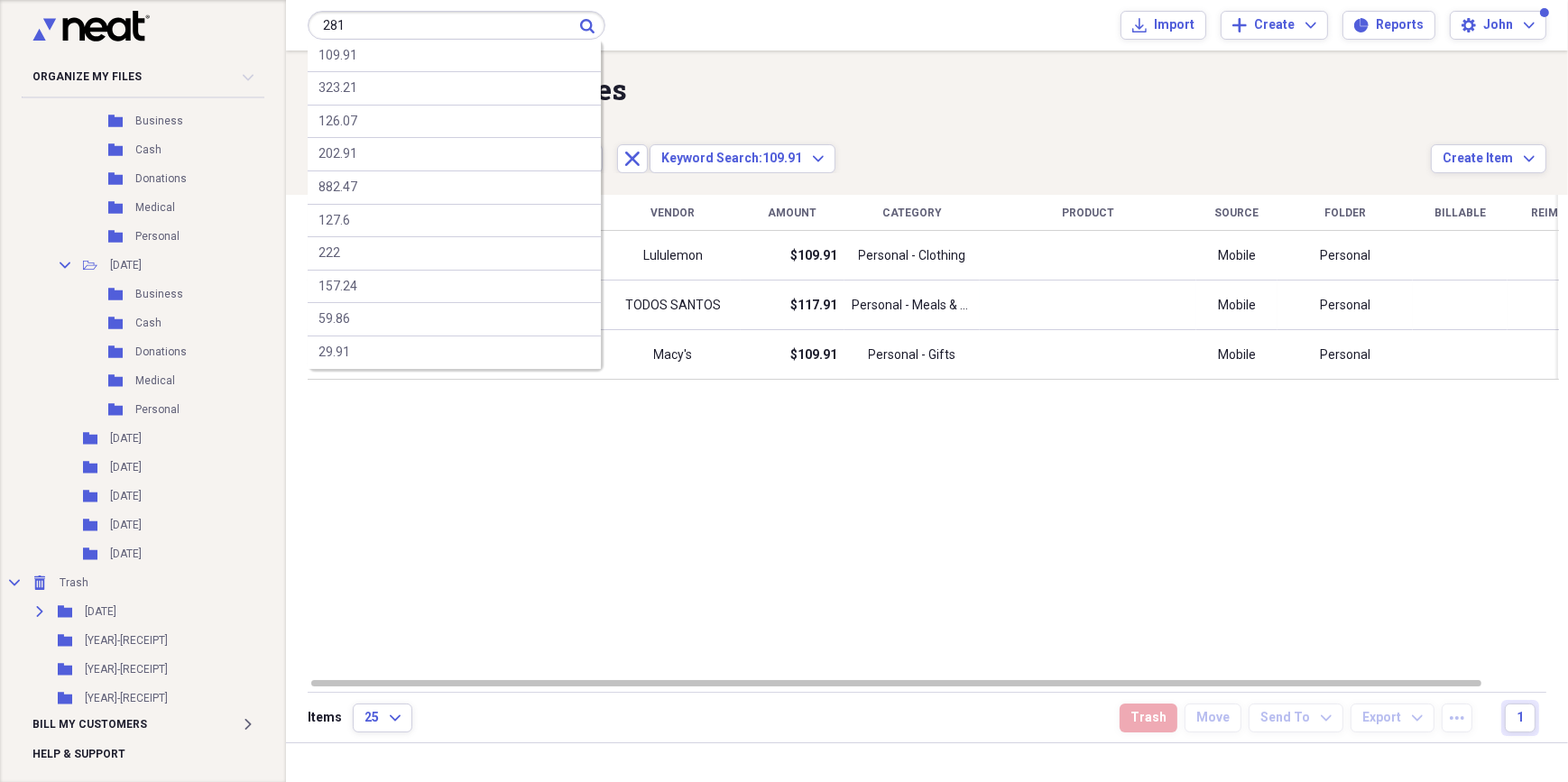 type on "281" 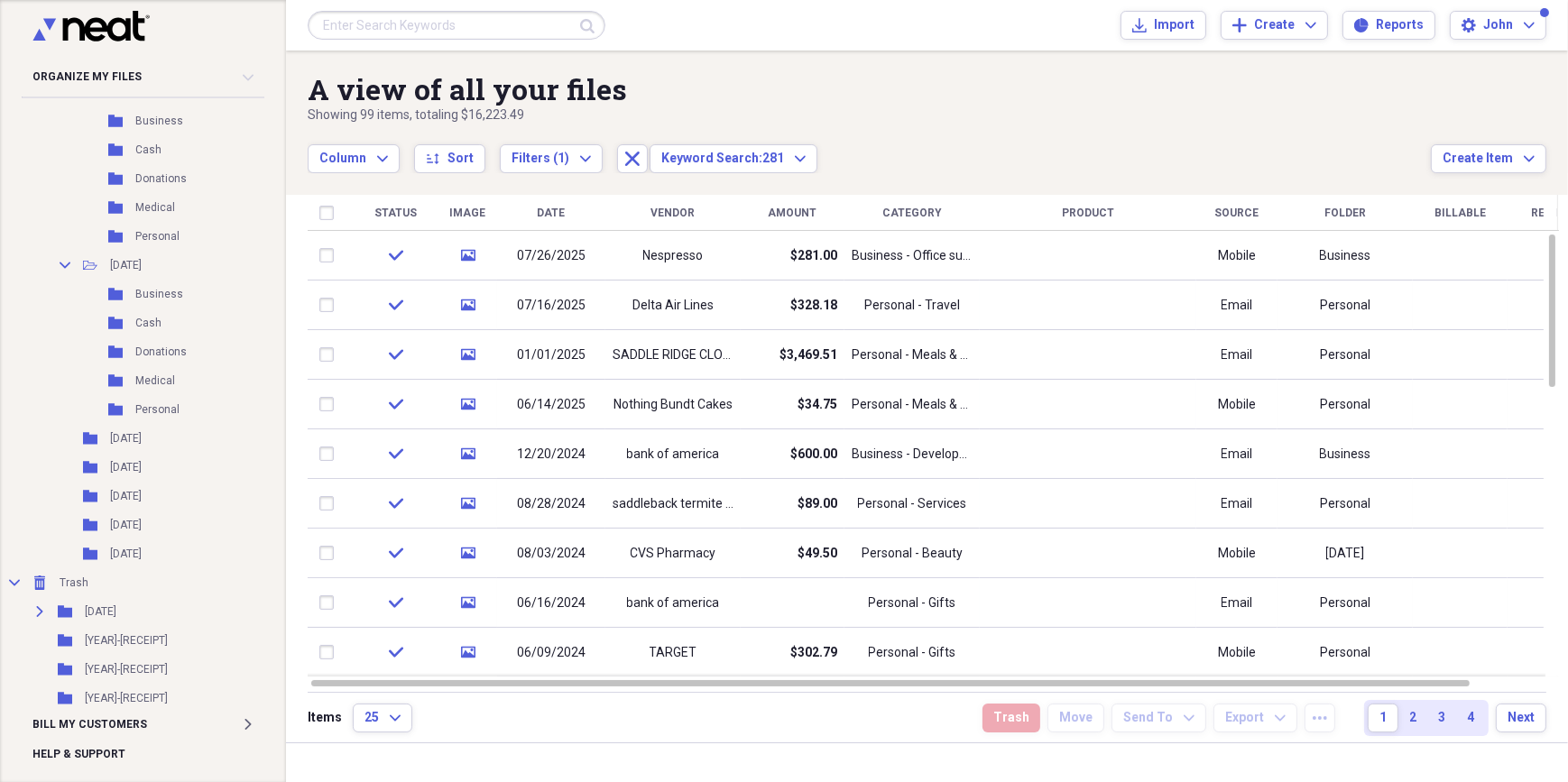 click at bounding box center [457, 25] 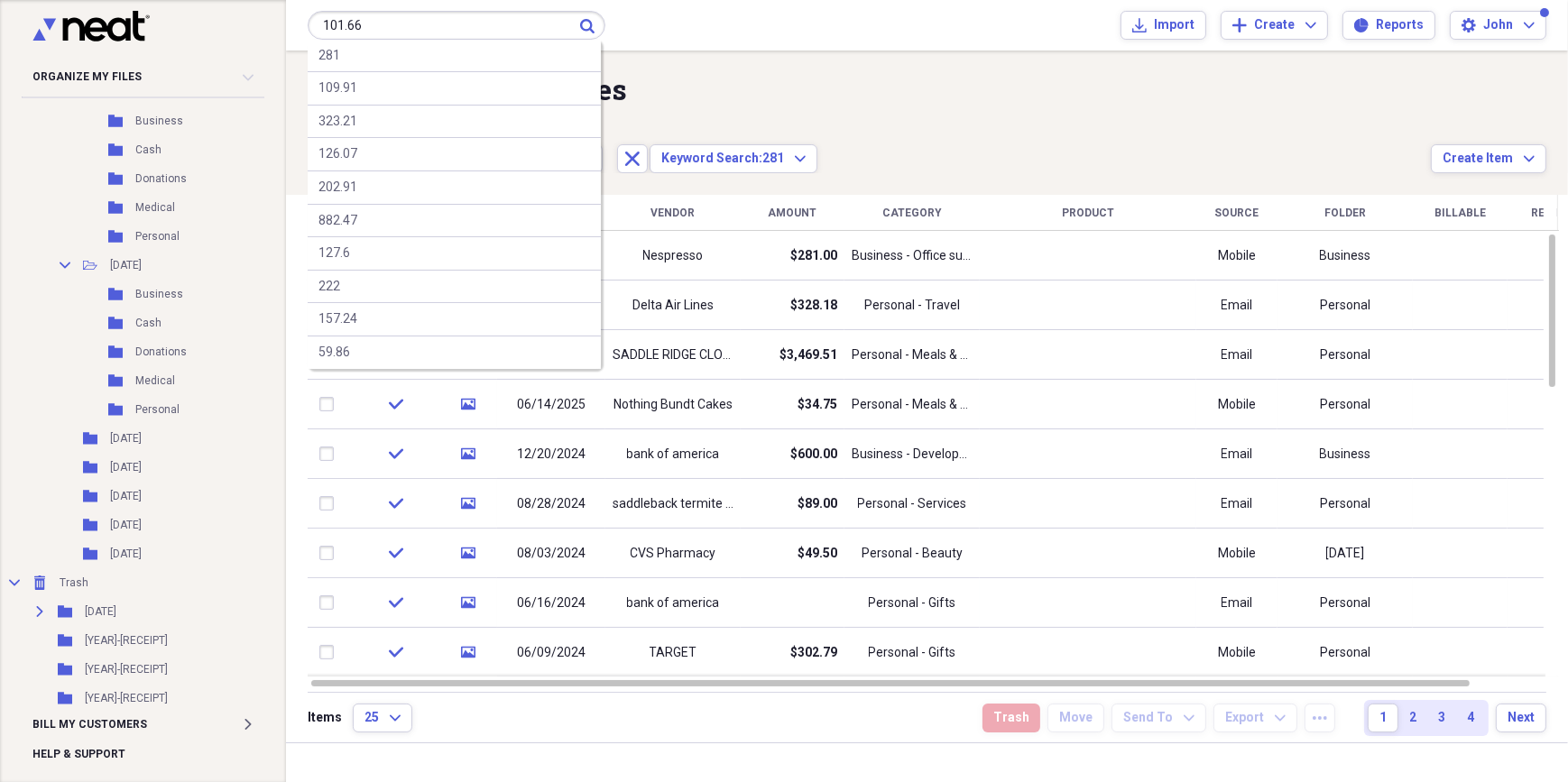 type on "101.66" 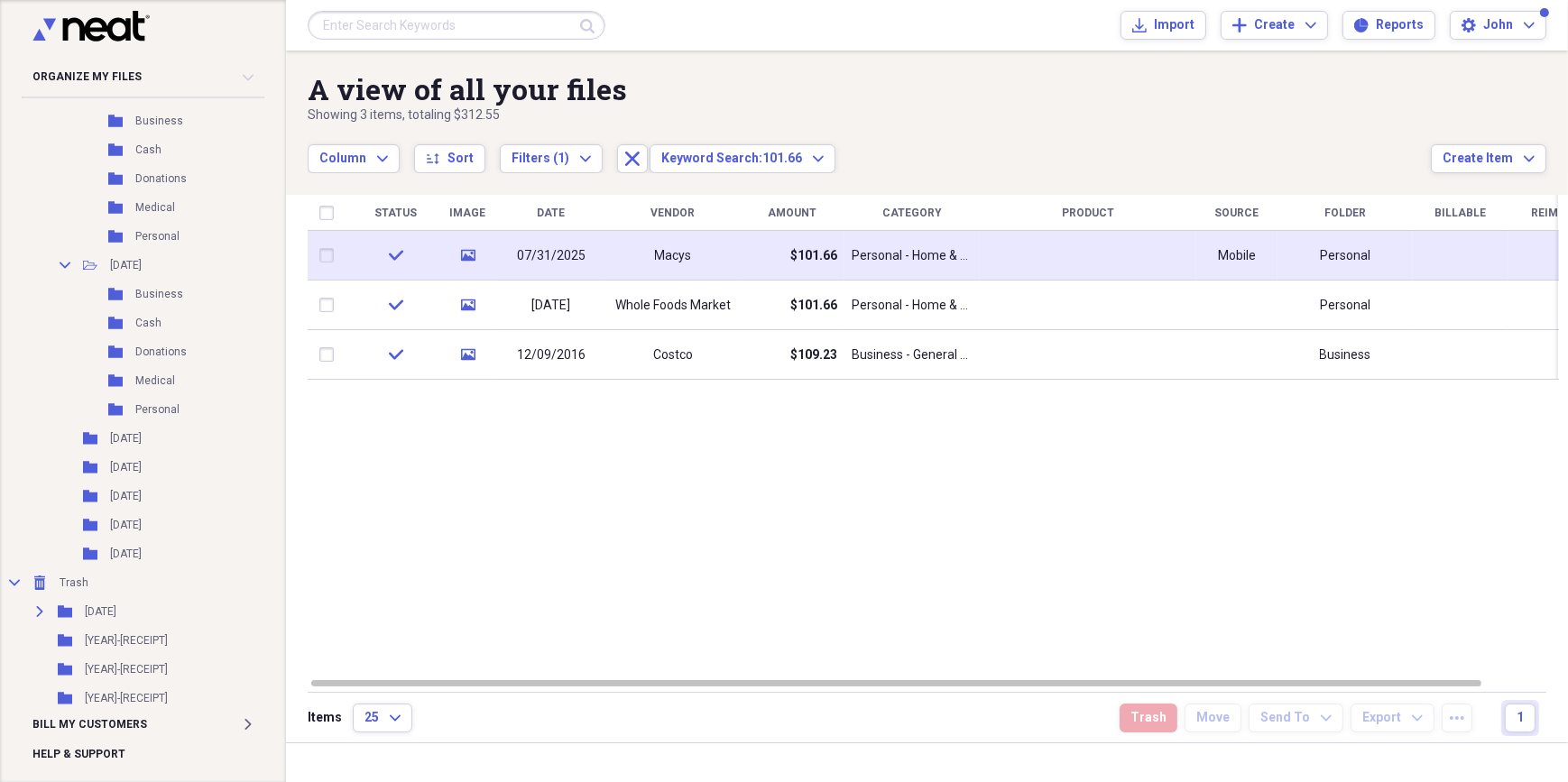 click on "Personal - Home & Grocery" at bounding box center [912, 256] 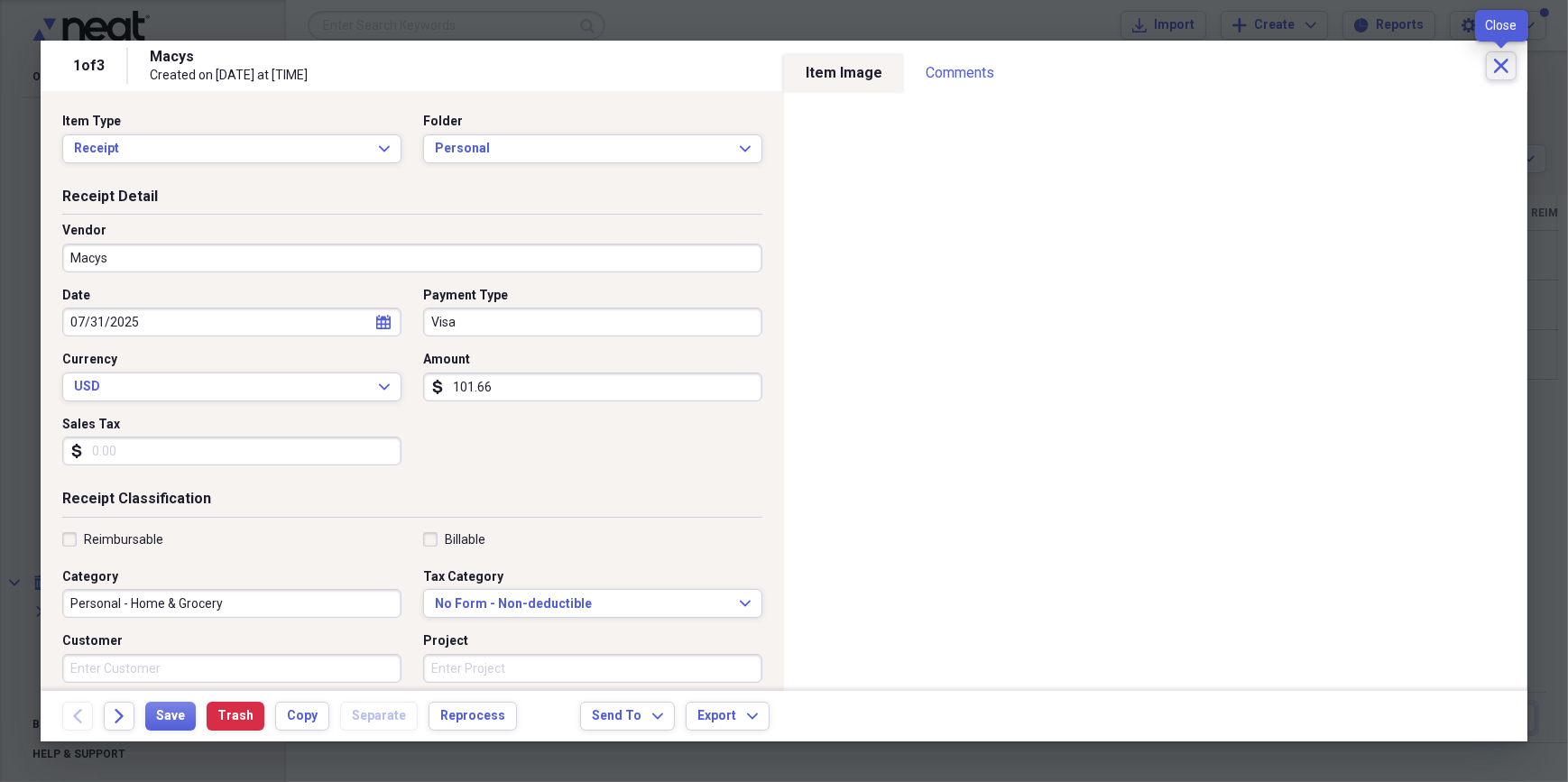 click 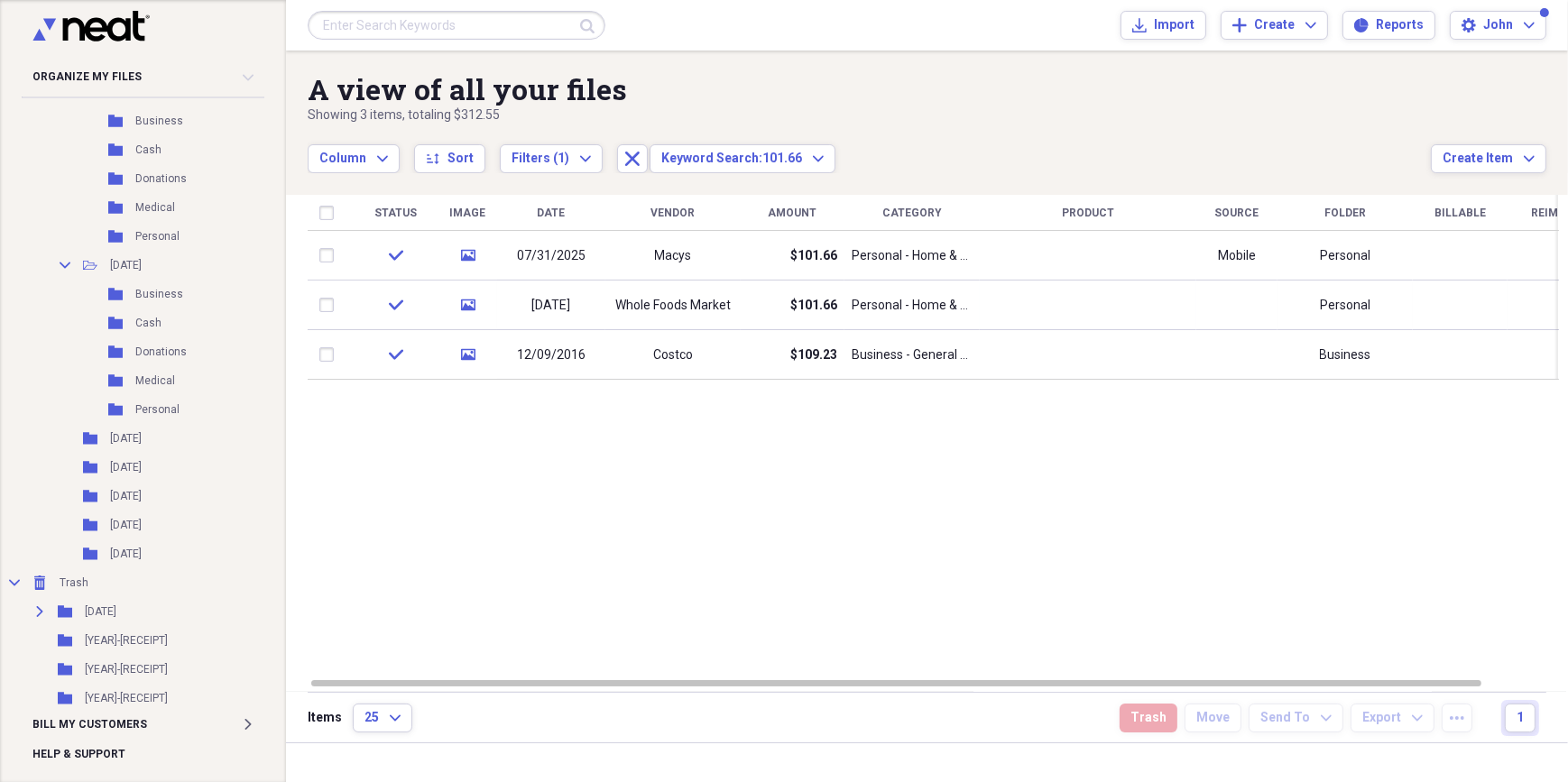 click at bounding box center (457, 25) 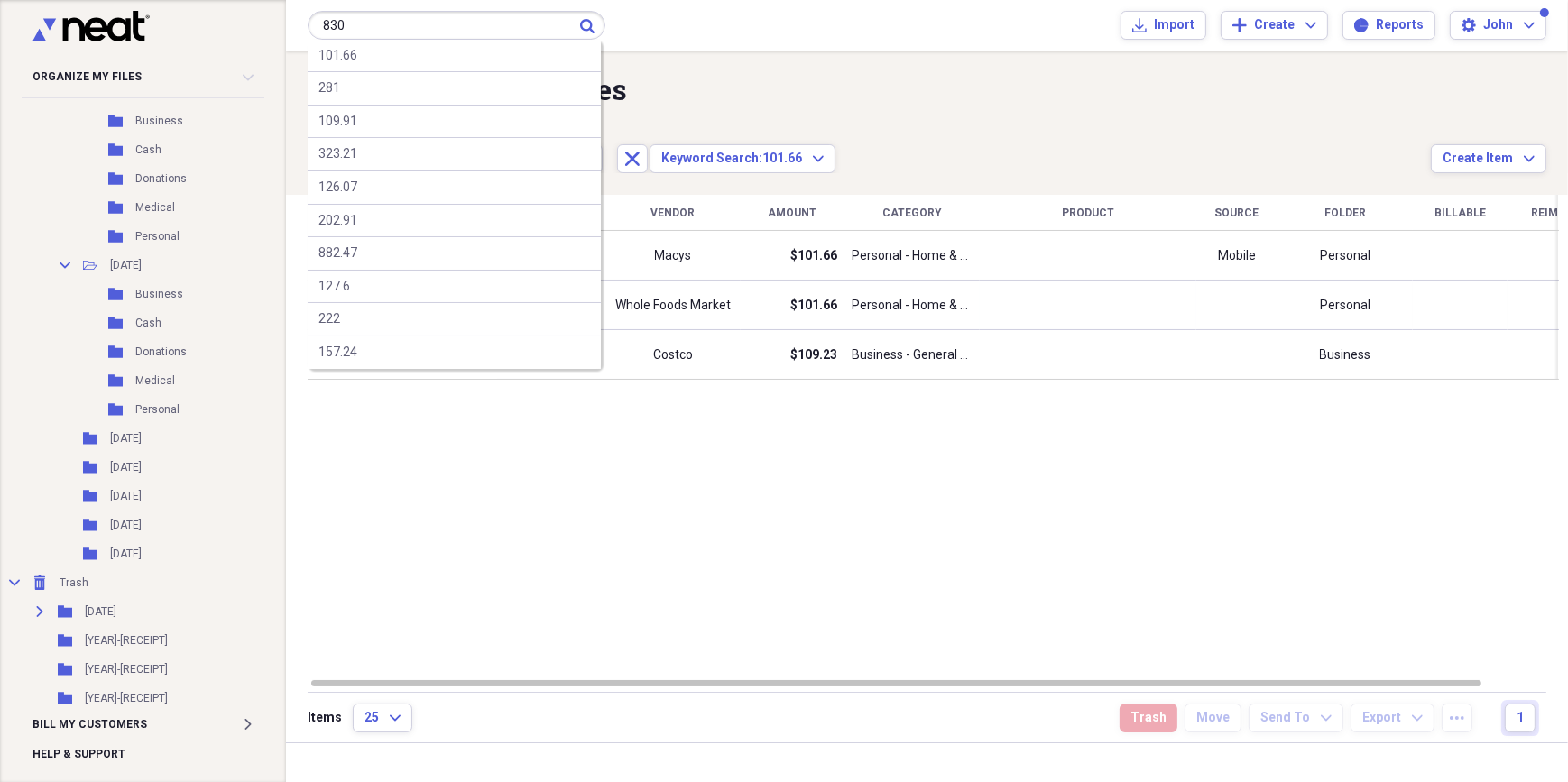type on "830" 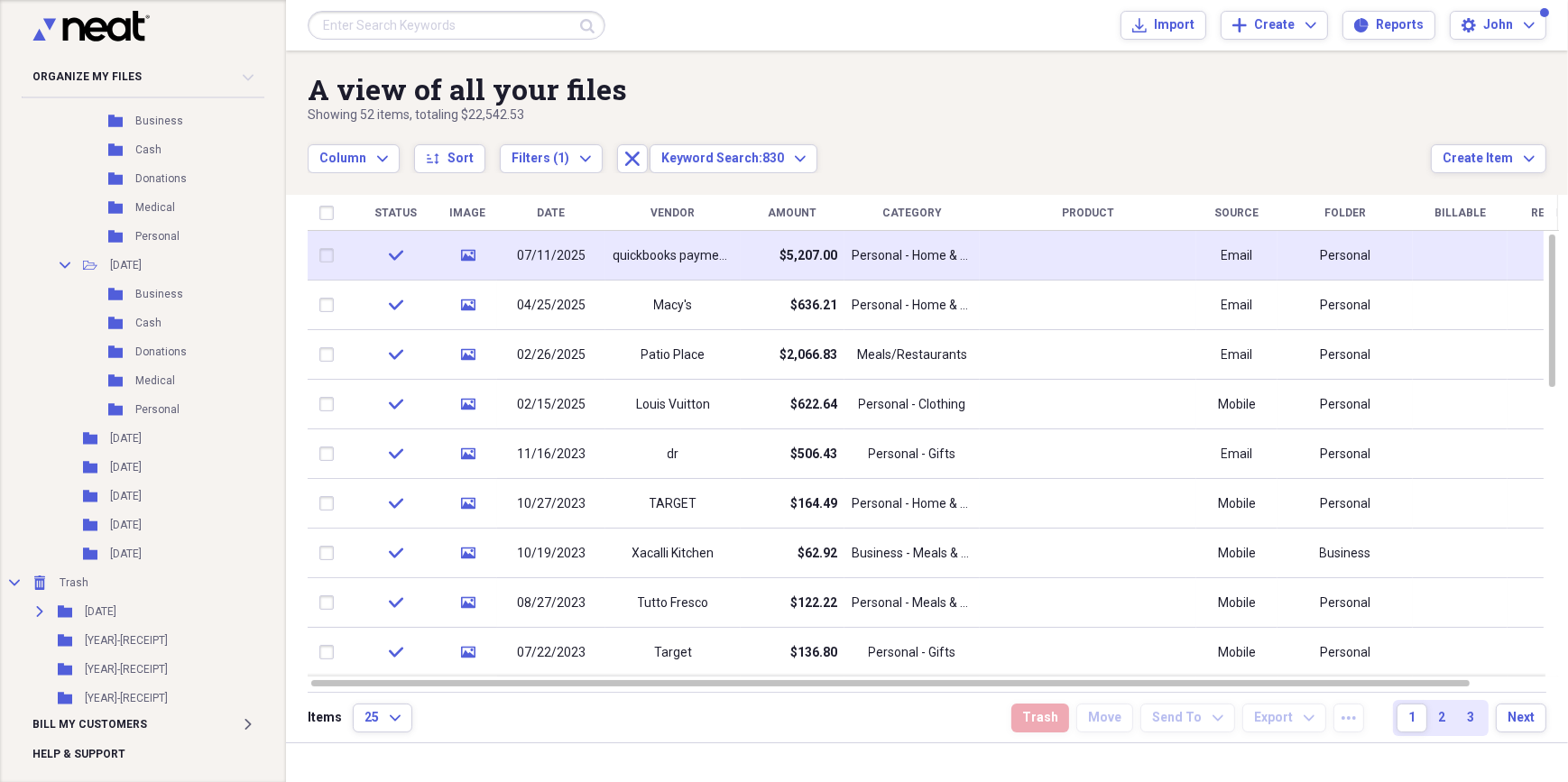 click on "$5,207.00" at bounding box center [792, 255] 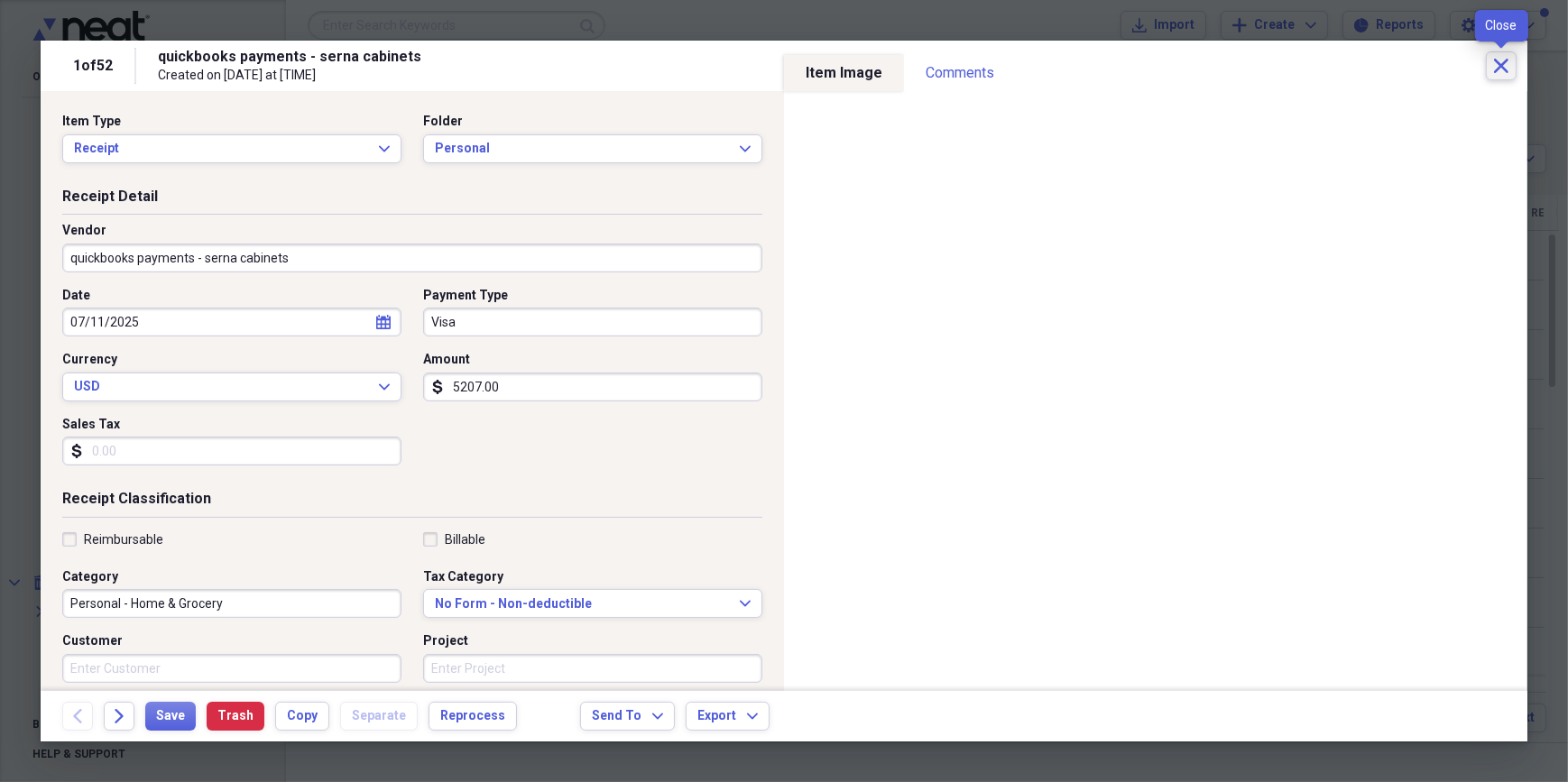 click on "Close" 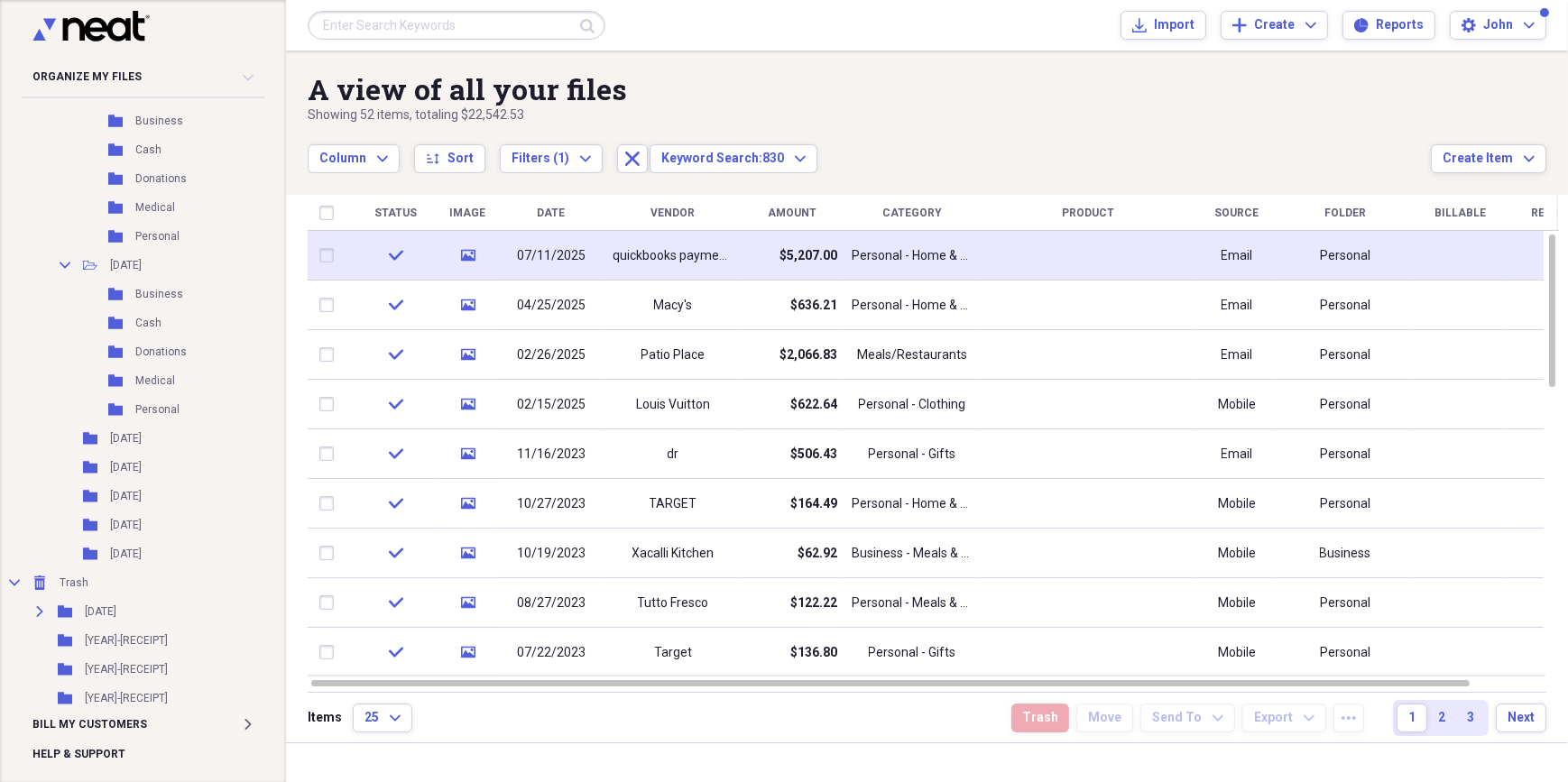 click on "Personal - Home & Grocery" at bounding box center (912, 256) 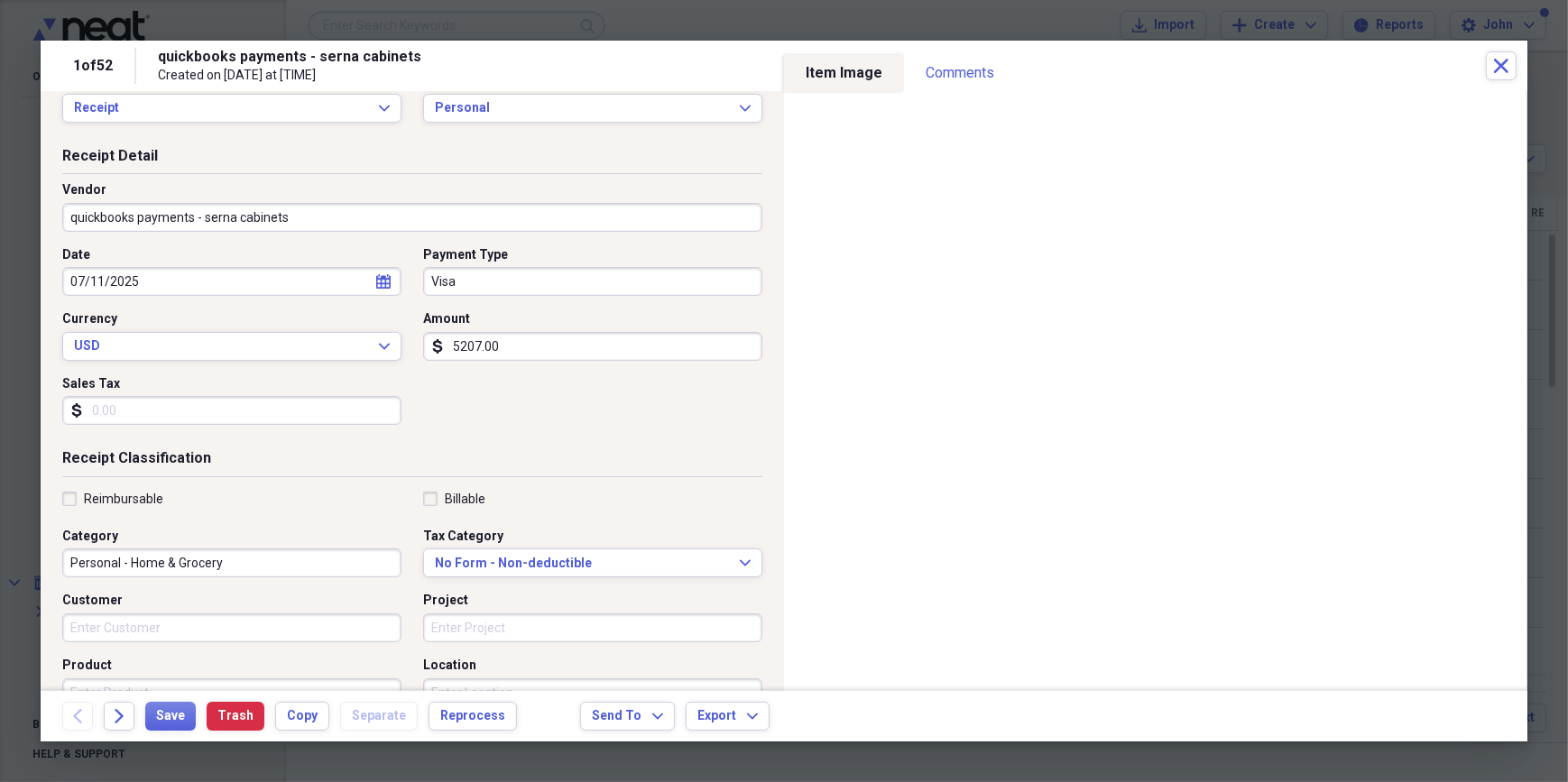 scroll, scrollTop: 0, scrollLeft: 0, axis: both 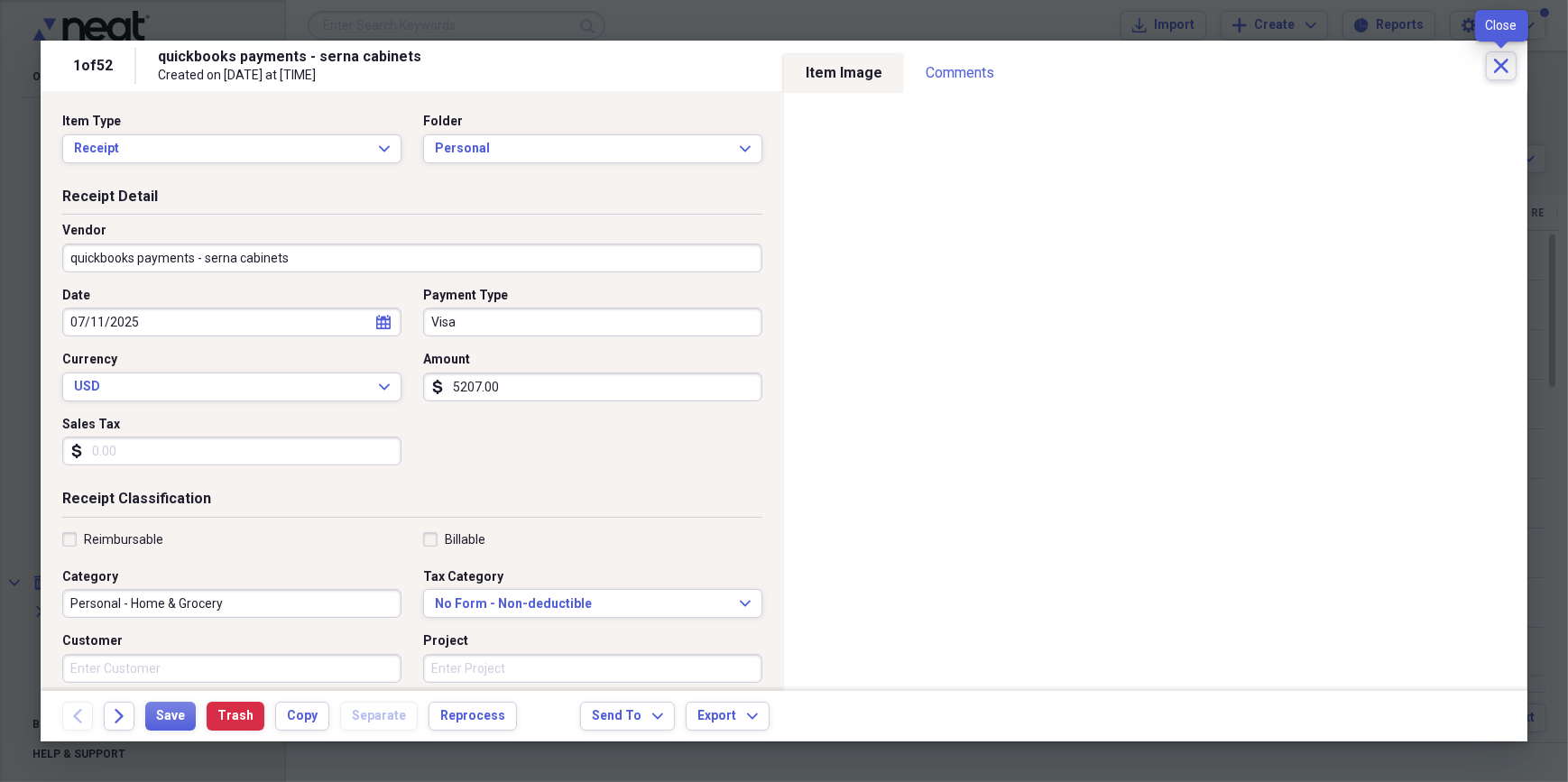 click on "Close" 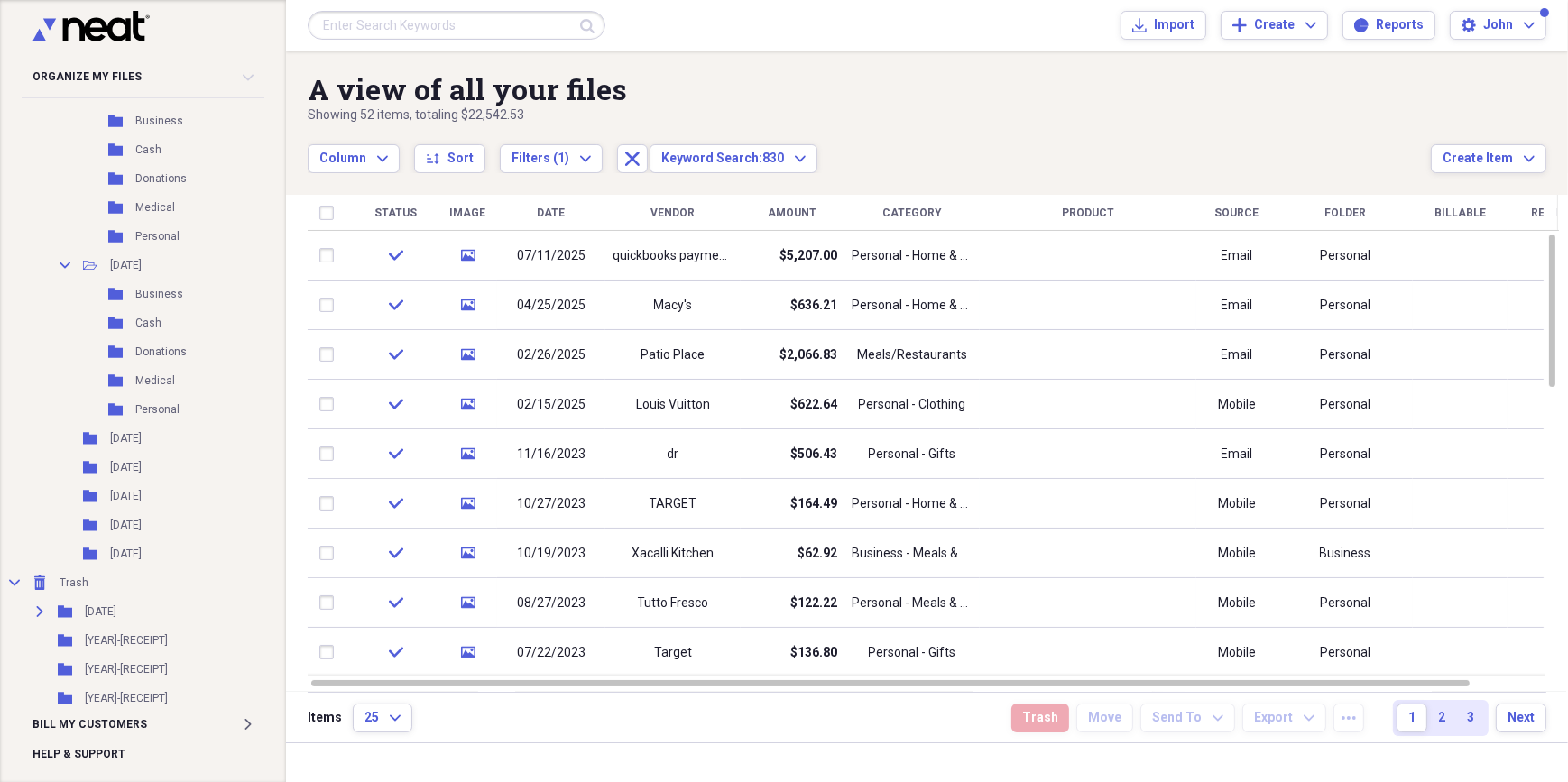 click at bounding box center [457, 25] 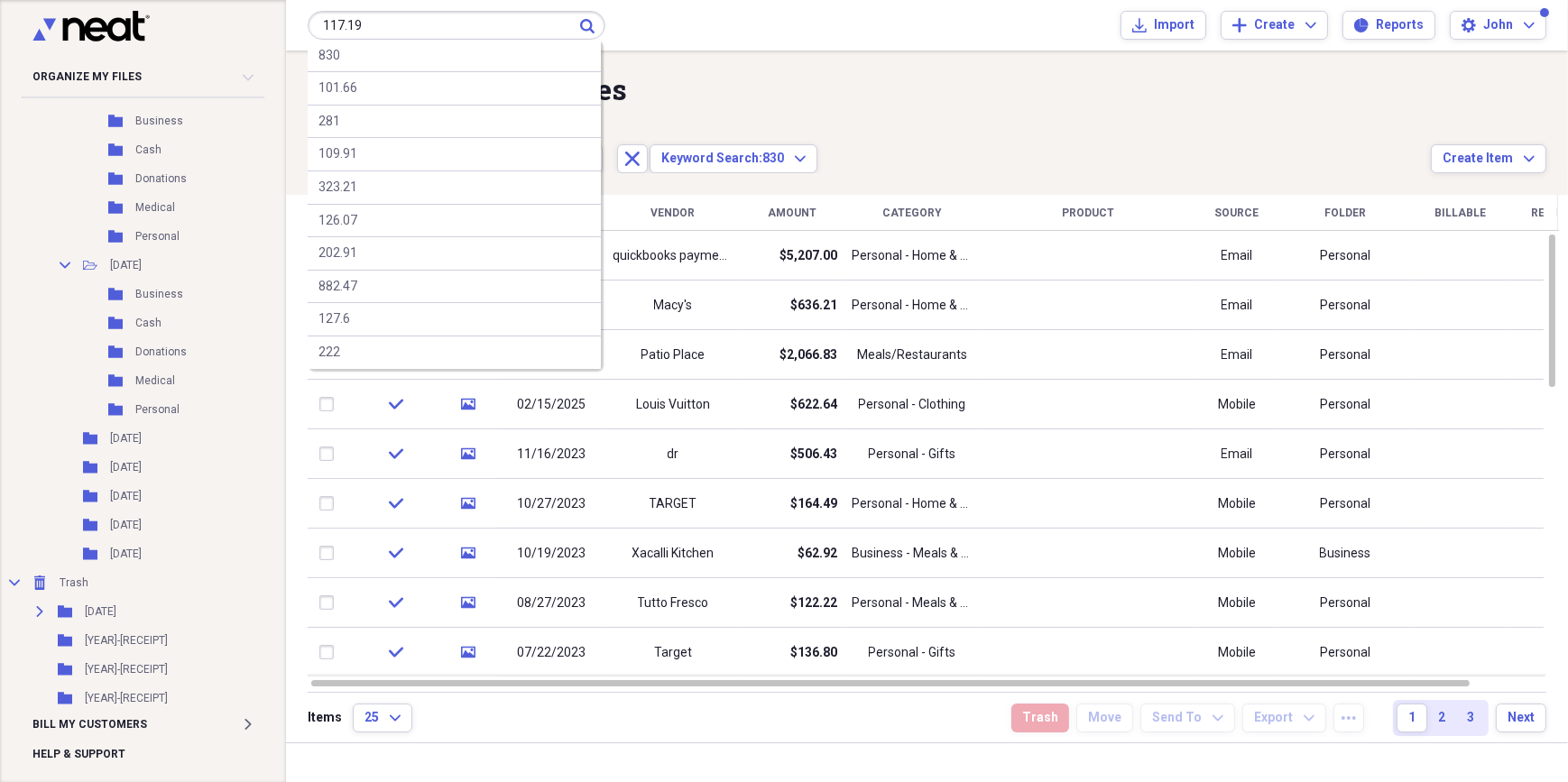 type on "117.19" 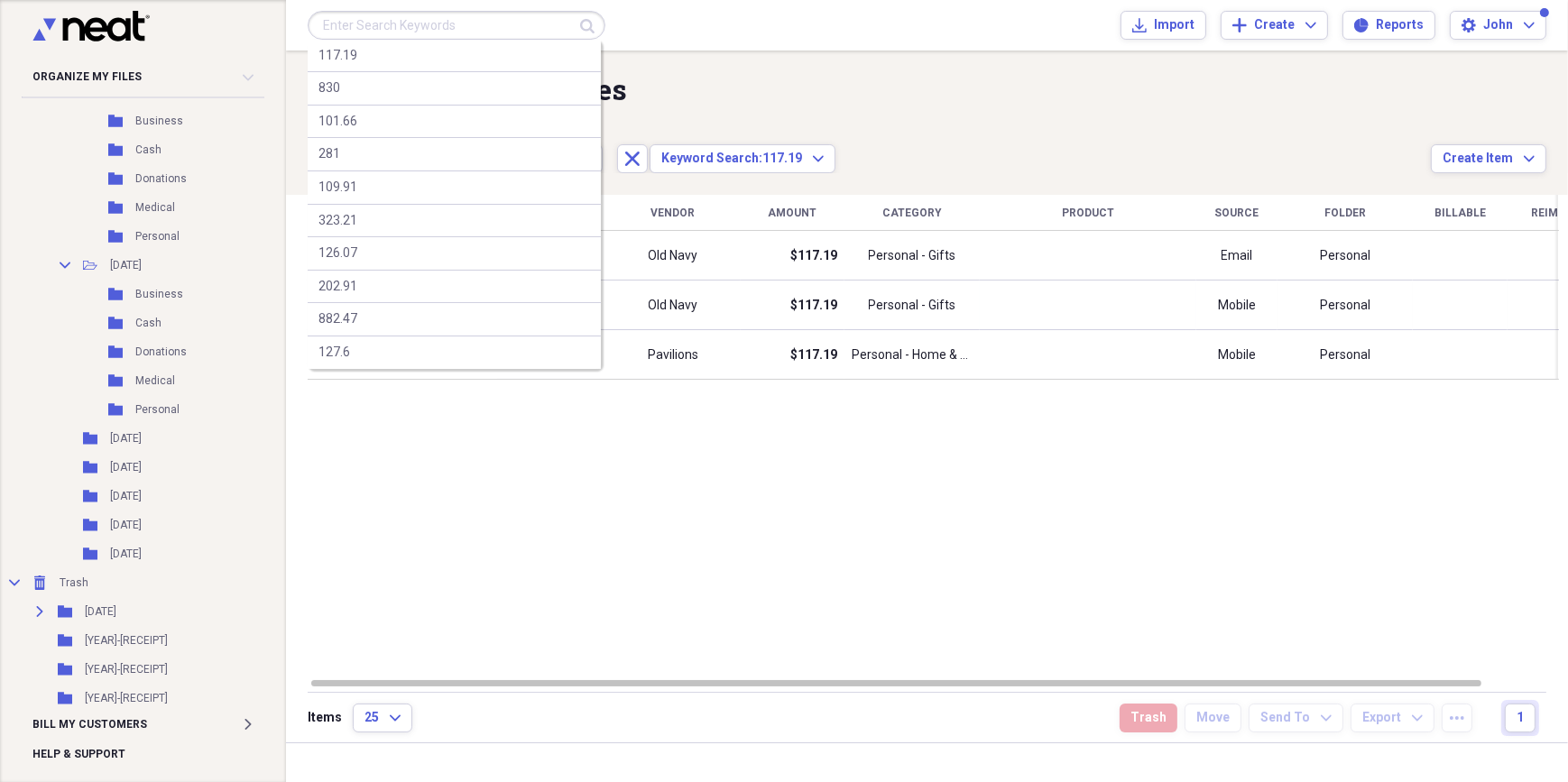 click at bounding box center [457, 25] 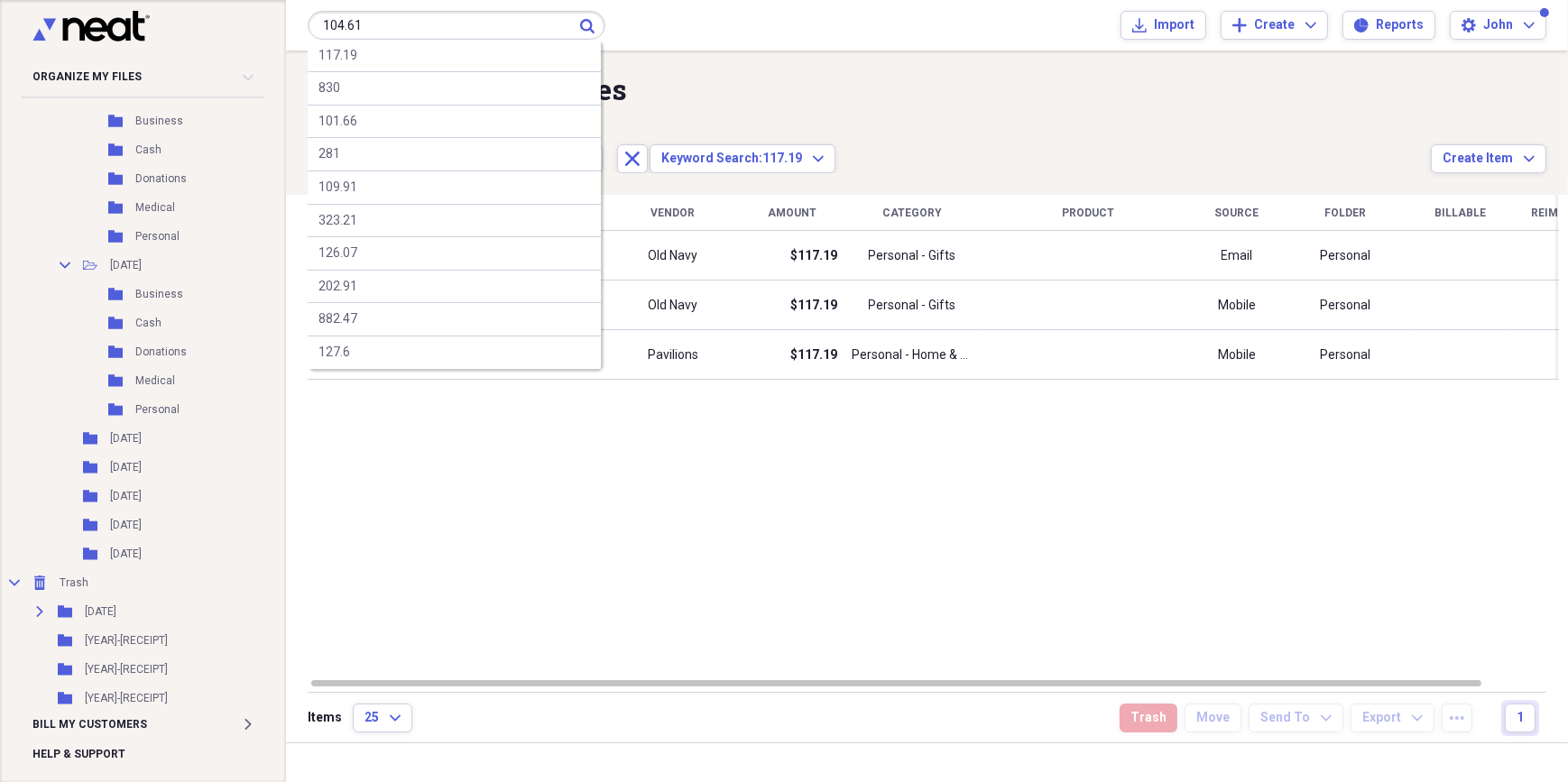 type on "104.61" 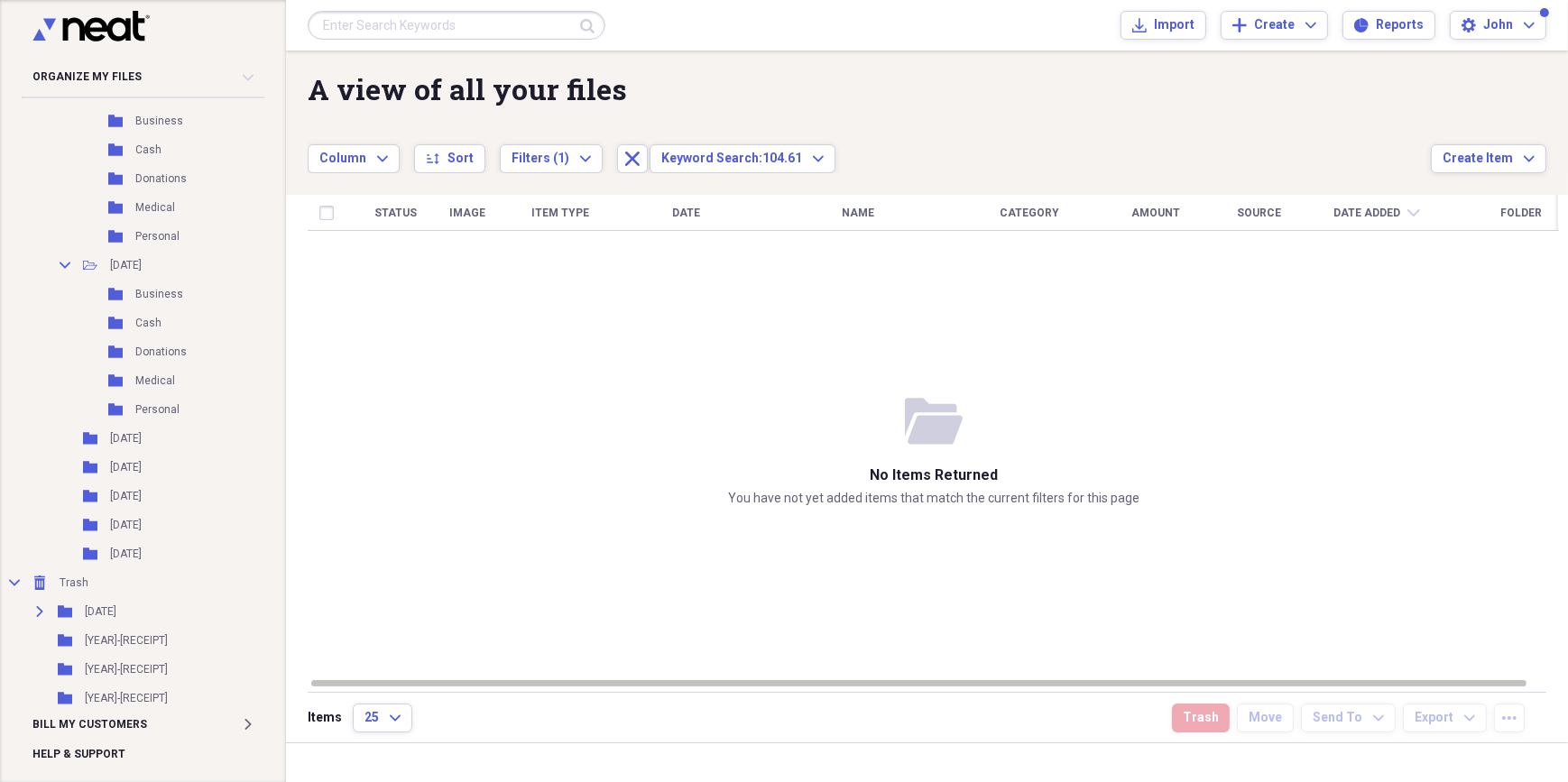 click at bounding box center (457, 25) 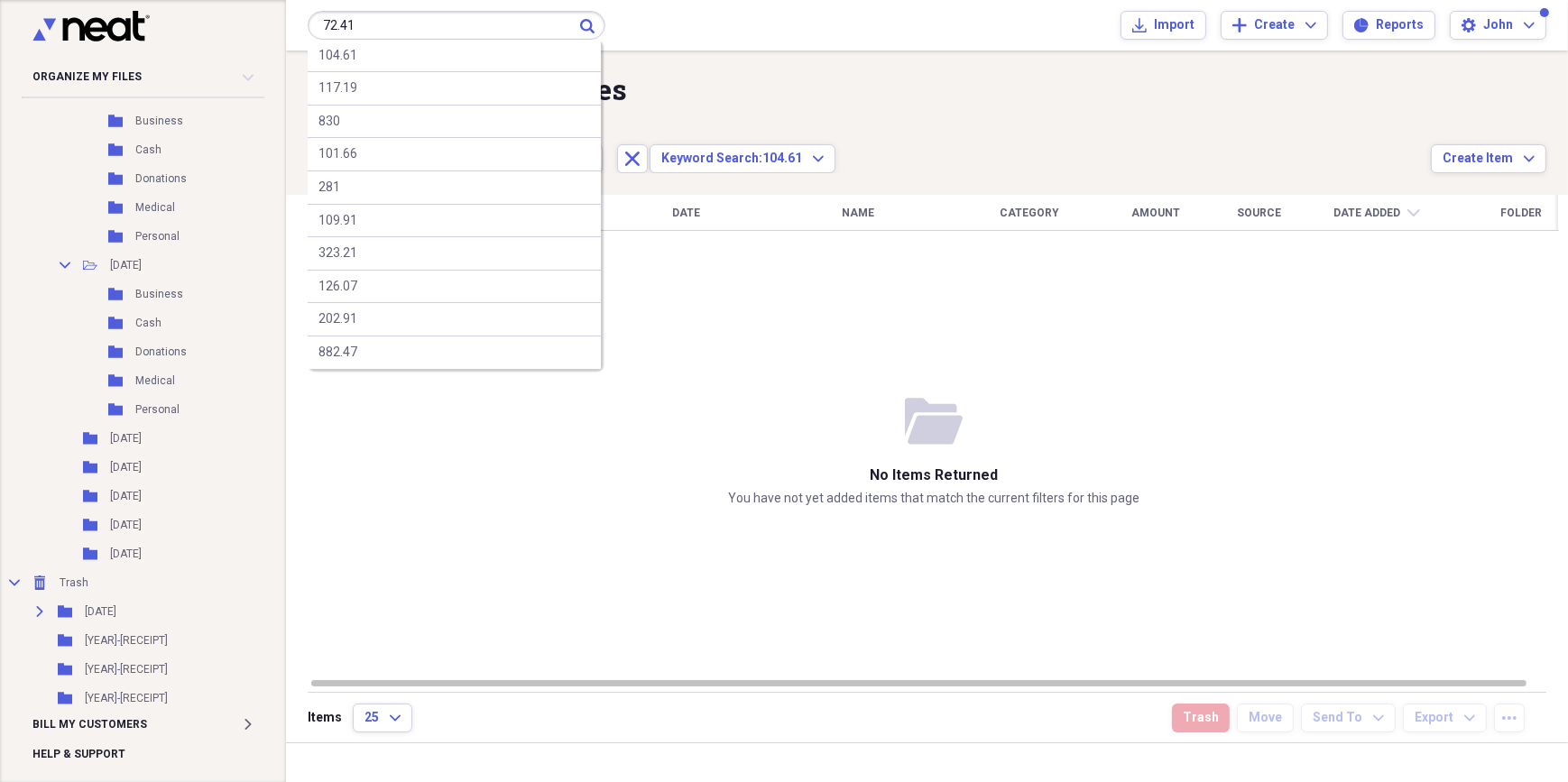type on "72.41" 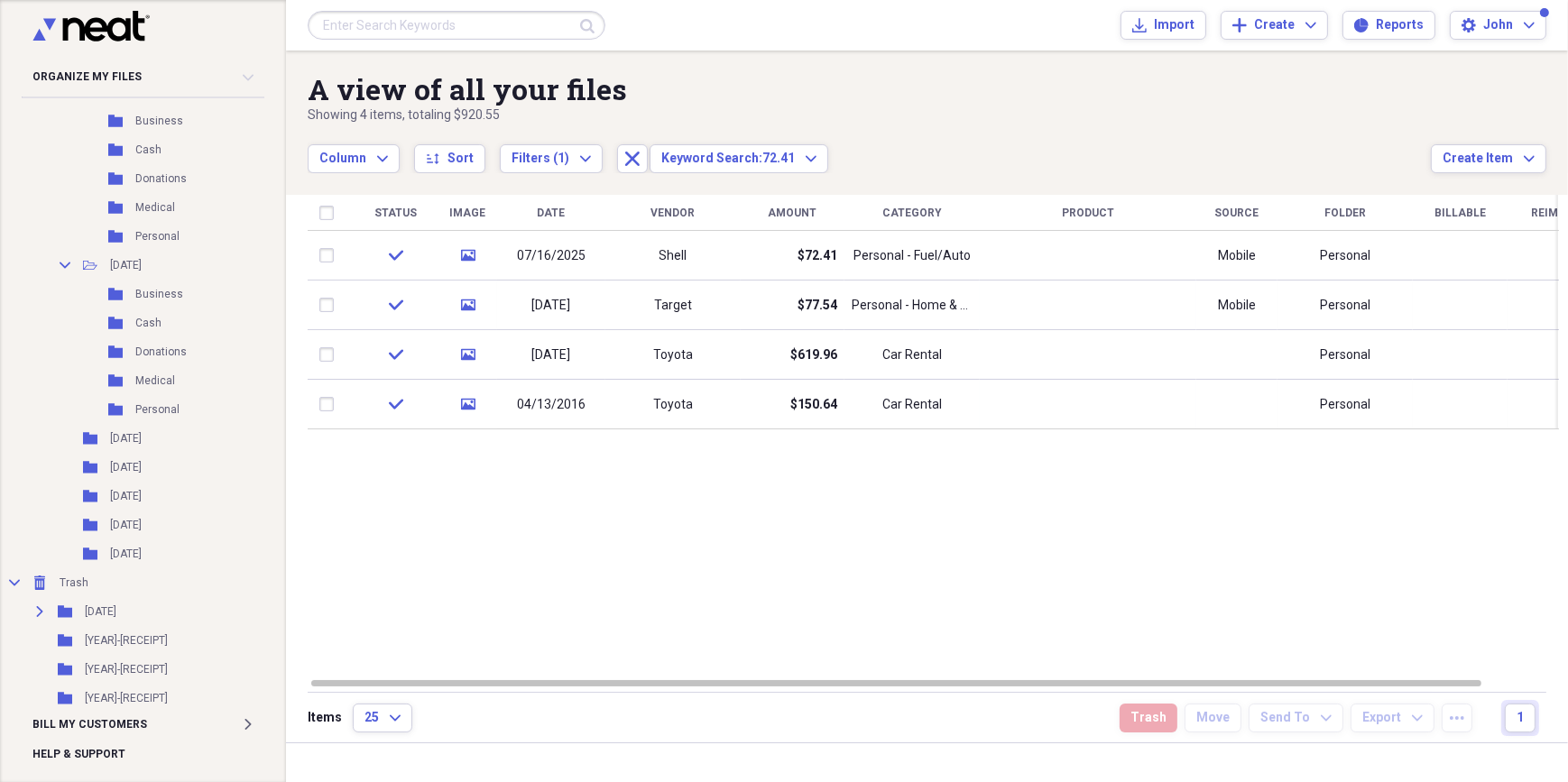 click at bounding box center (457, 25) 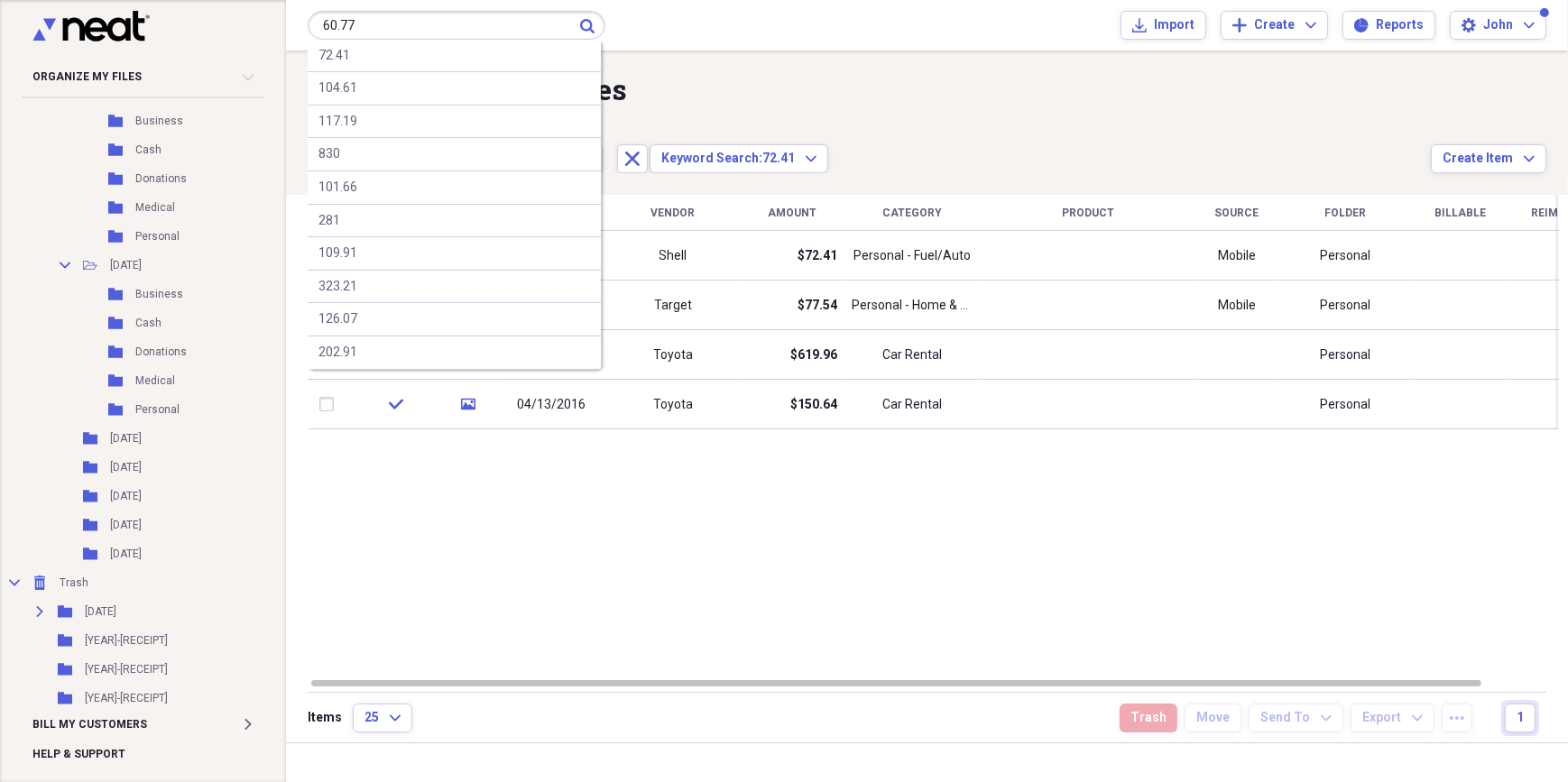 type on "60.77" 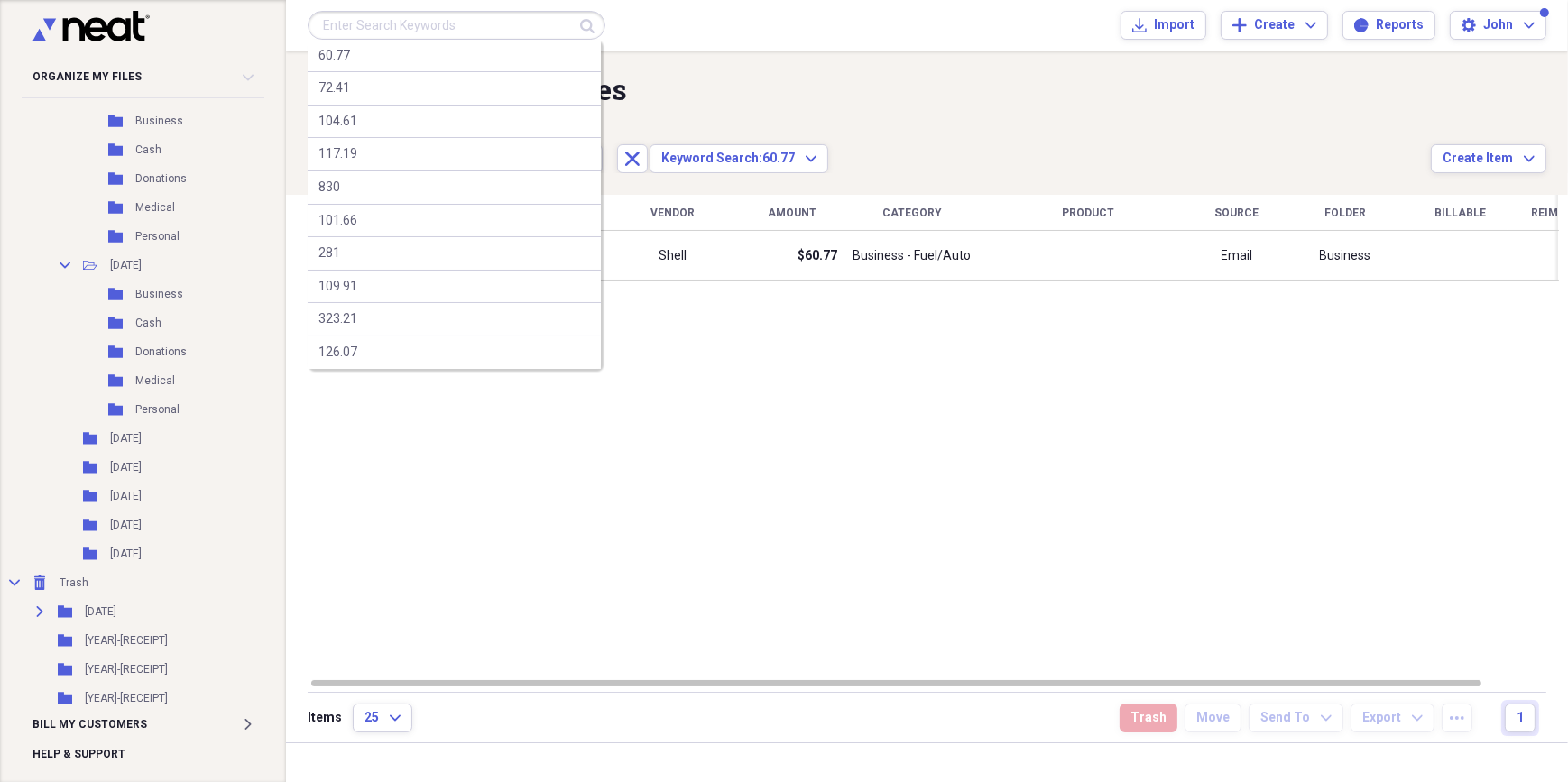 click at bounding box center (457, 25) 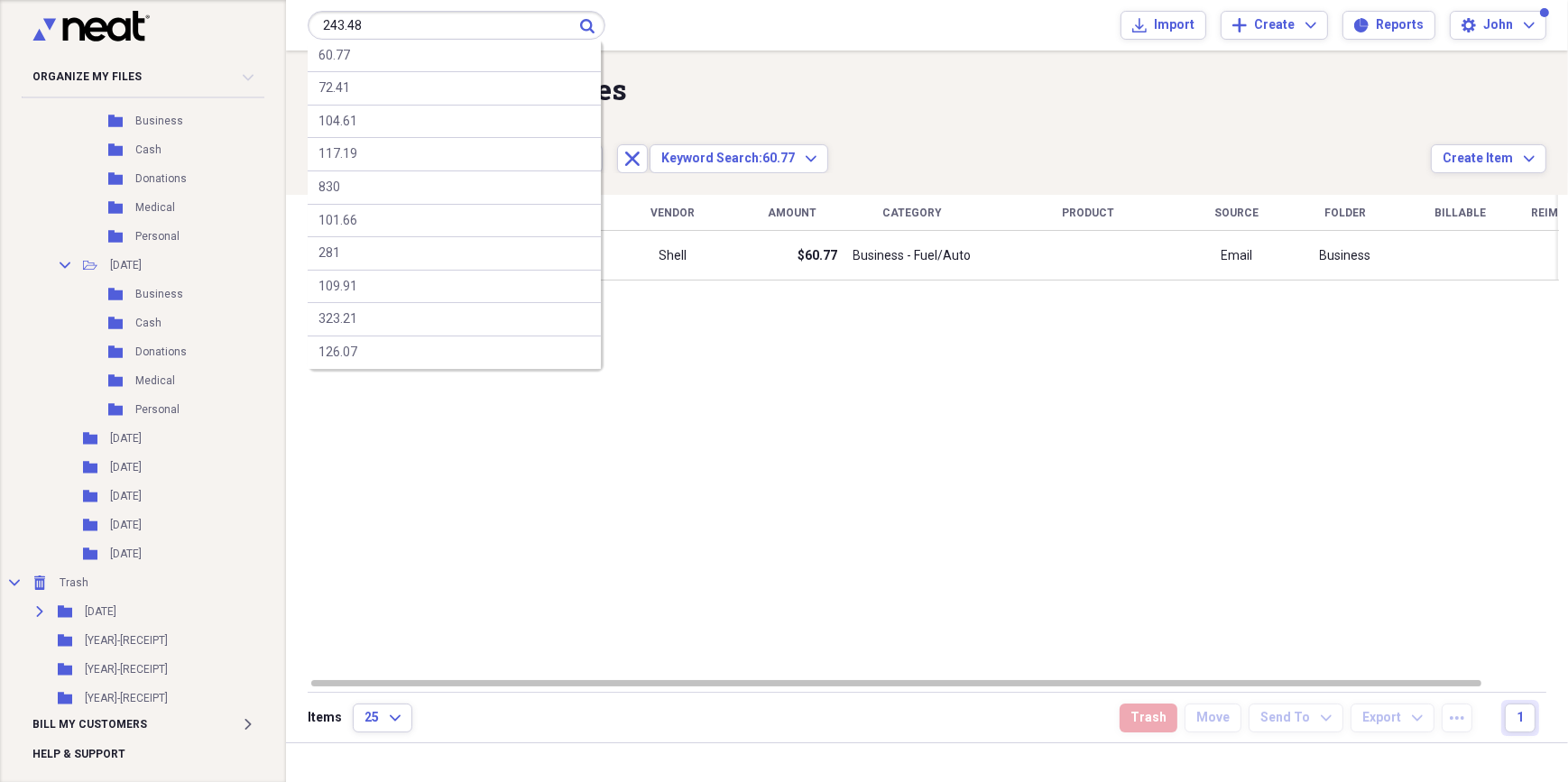 type on "243.48" 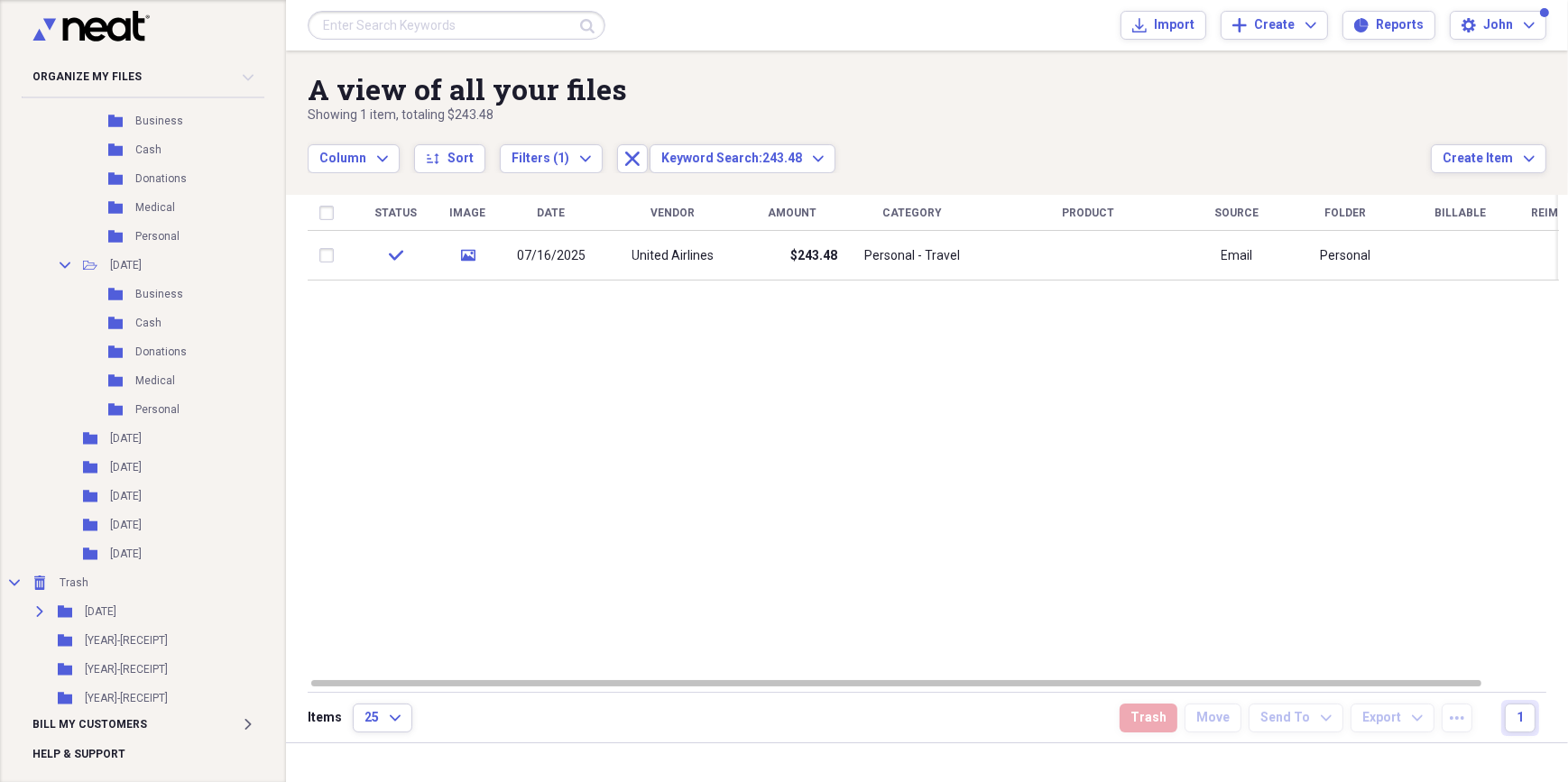 click at bounding box center (457, 25) 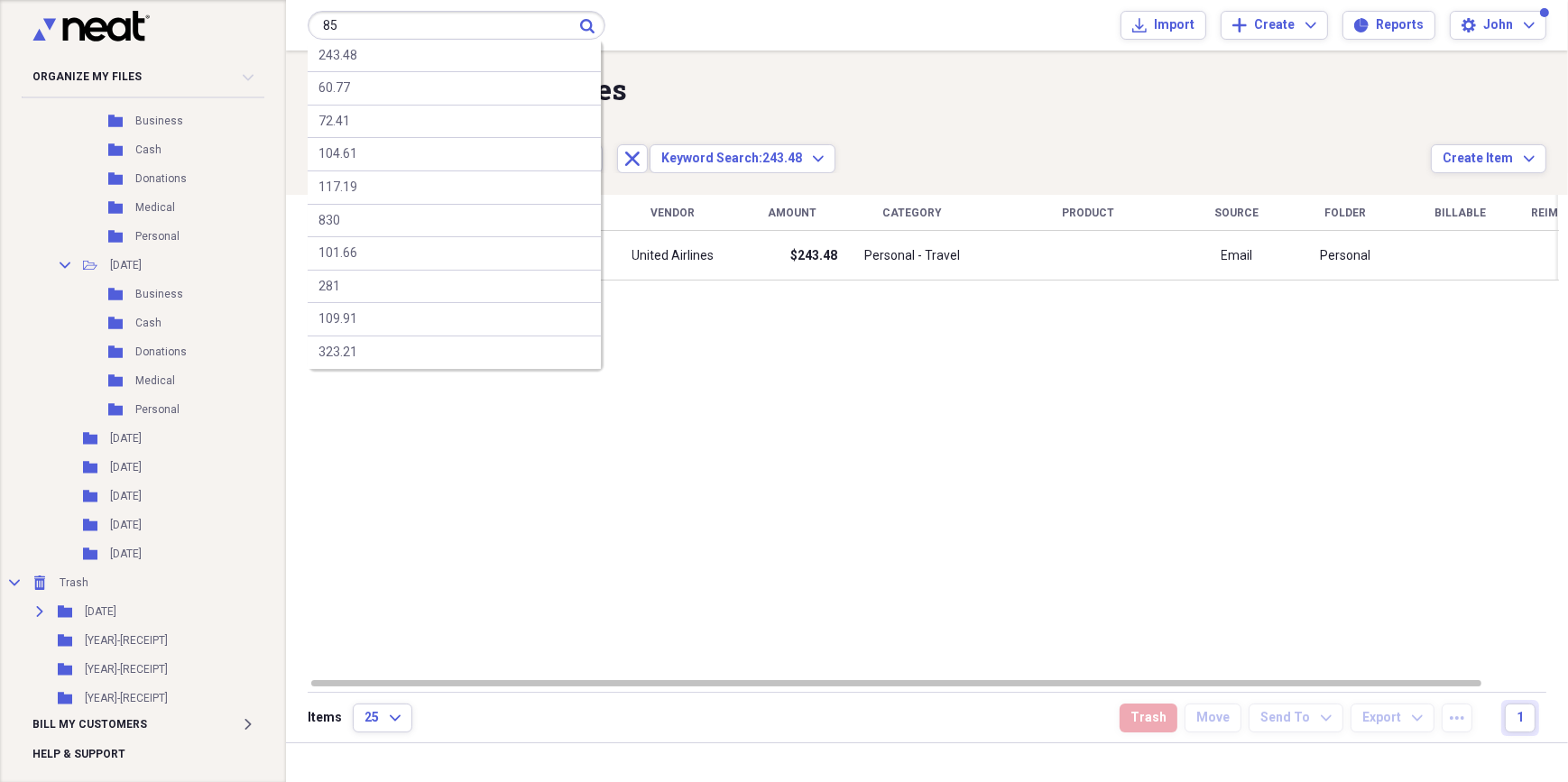 type on "85" 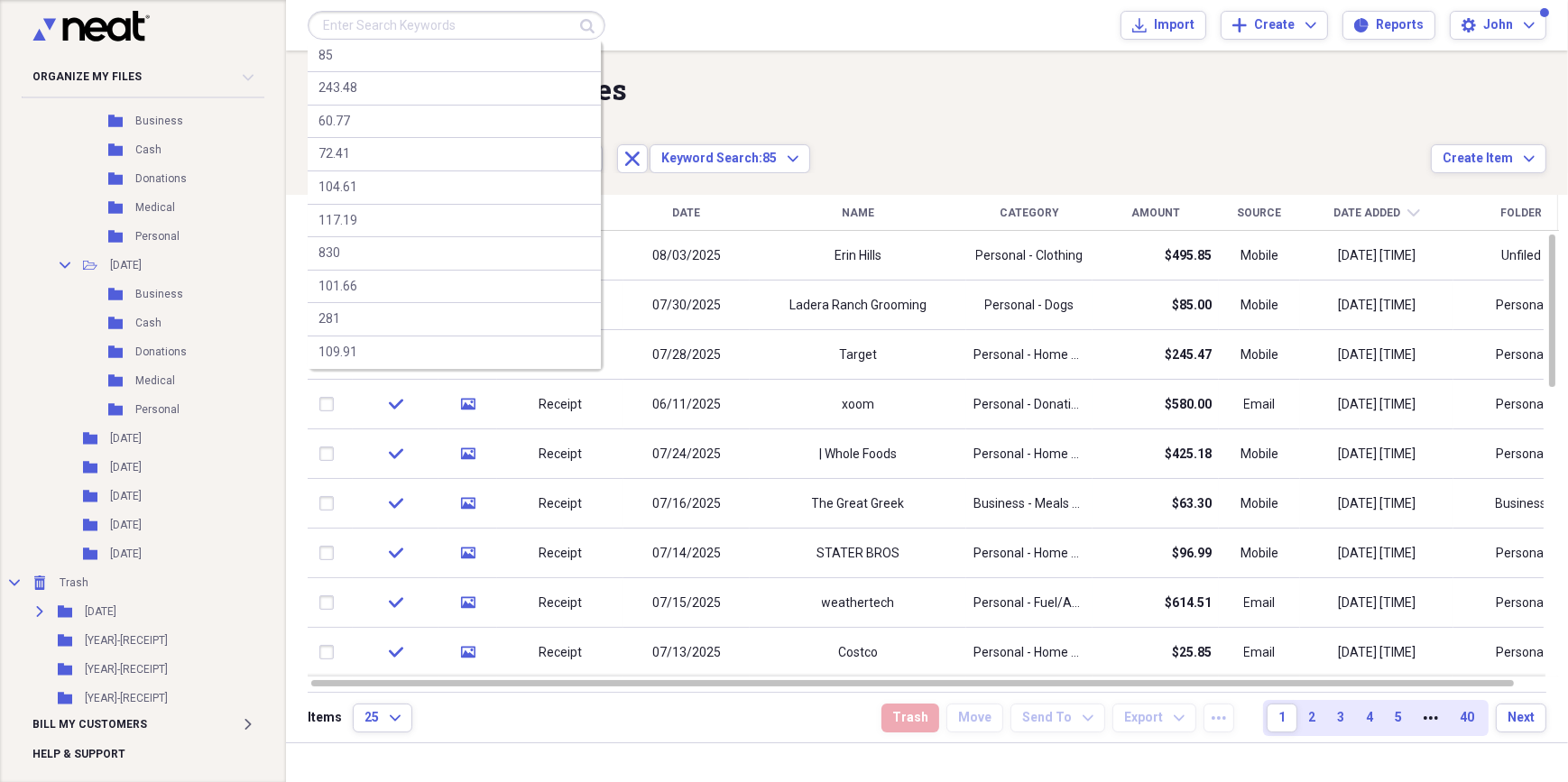 click at bounding box center (457, 25) 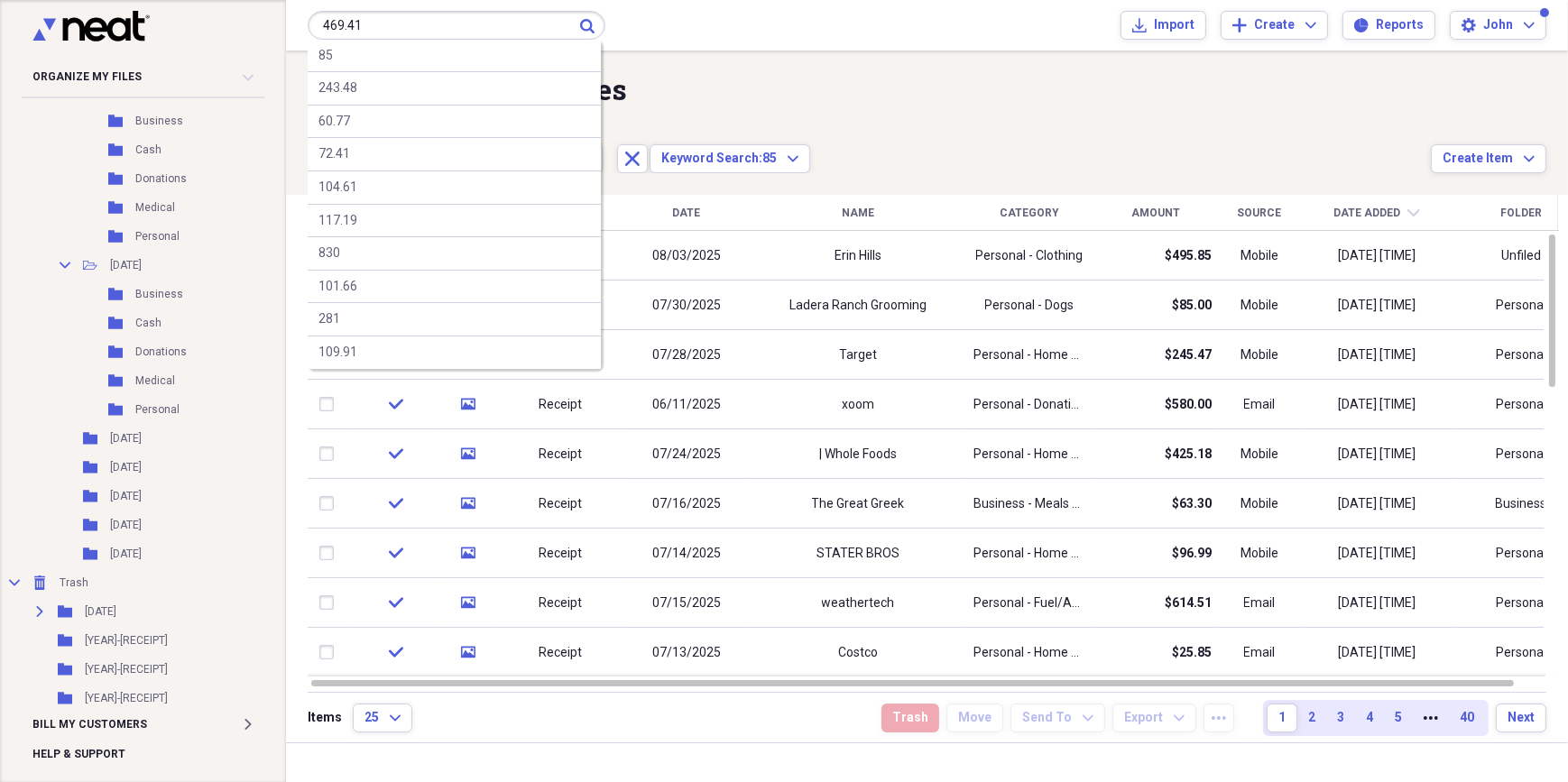 type on "469.41" 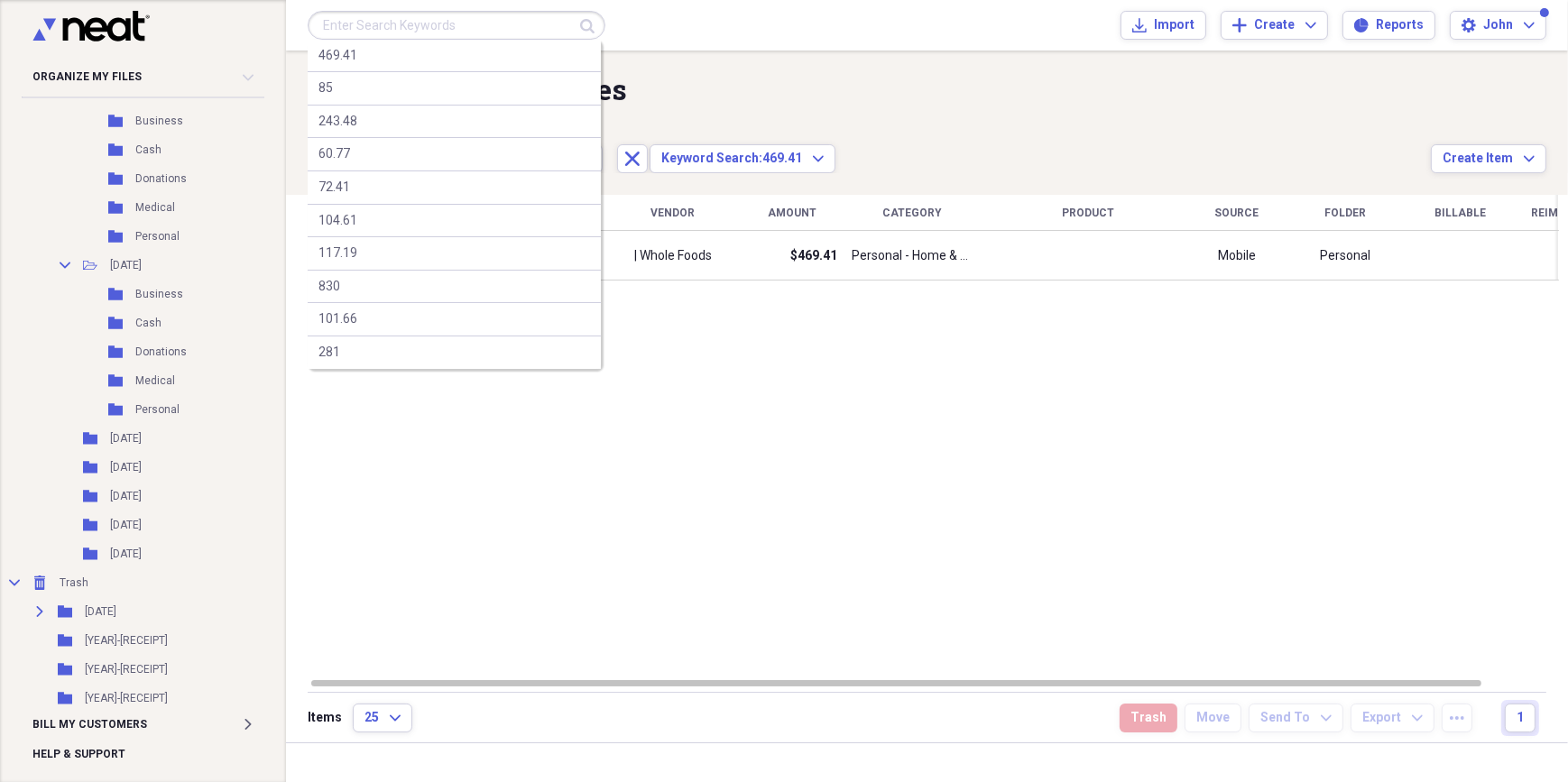 click at bounding box center [457, 25] 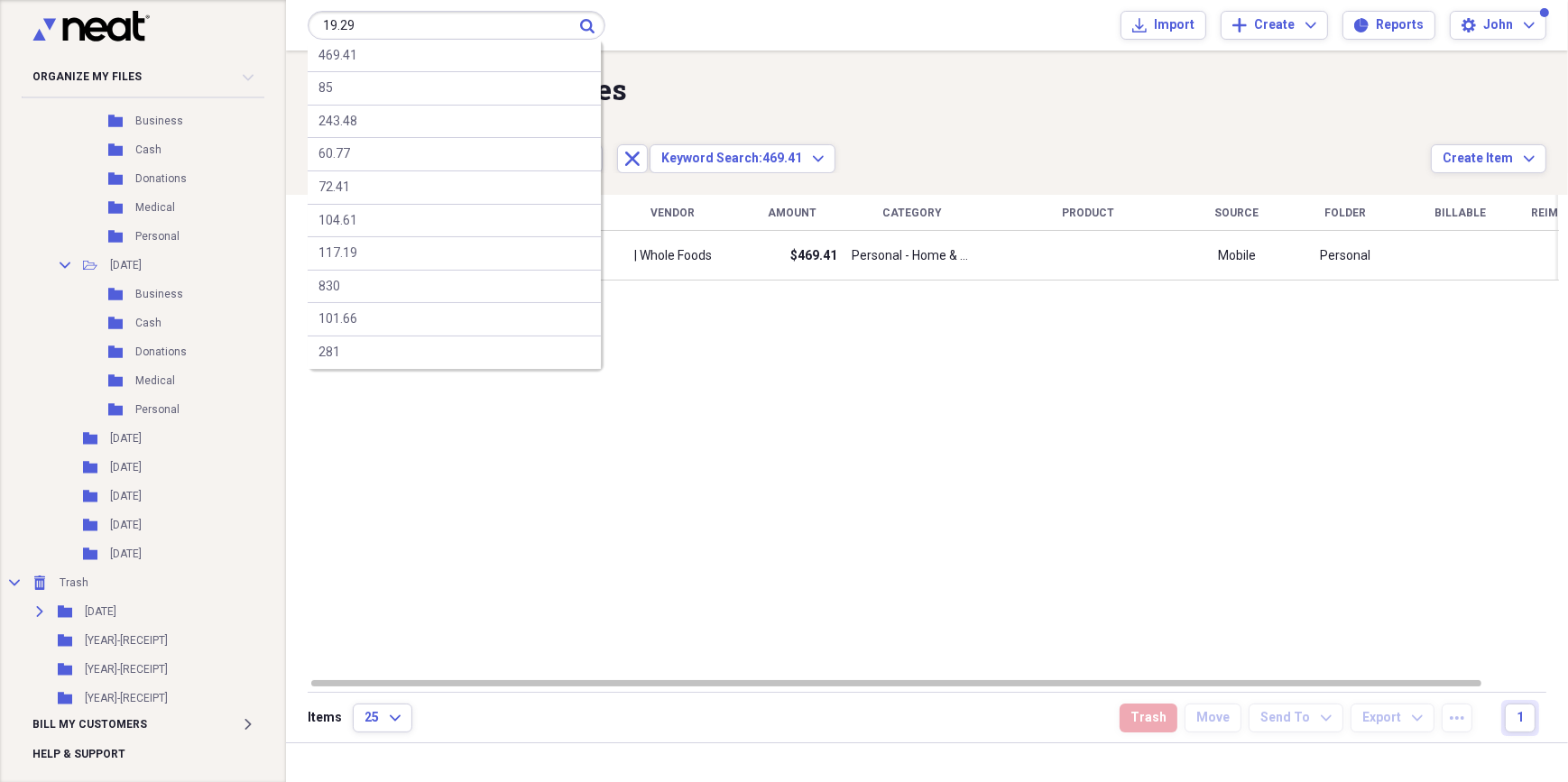 type on "19.29" 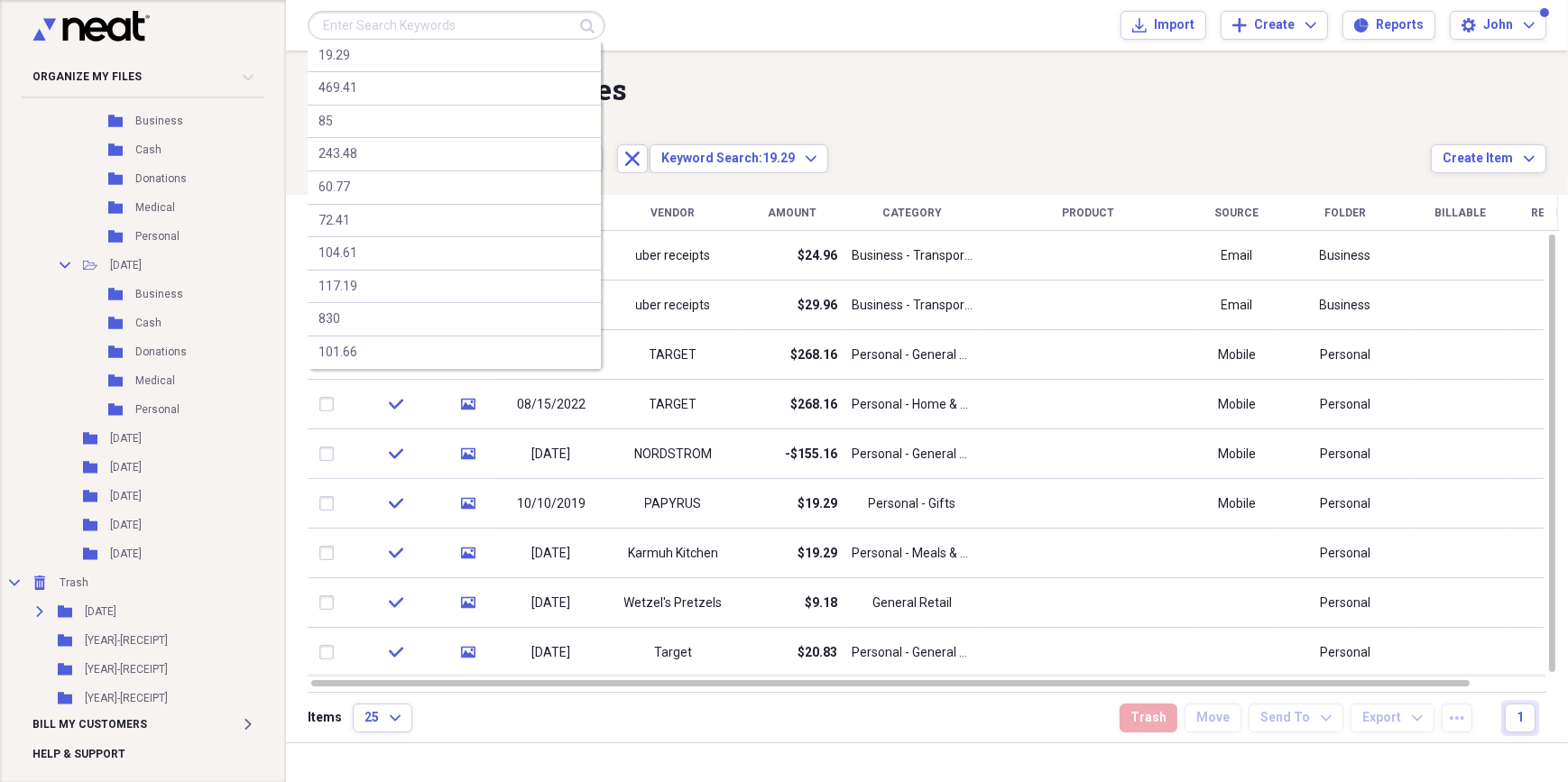 click at bounding box center [457, 25] 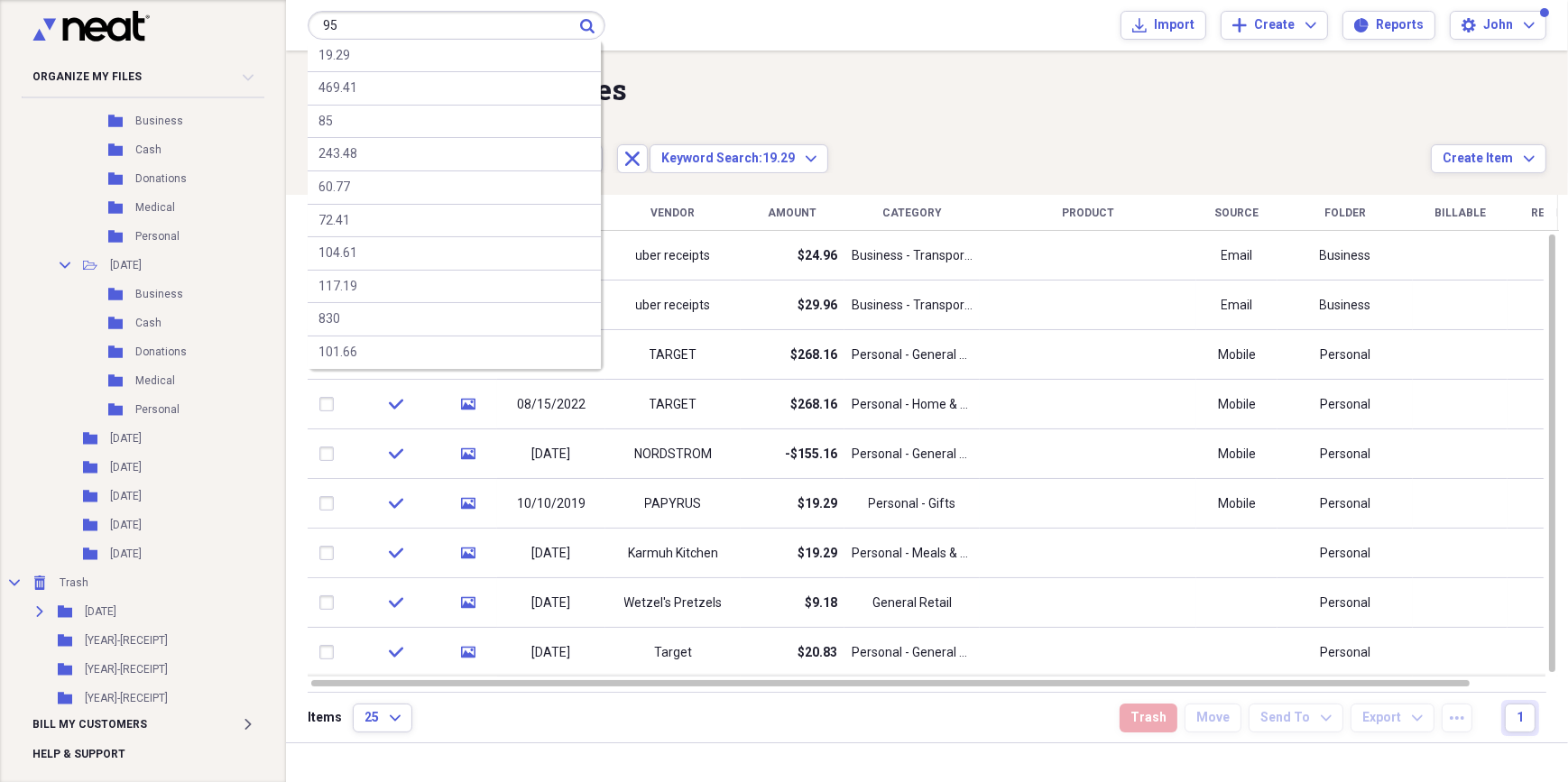 type on "95" 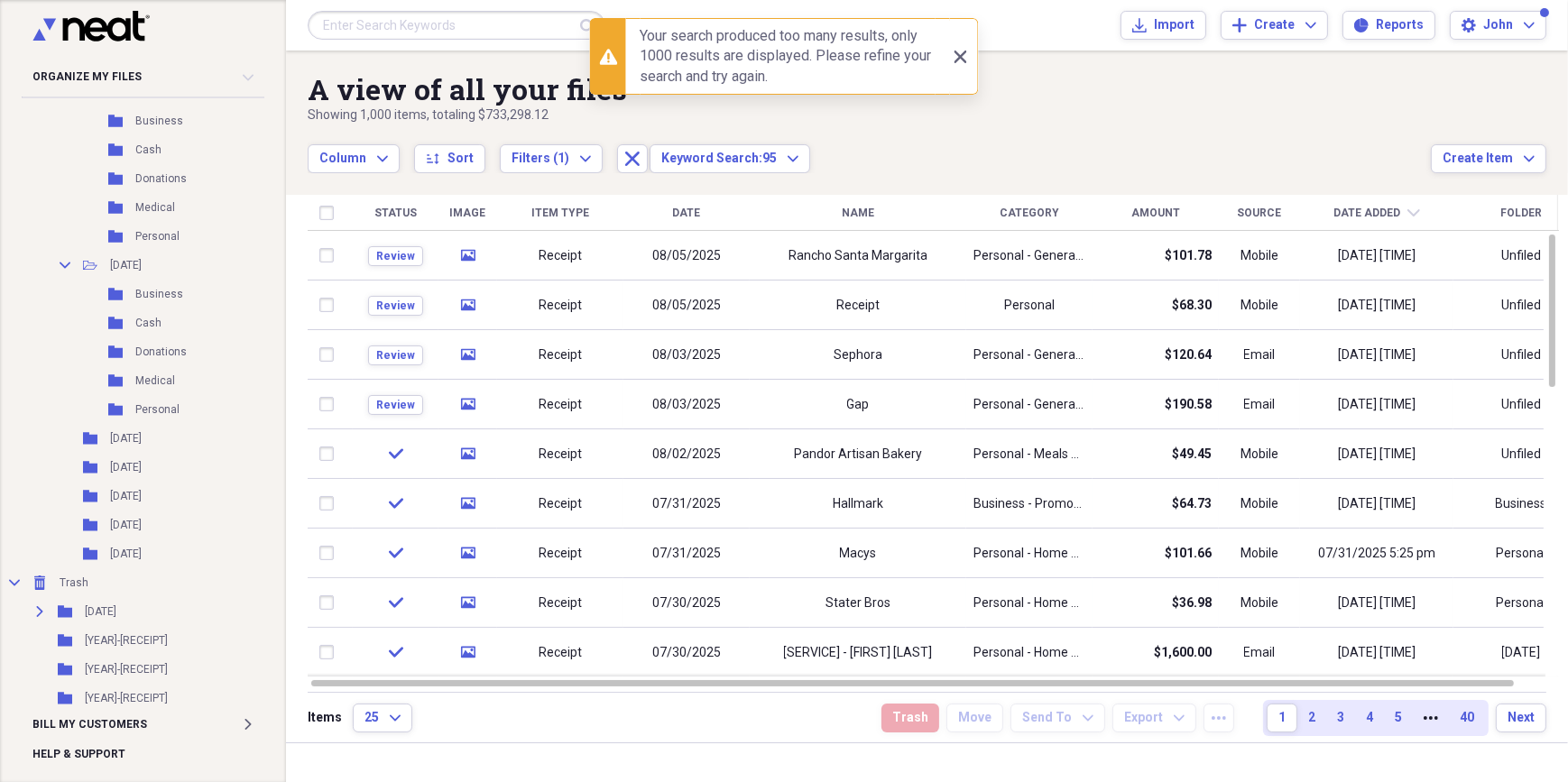 click at bounding box center (457, 25) 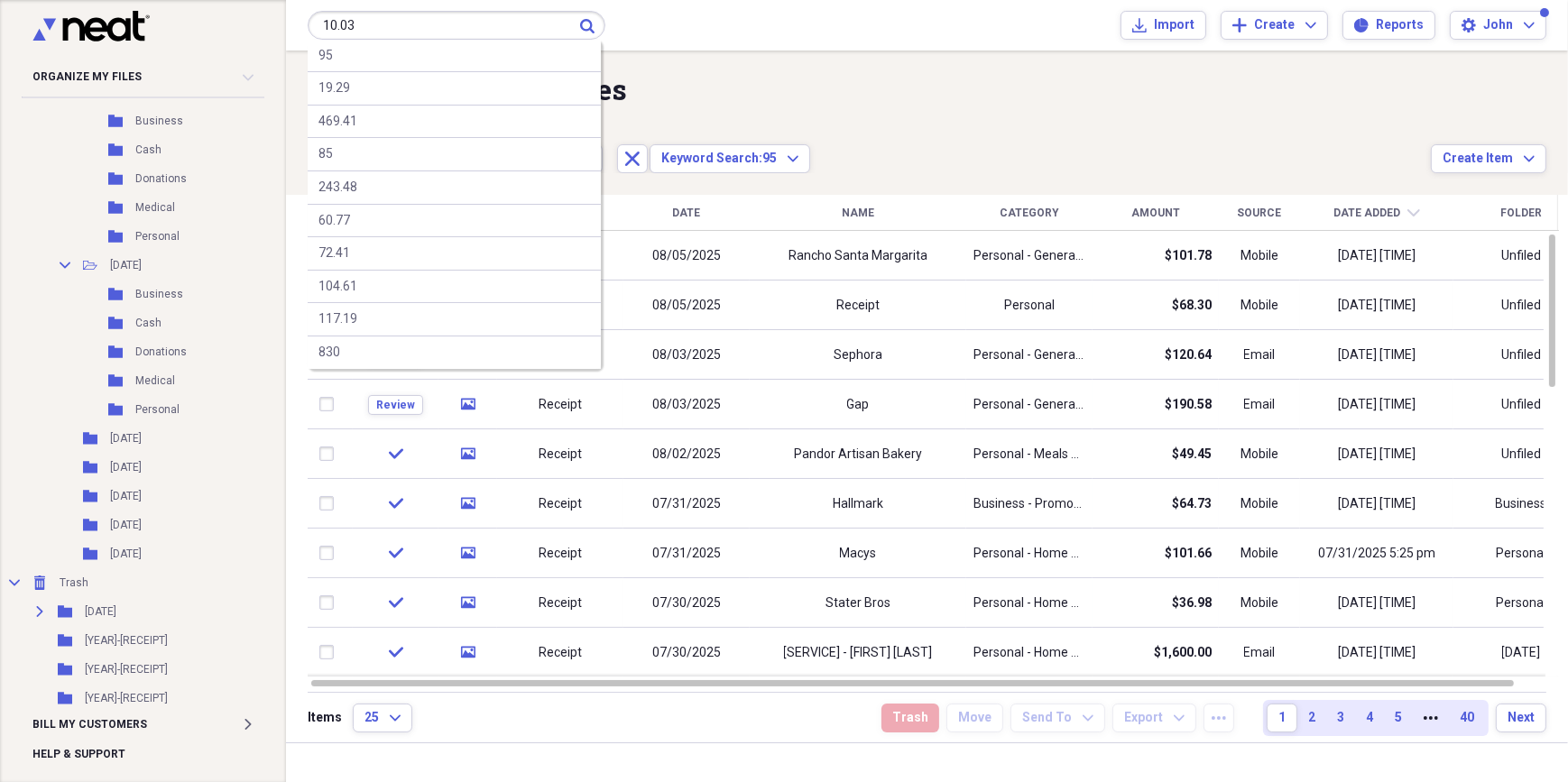 type on "10.03" 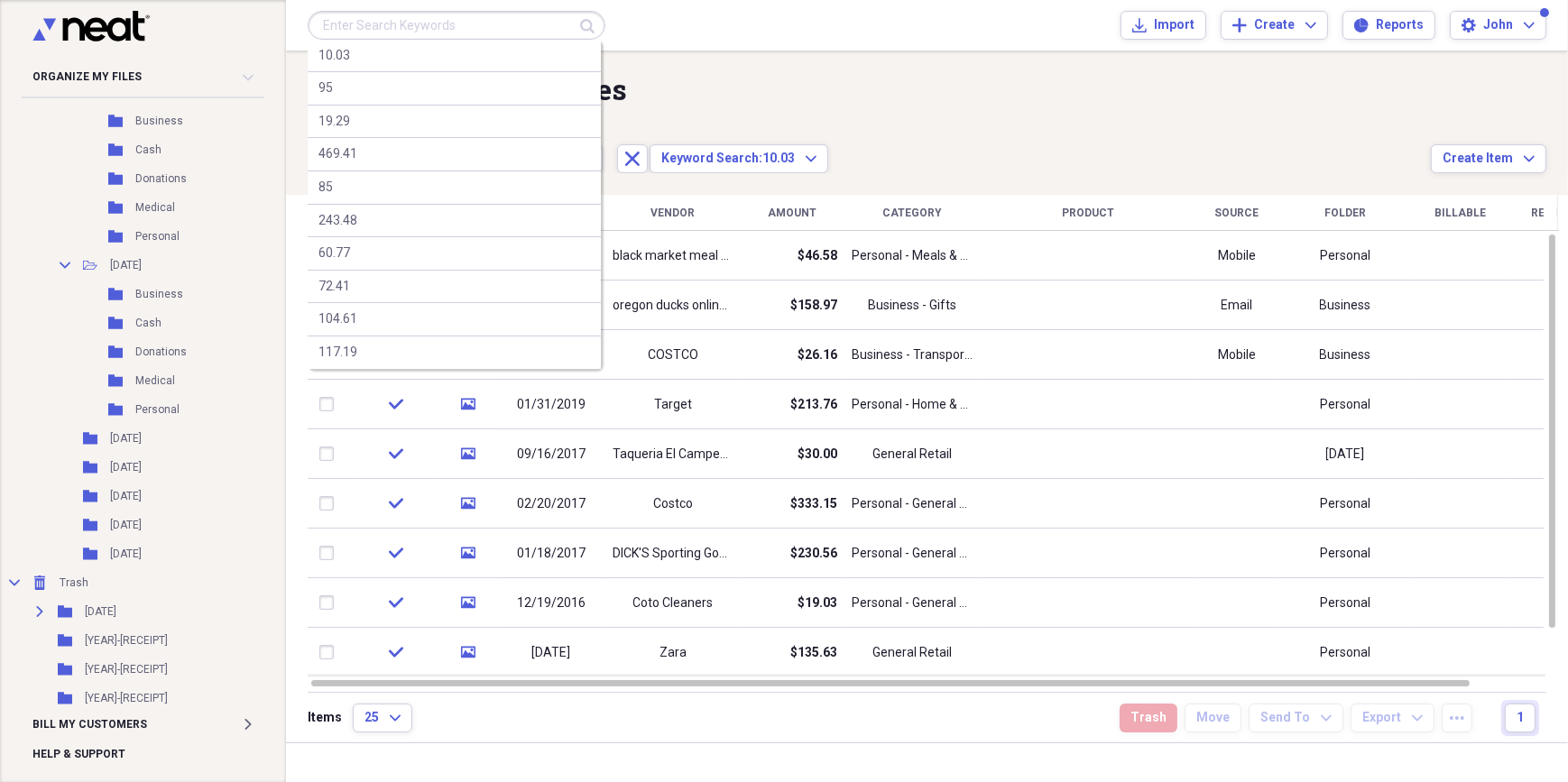click at bounding box center (457, 25) 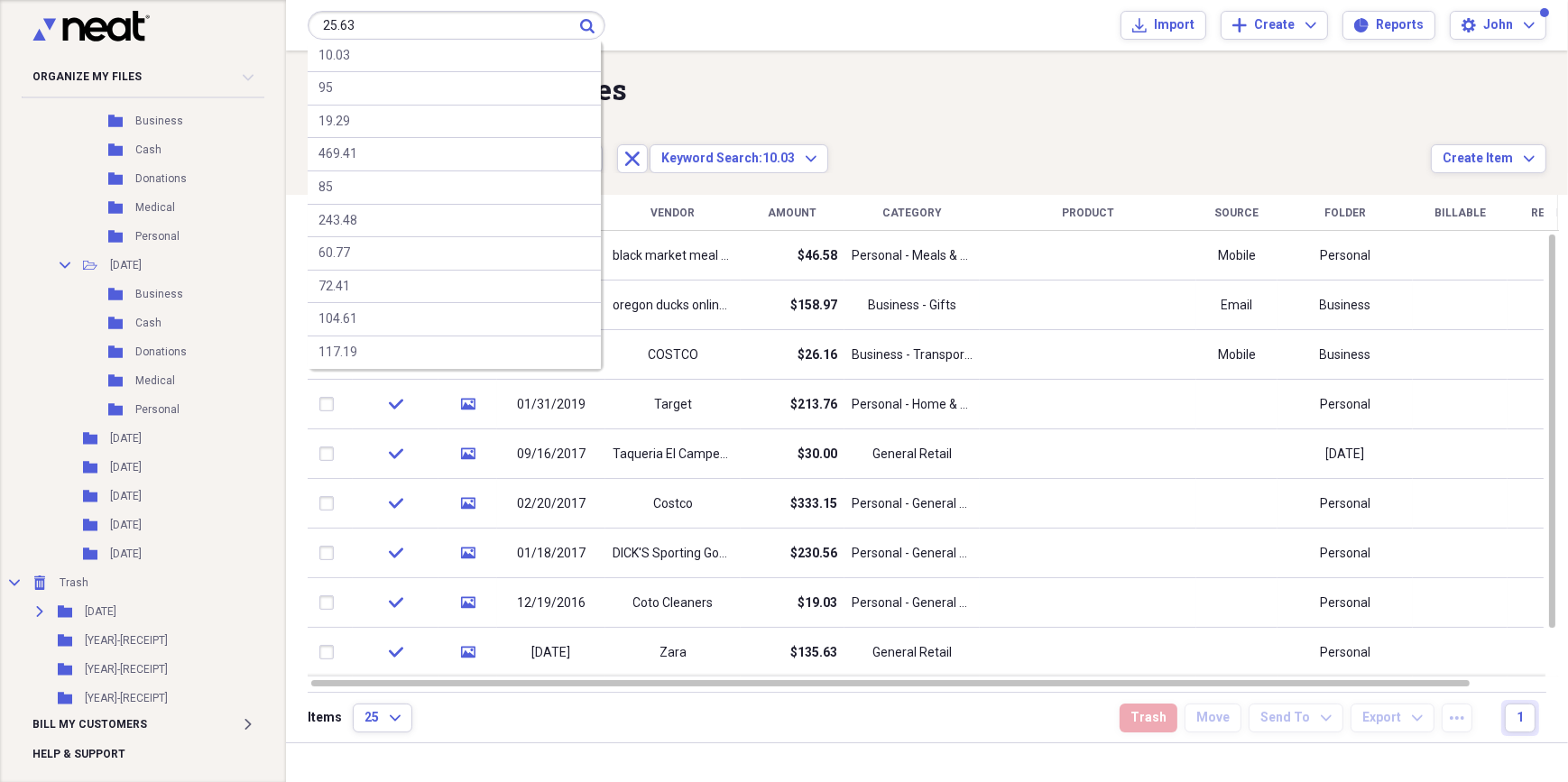 type on "25.63" 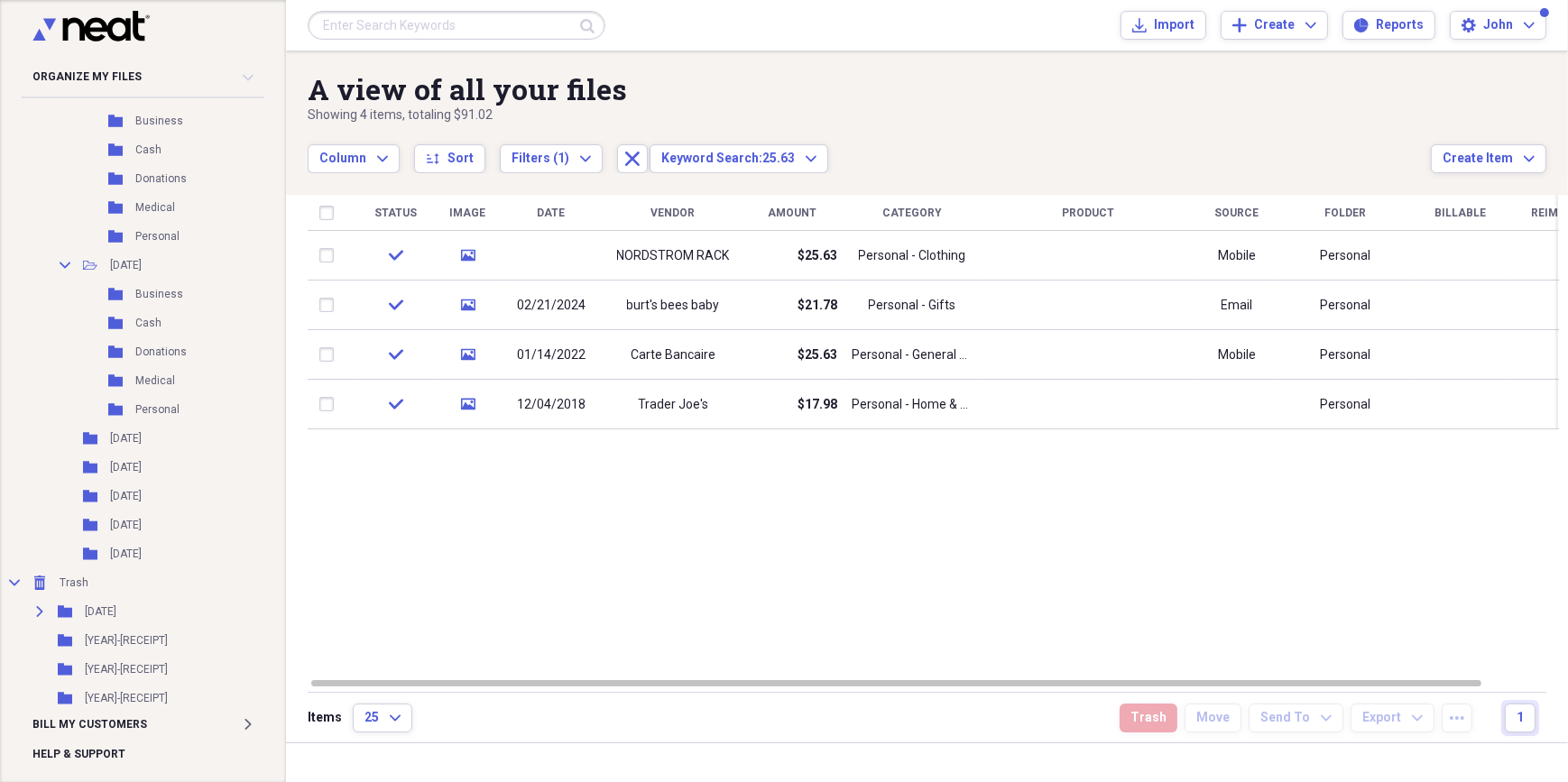 click on "Submit Import Import Add Create Expand Reports Reports Settings [FIRST] Expand" at bounding box center [927, 25] 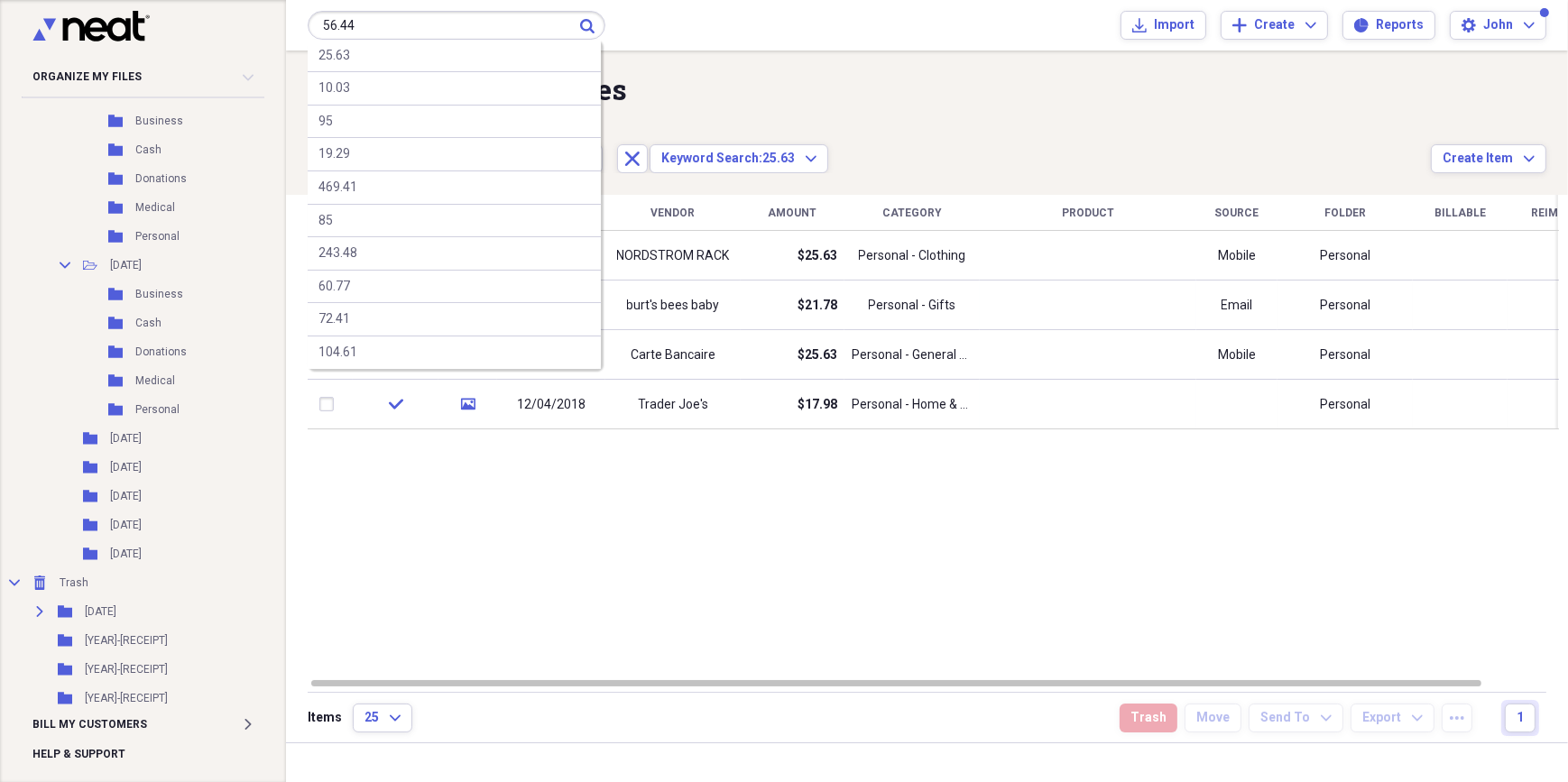 type on "56.44" 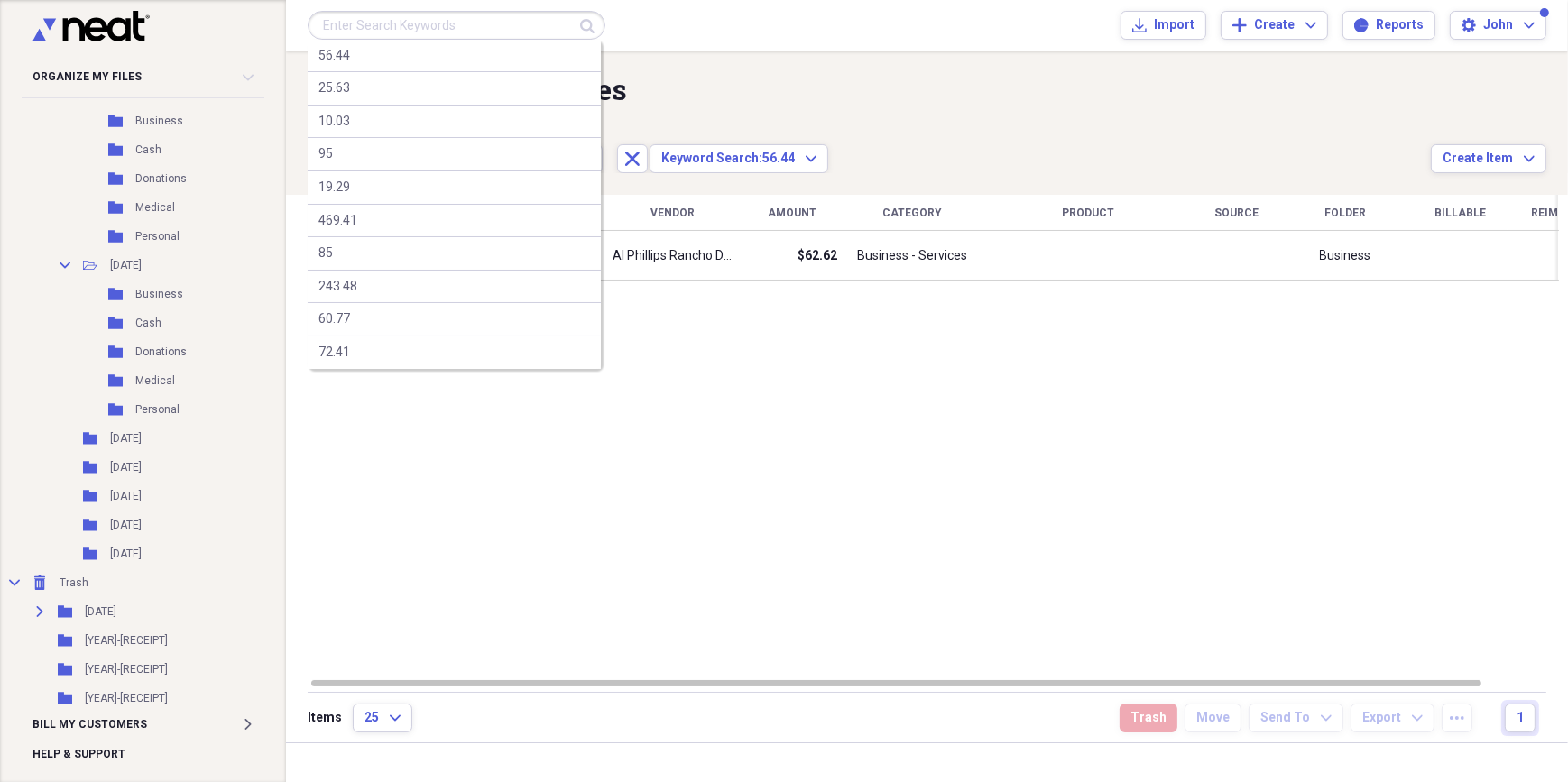 click at bounding box center (457, 25) 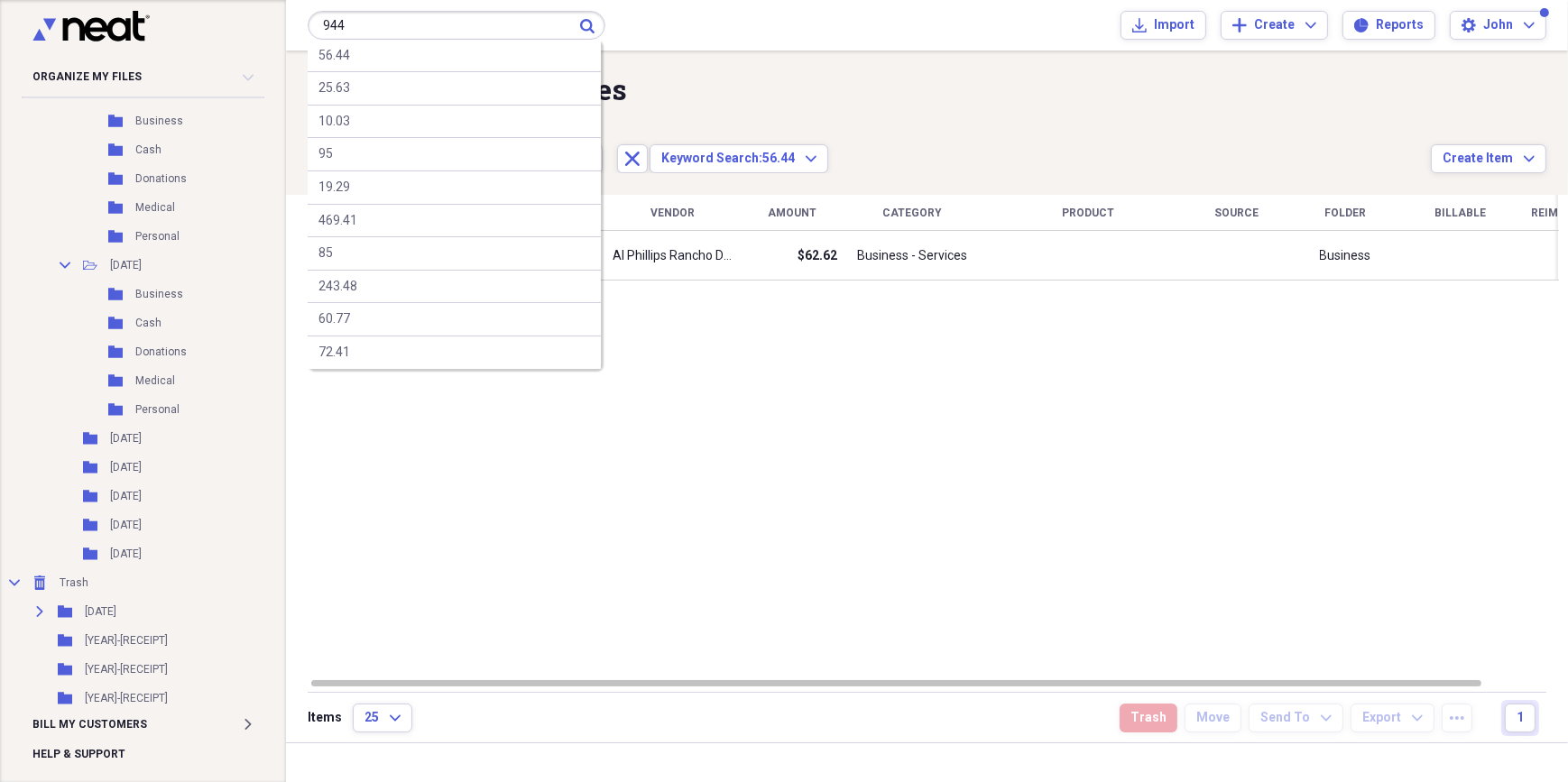 type on "944" 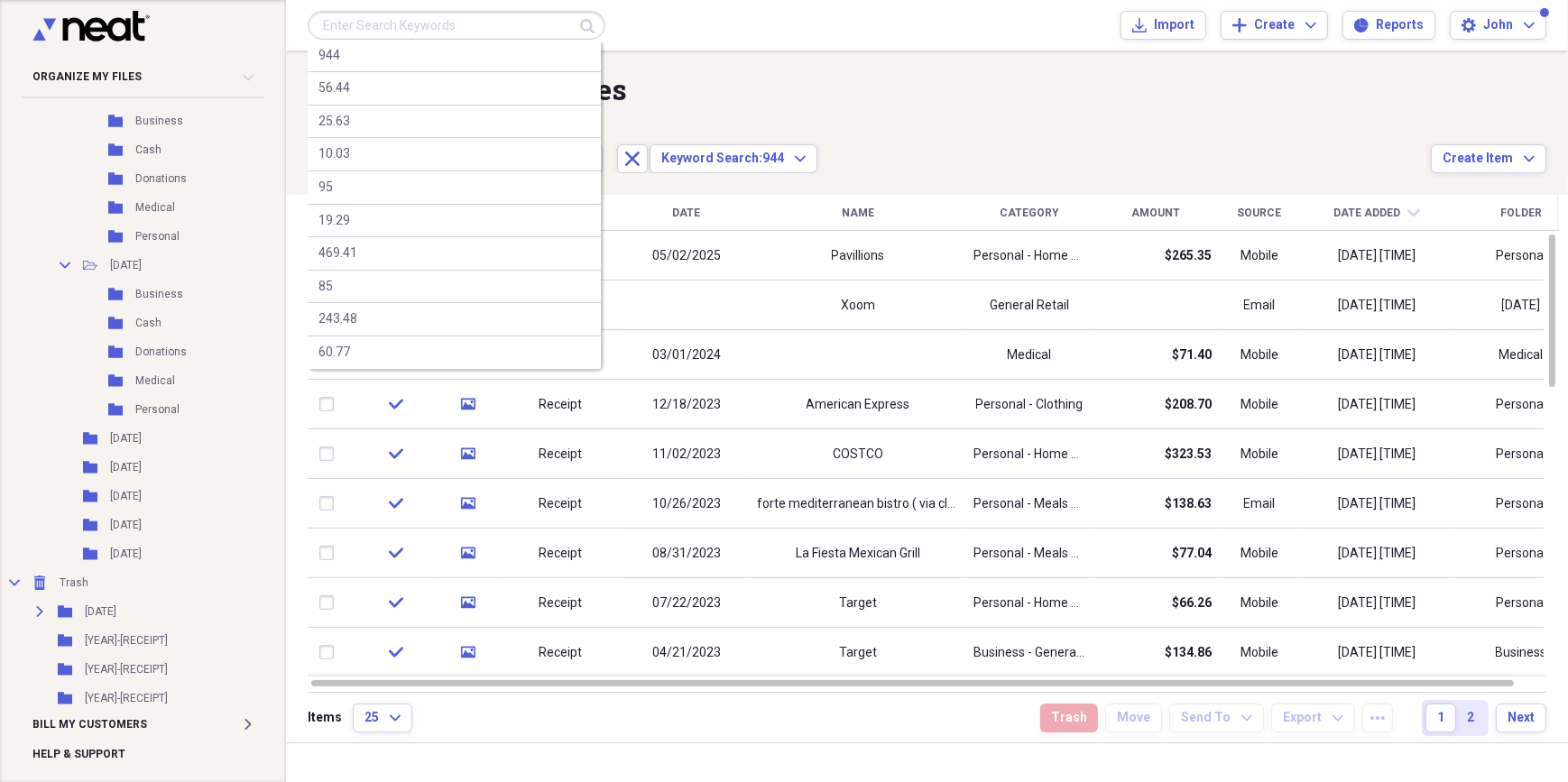 click at bounding box center (457, 25) 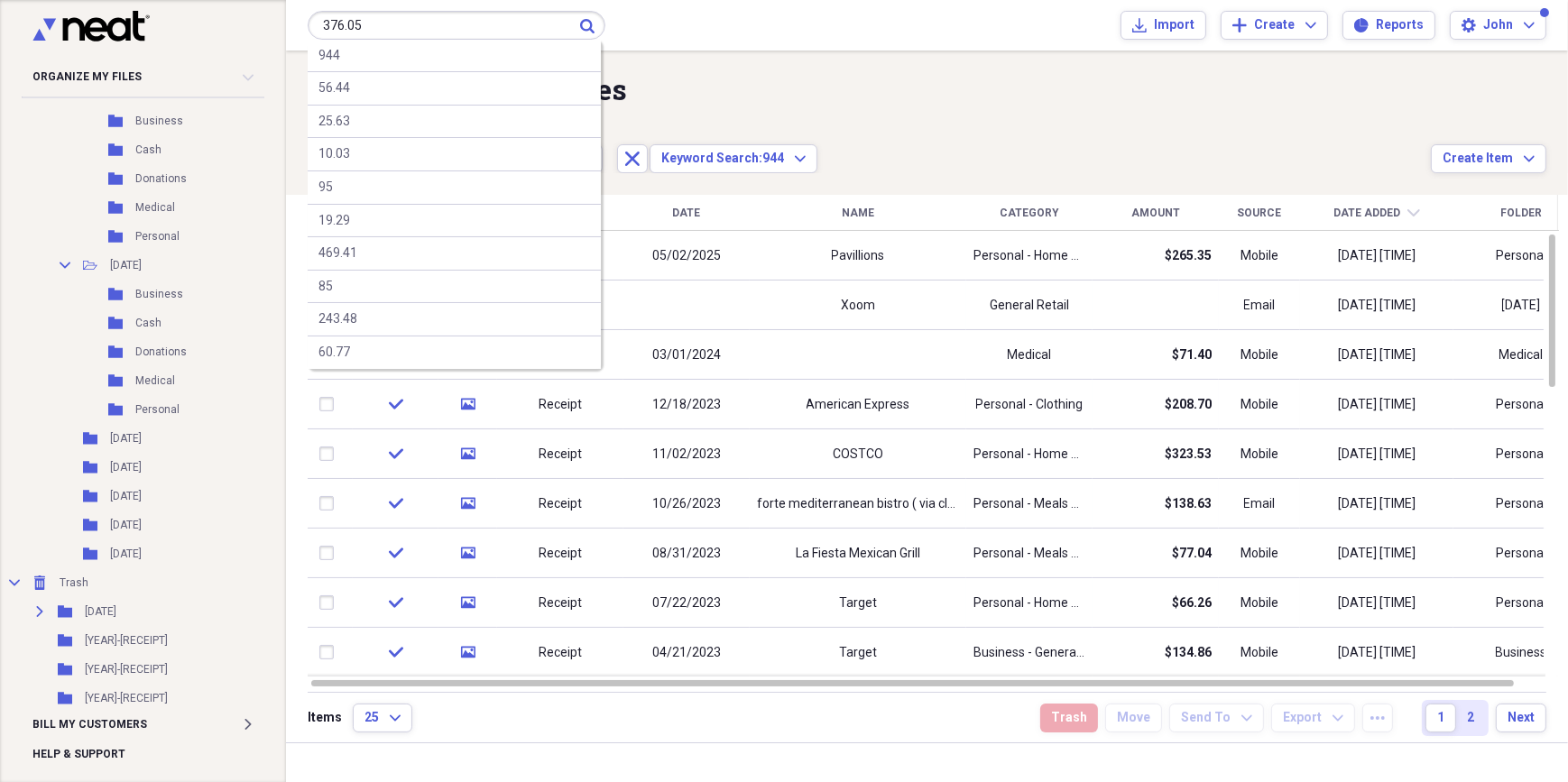 type on "376.05" 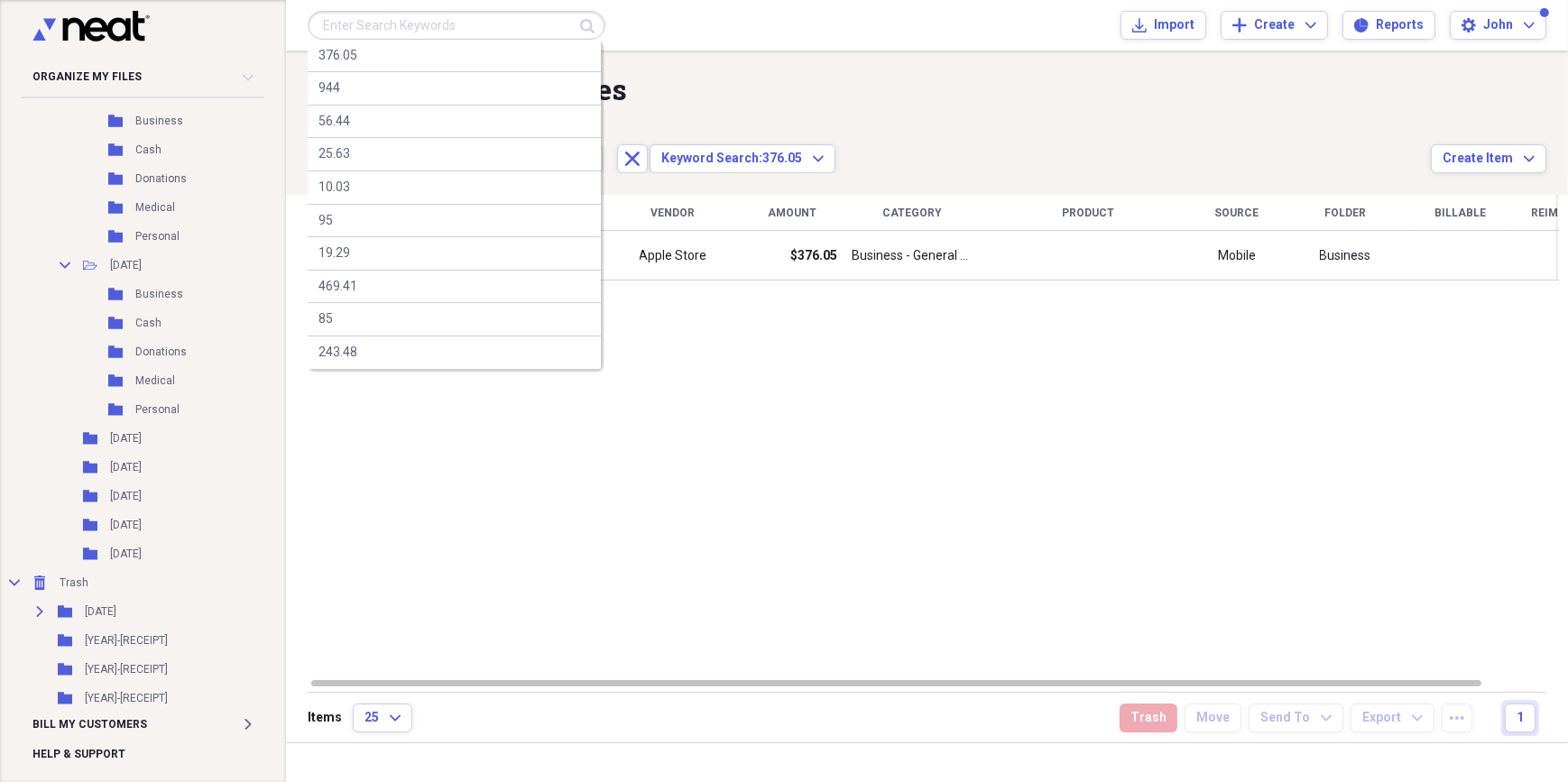 click at bounding box center (457, 25) 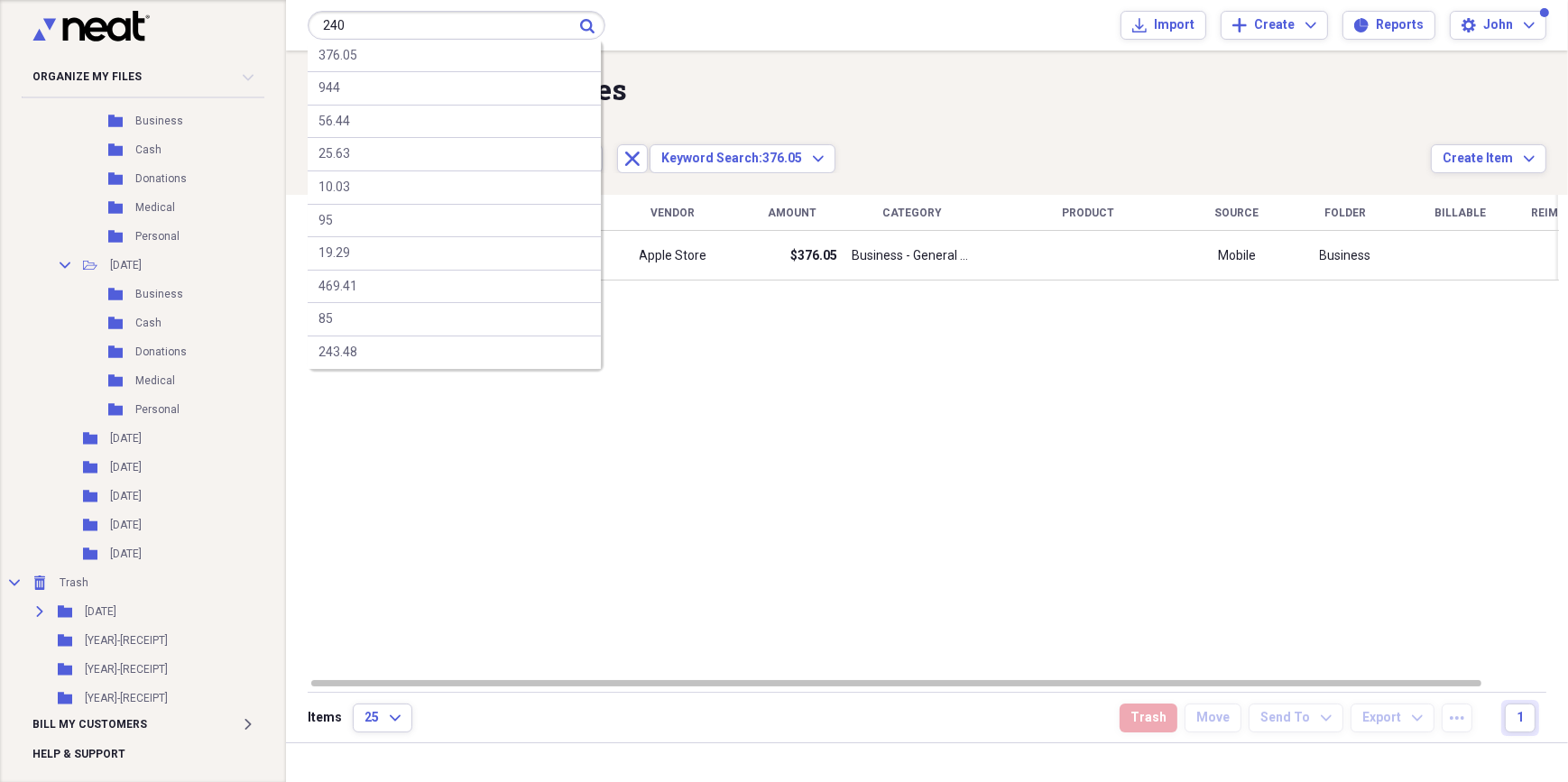 type on "240" 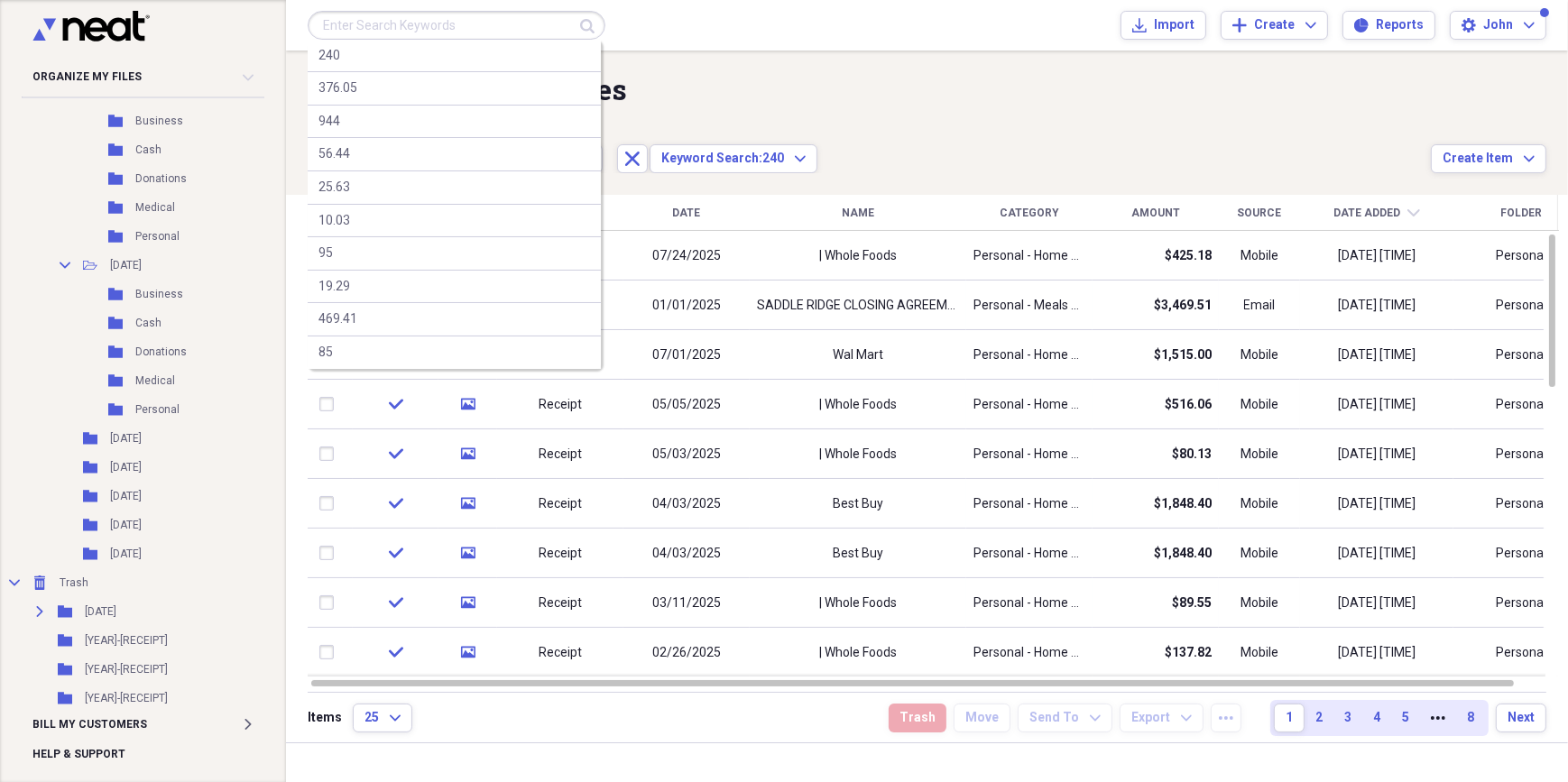 click at bounding box center [457, 25] 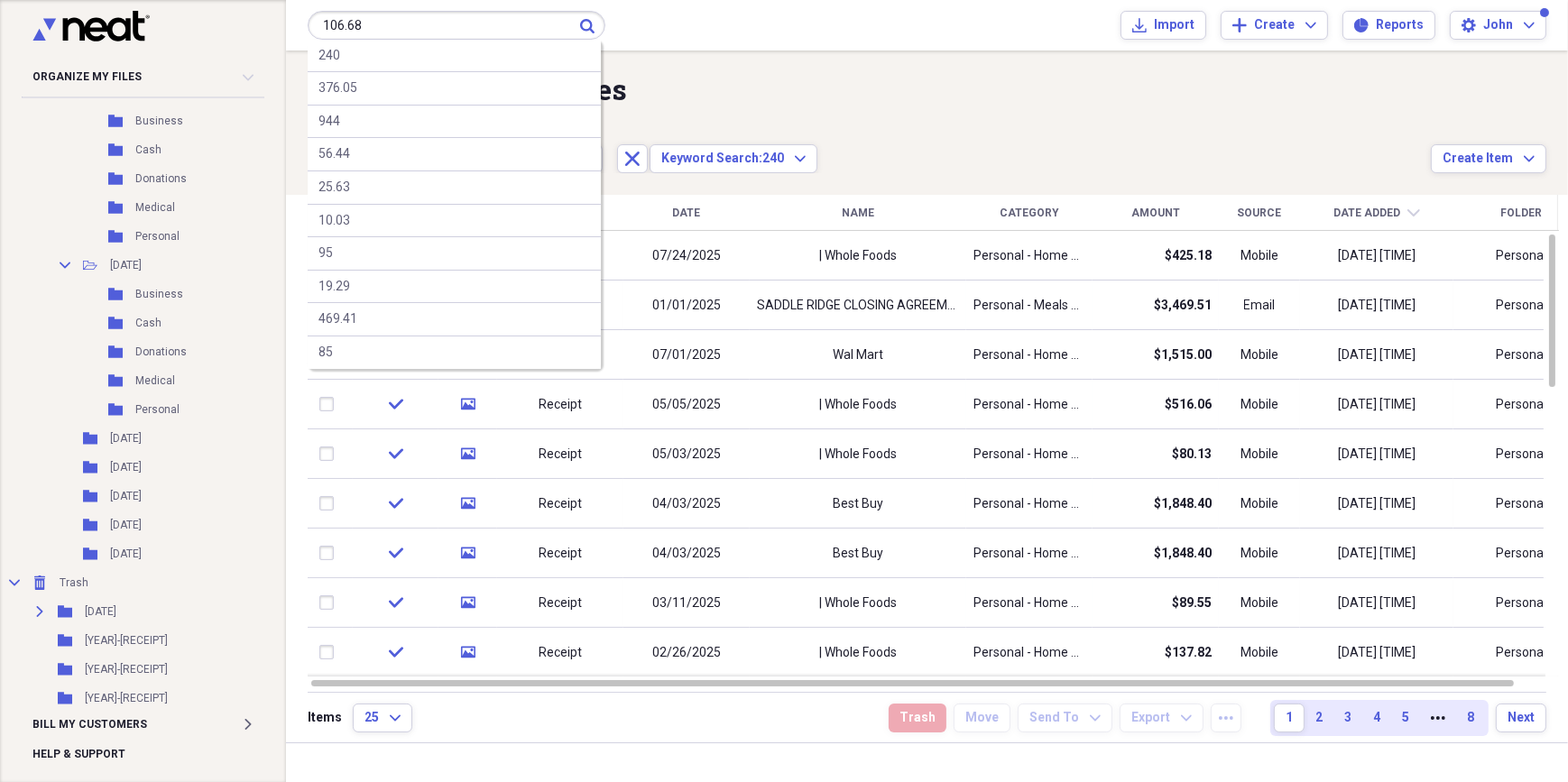 type on "106.68" 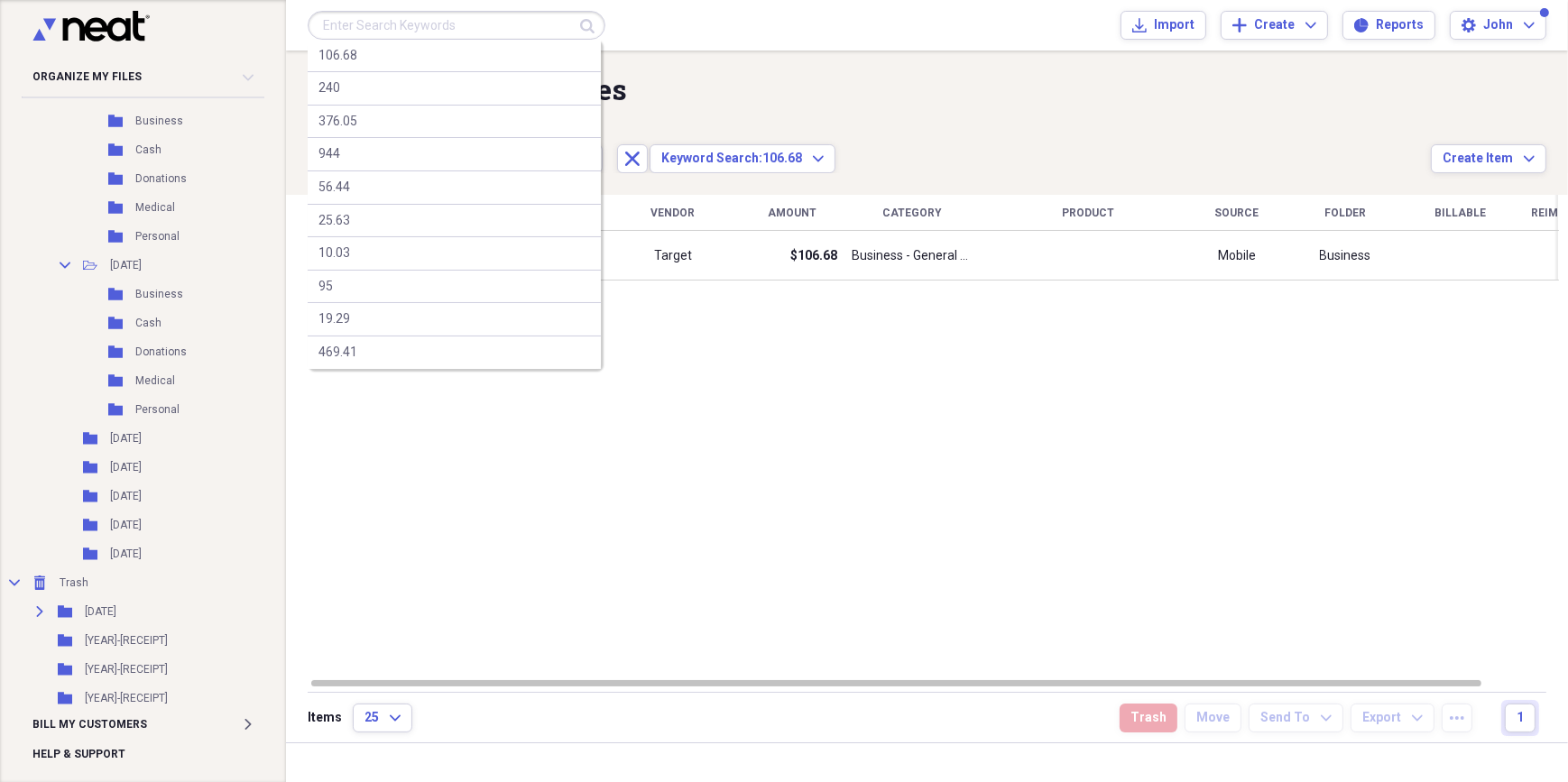 click at bounding box center (457, 25) 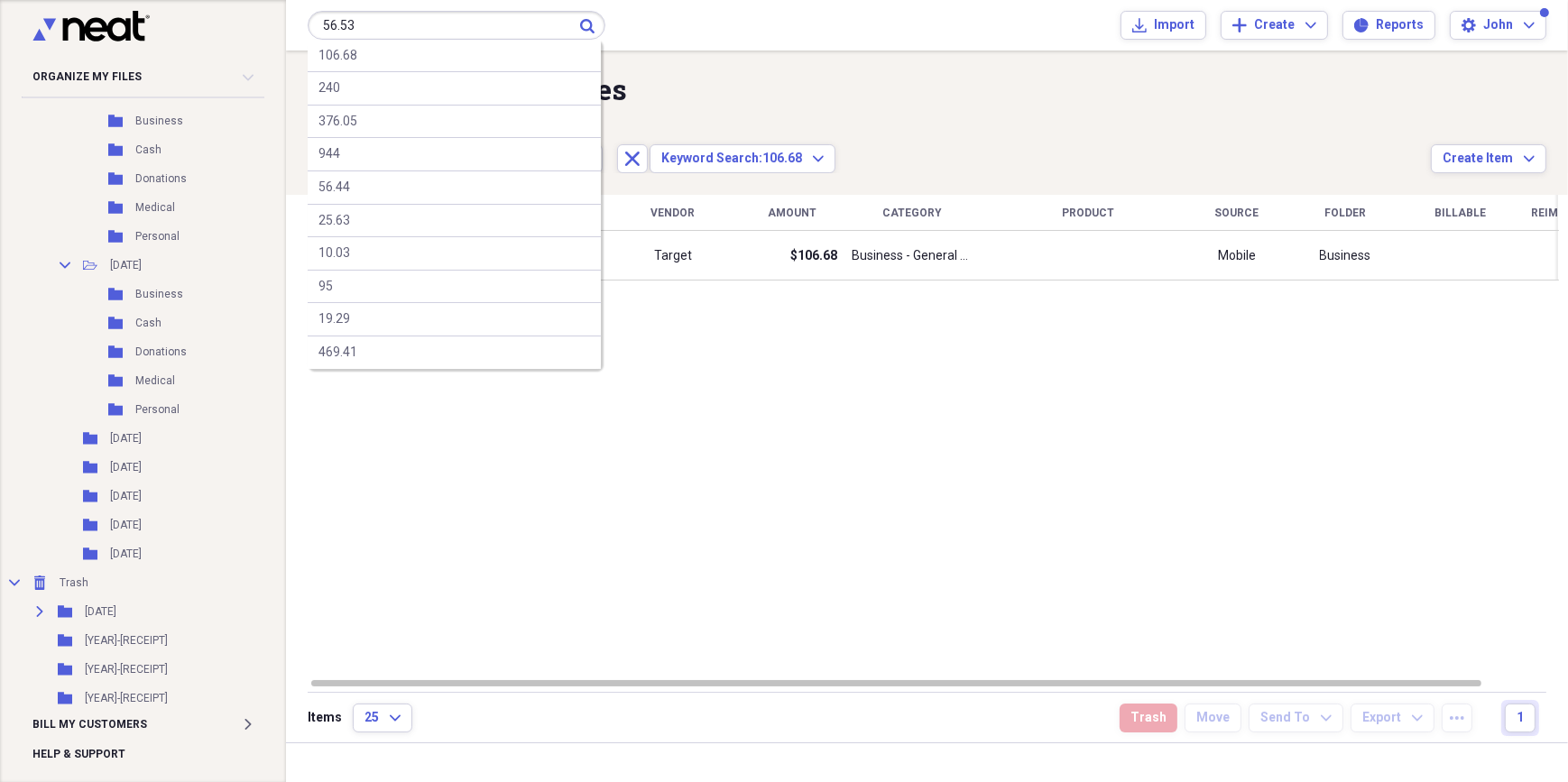 type on "56.53" 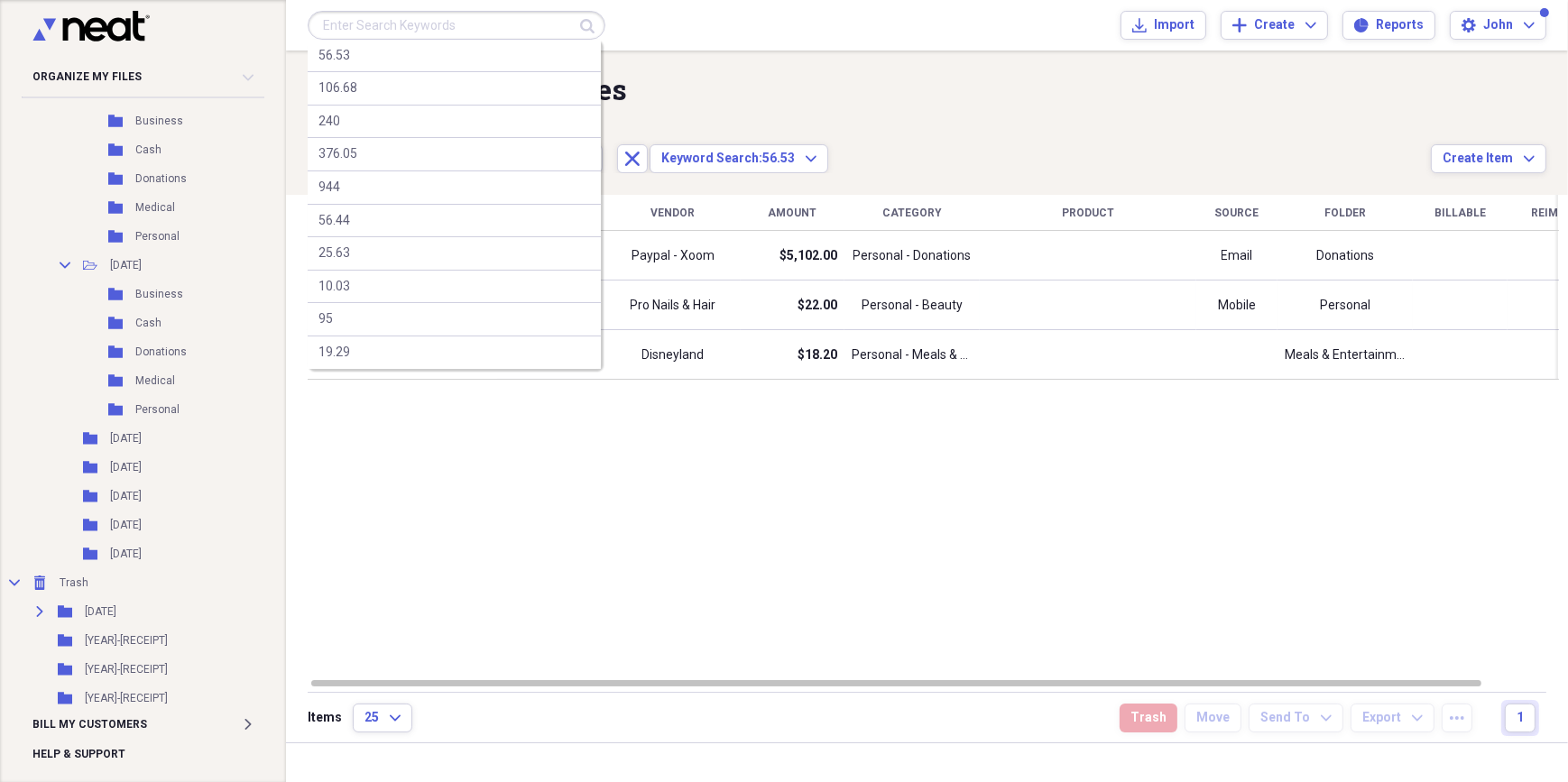click at bounding box center (457, 25) 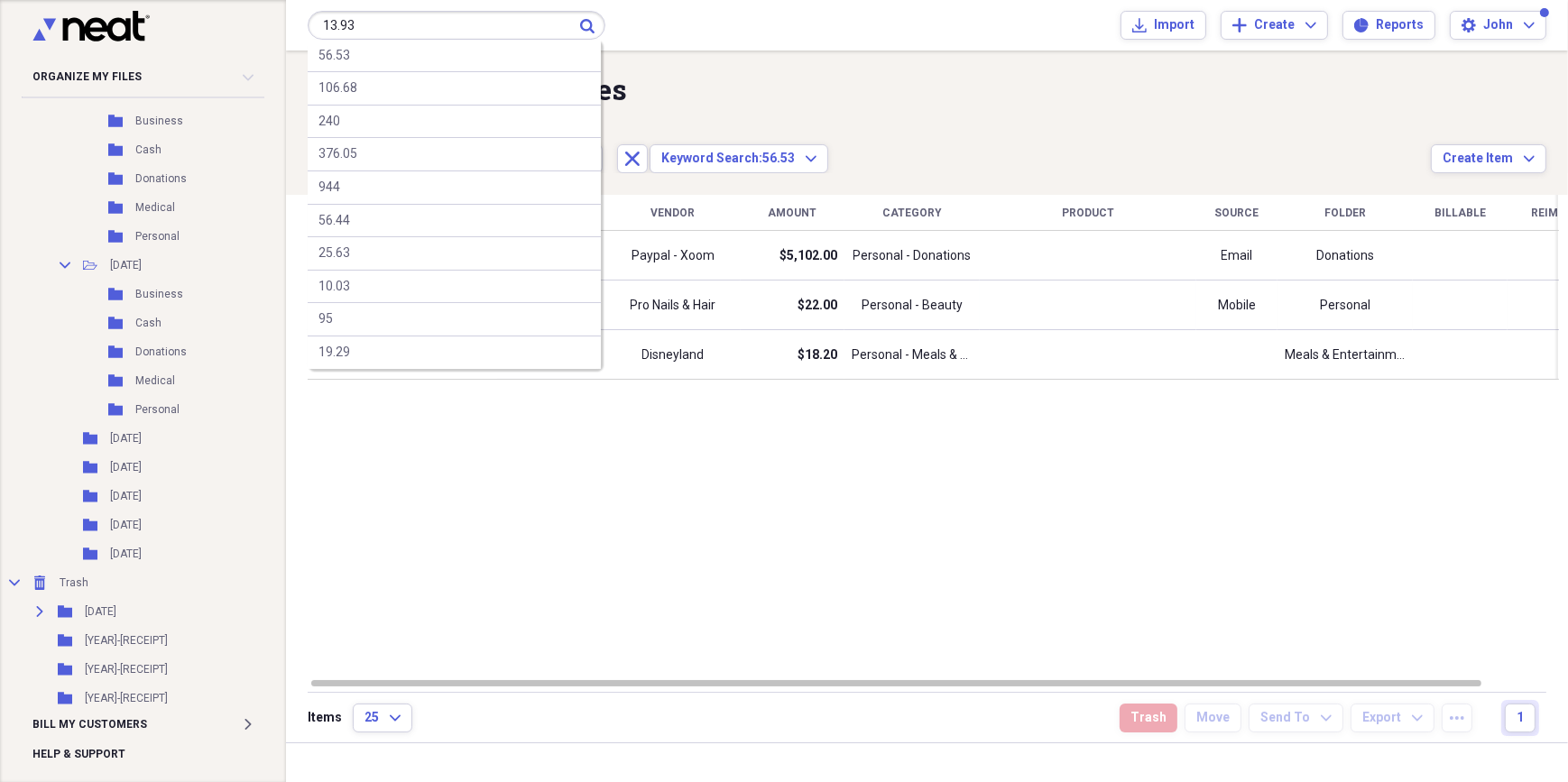 type on "13.93" 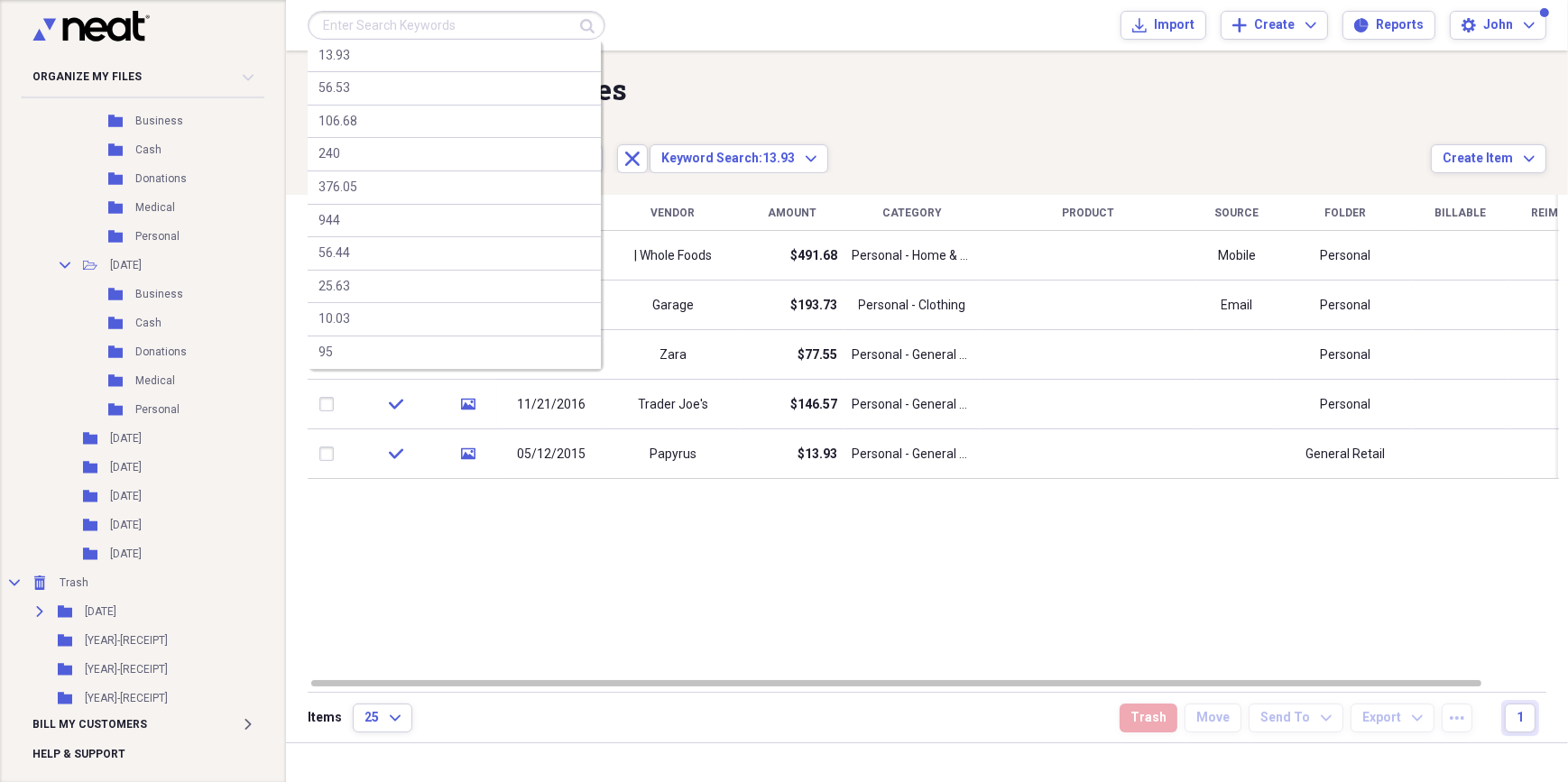 click at bounding box center (457, 25) 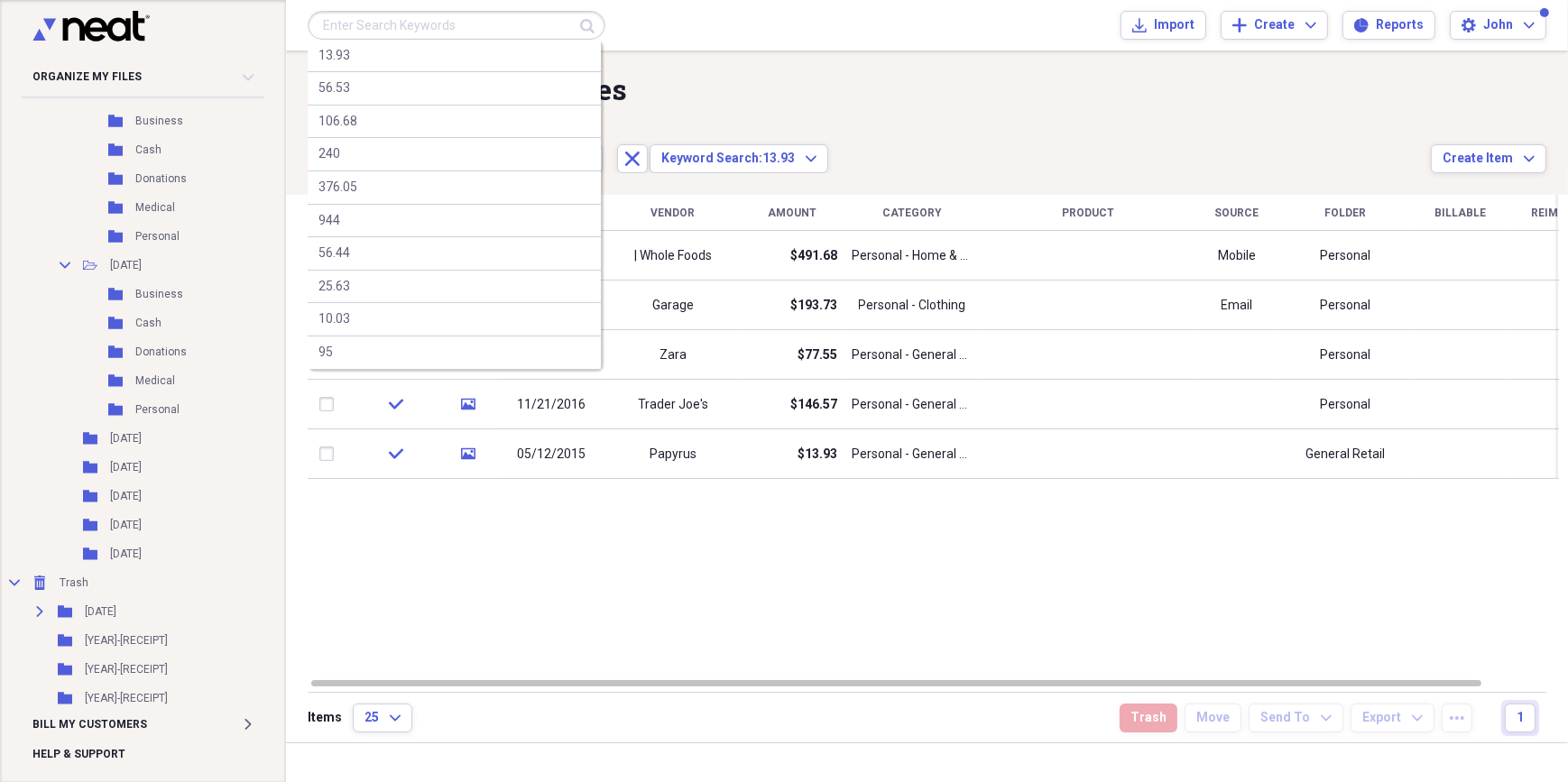 click at bounding box center [457, 25] 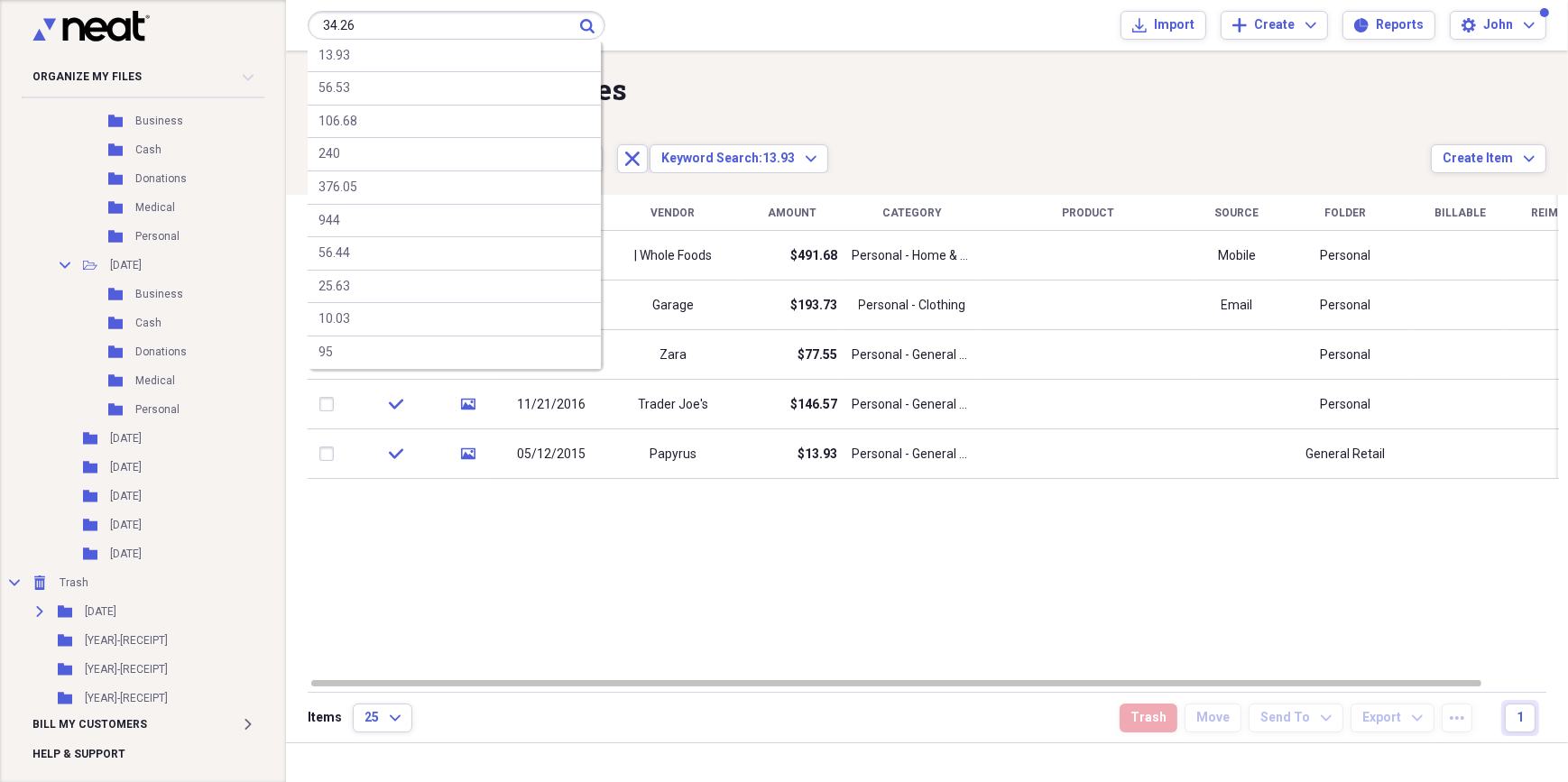 type on "34.26" 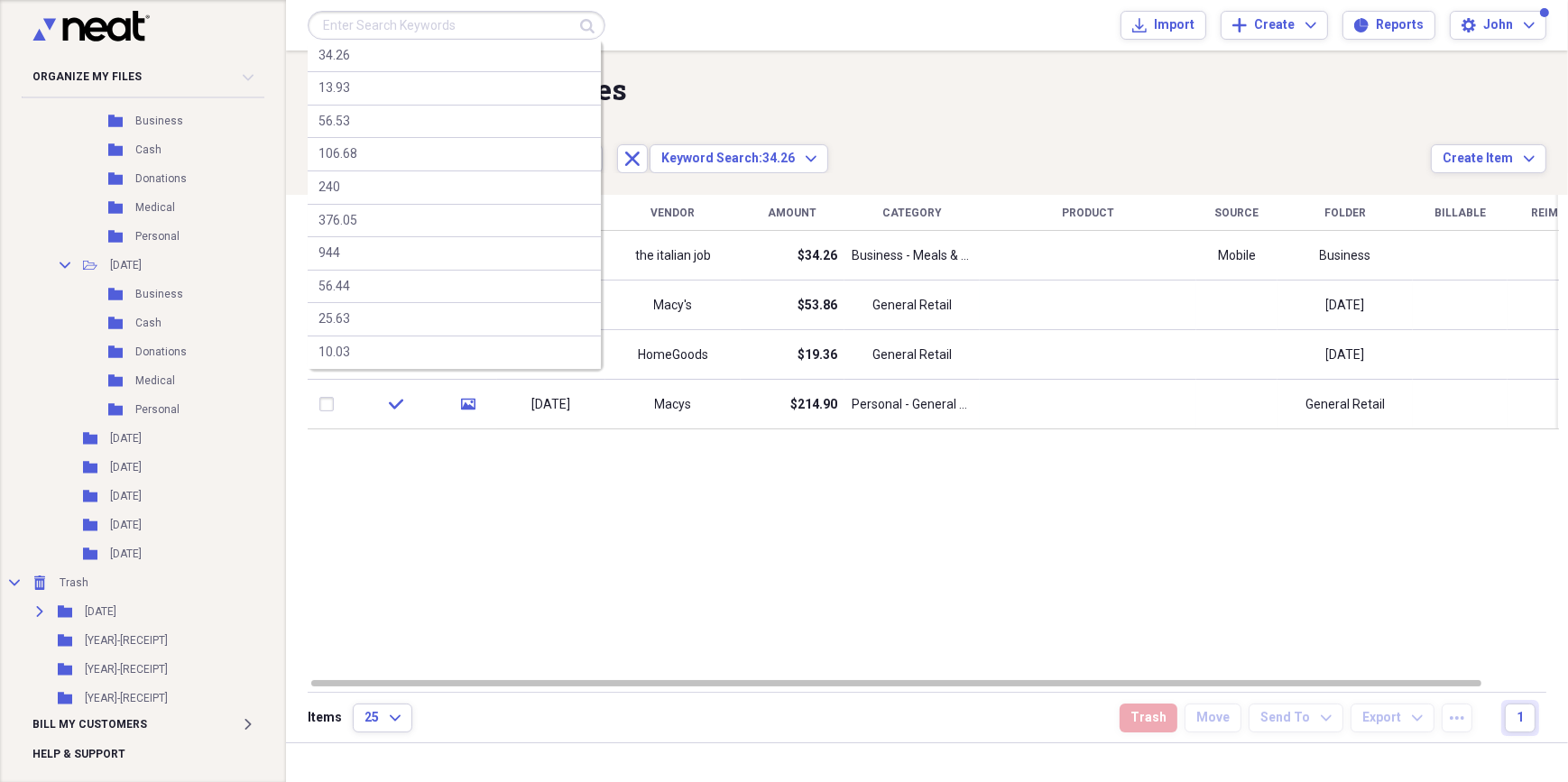 click at bounding box center [457, 25] 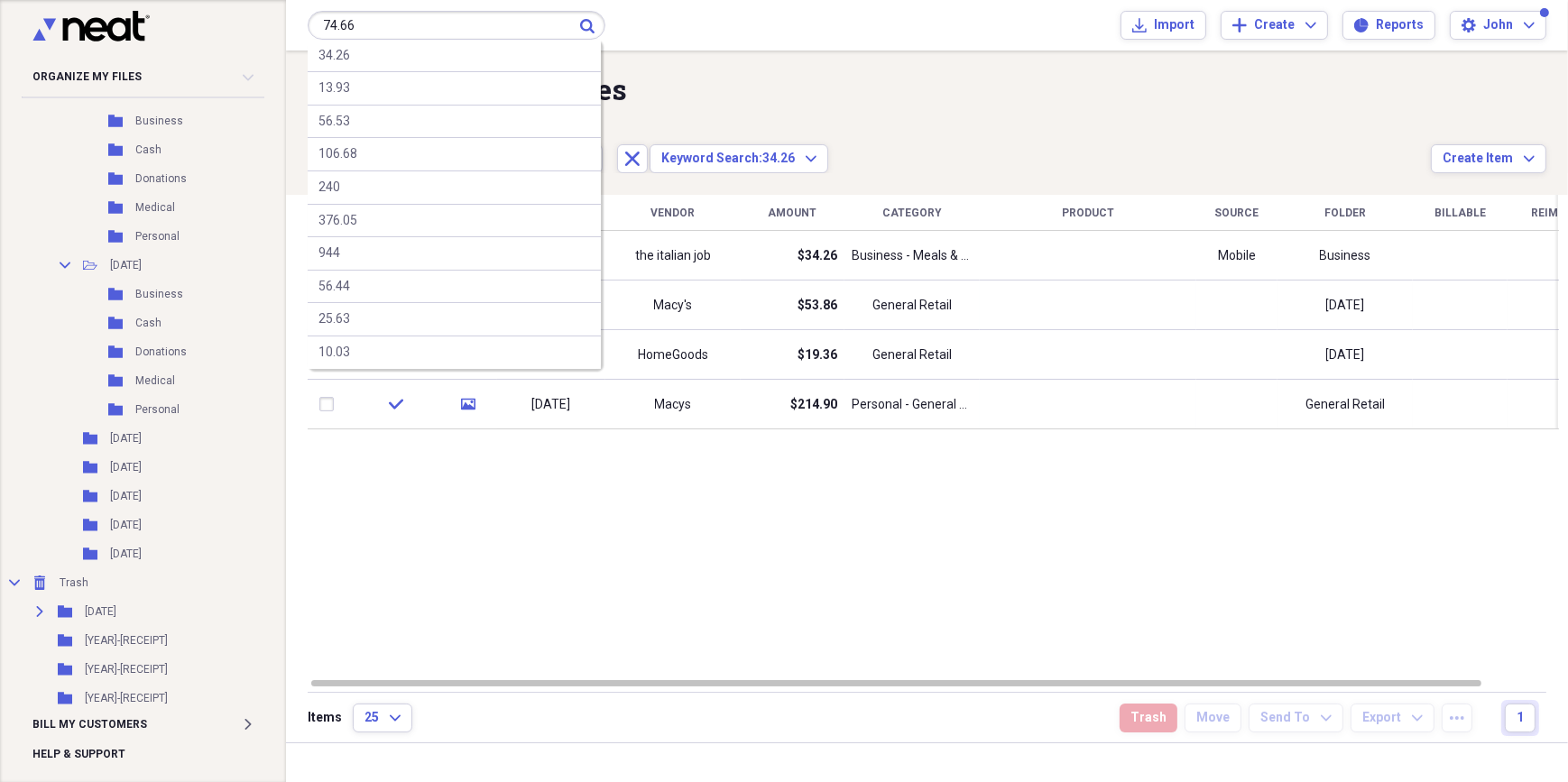 type on "74.66" 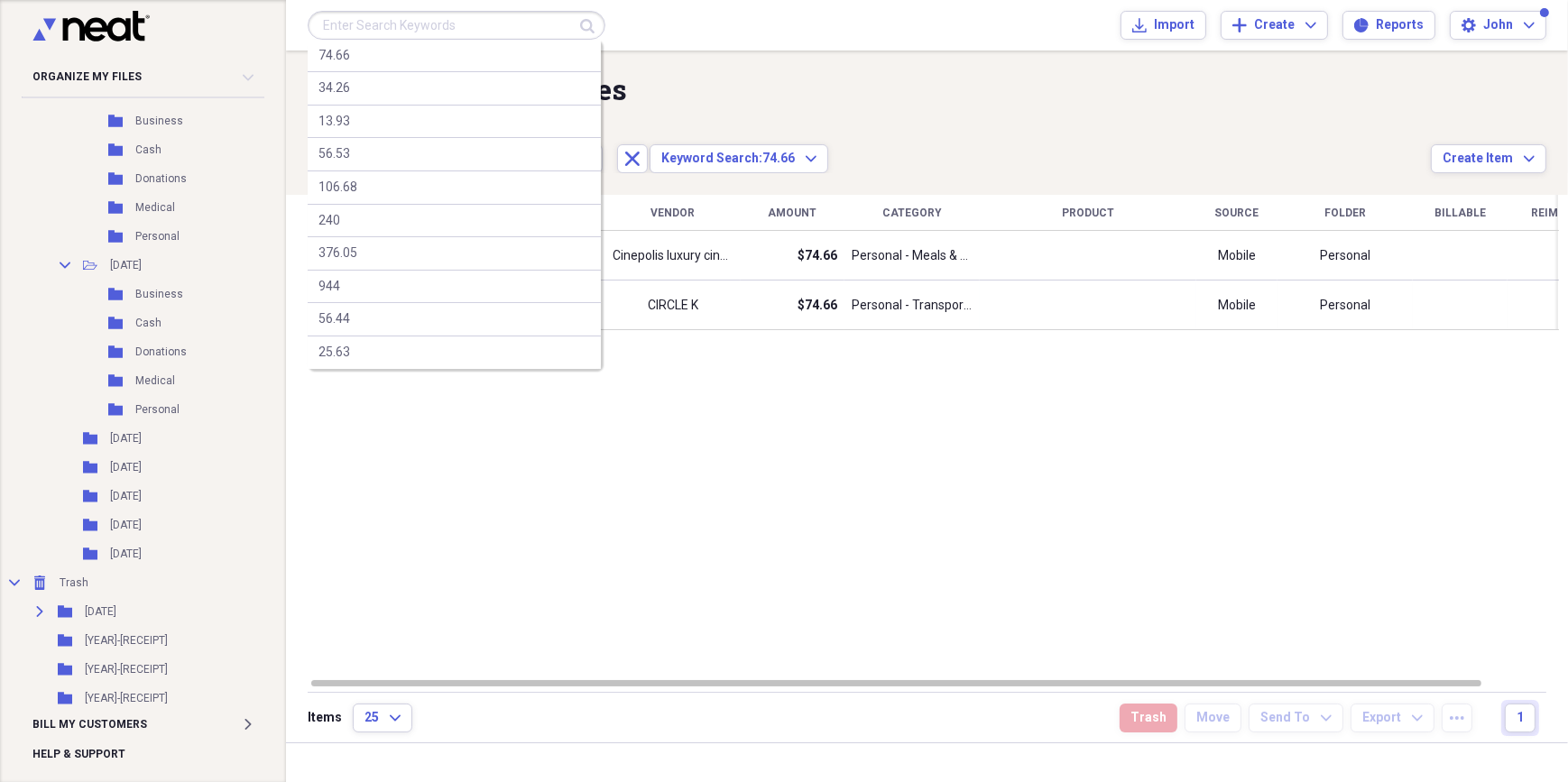 click at bounding box center [457, 25] 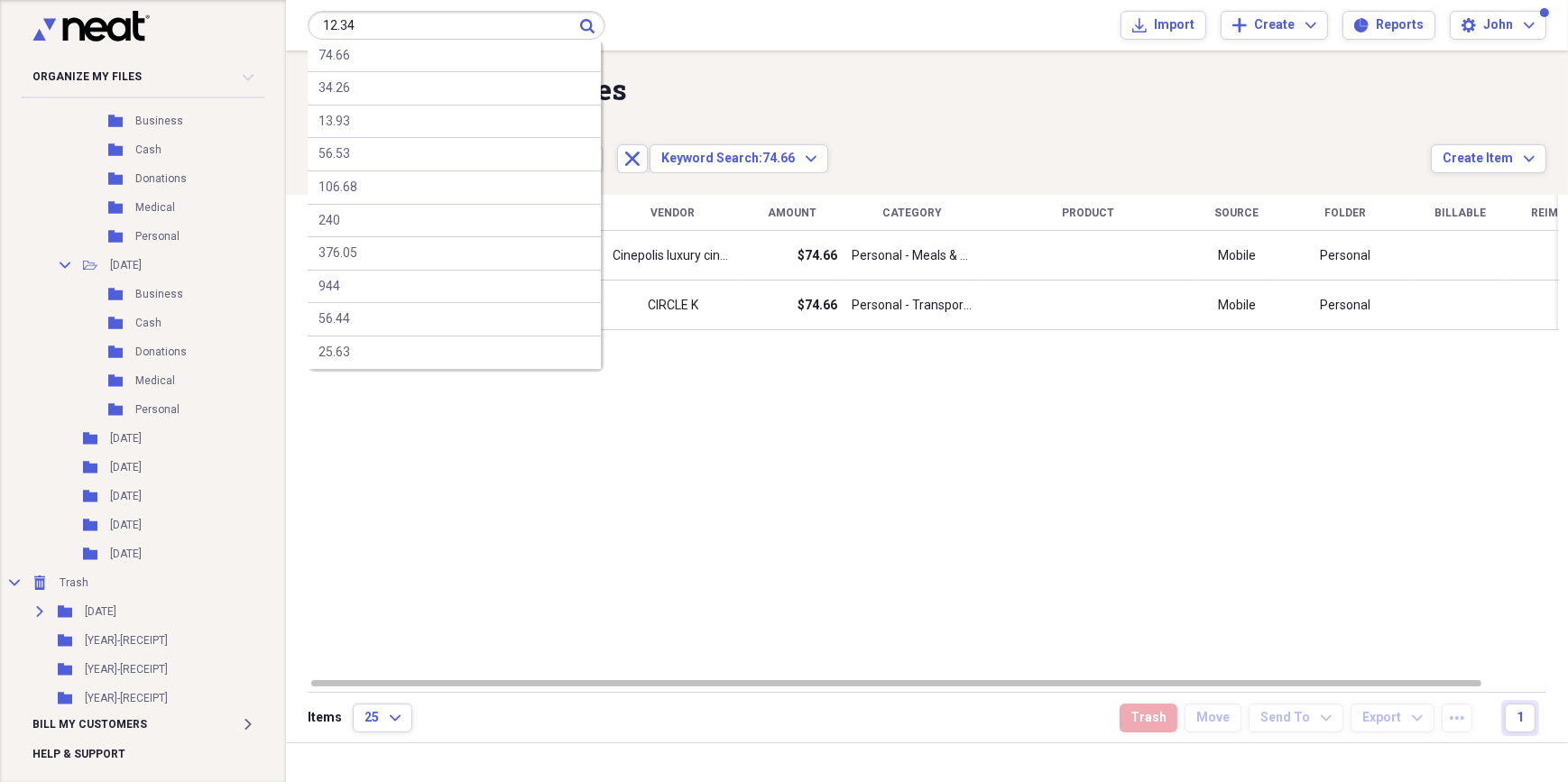 type on "12.34" 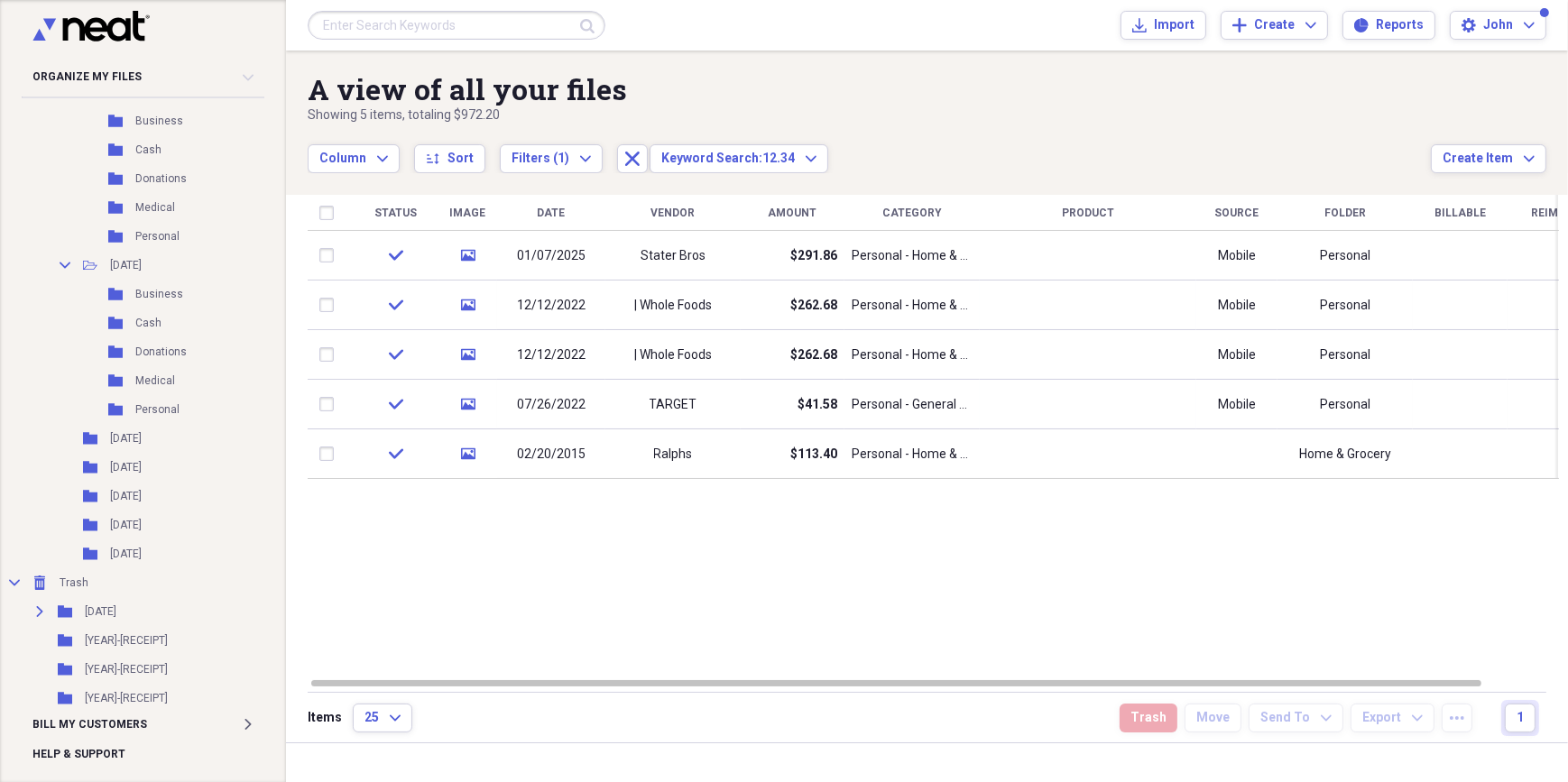 click at bounding box center [457, 25] 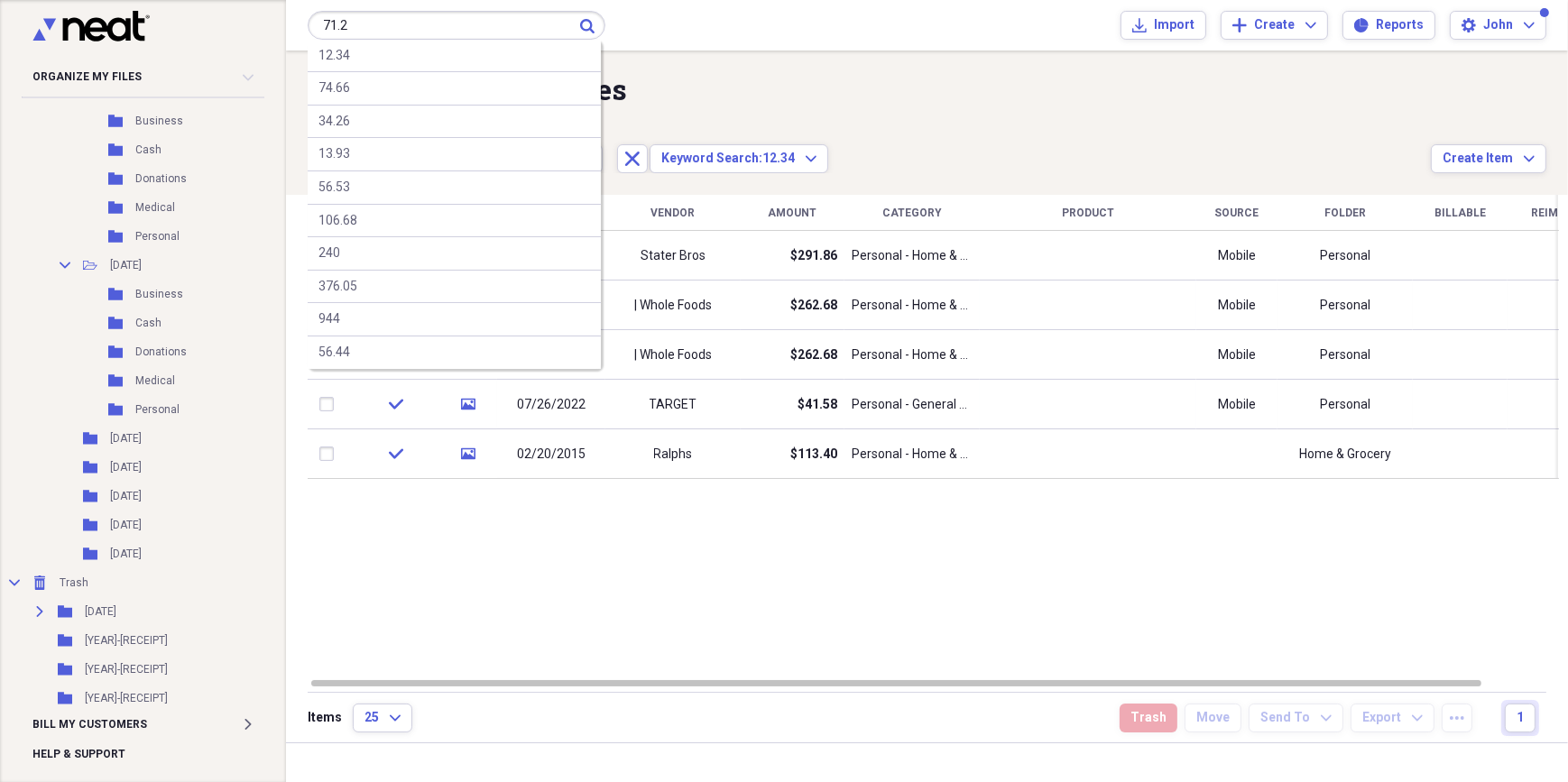 type on "71.2" 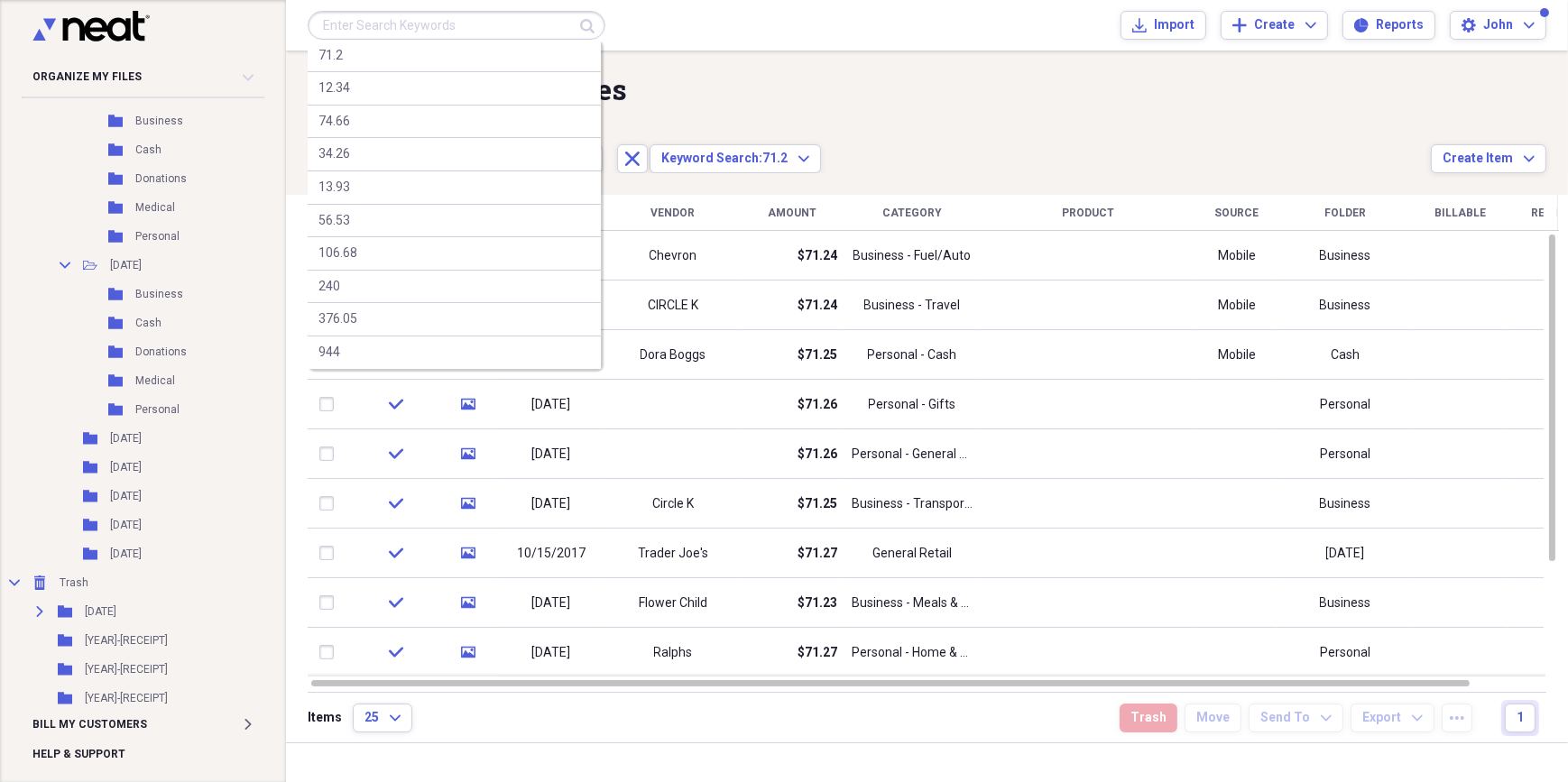 click at bounding box center (457, 25) 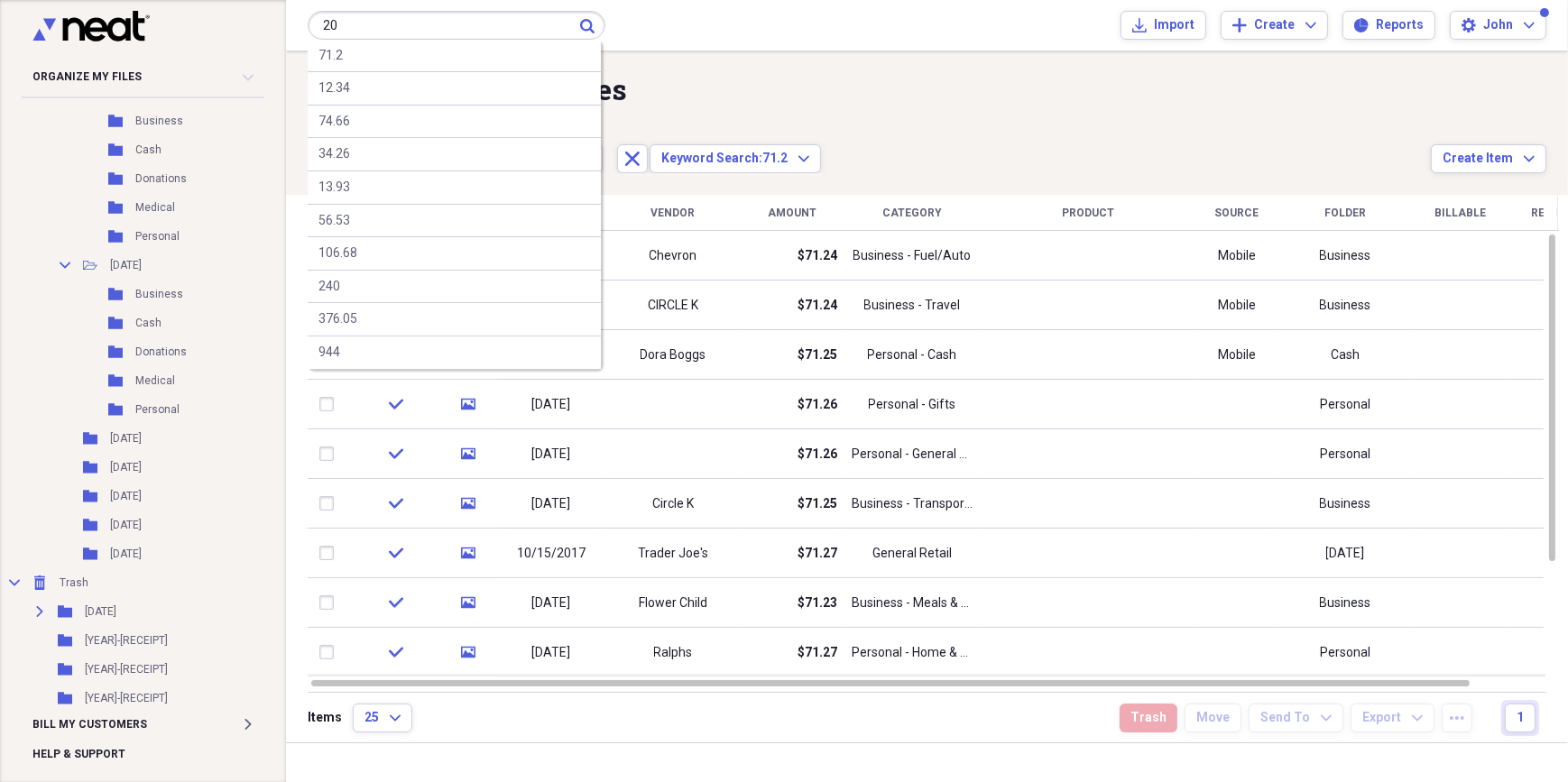 type on "20" 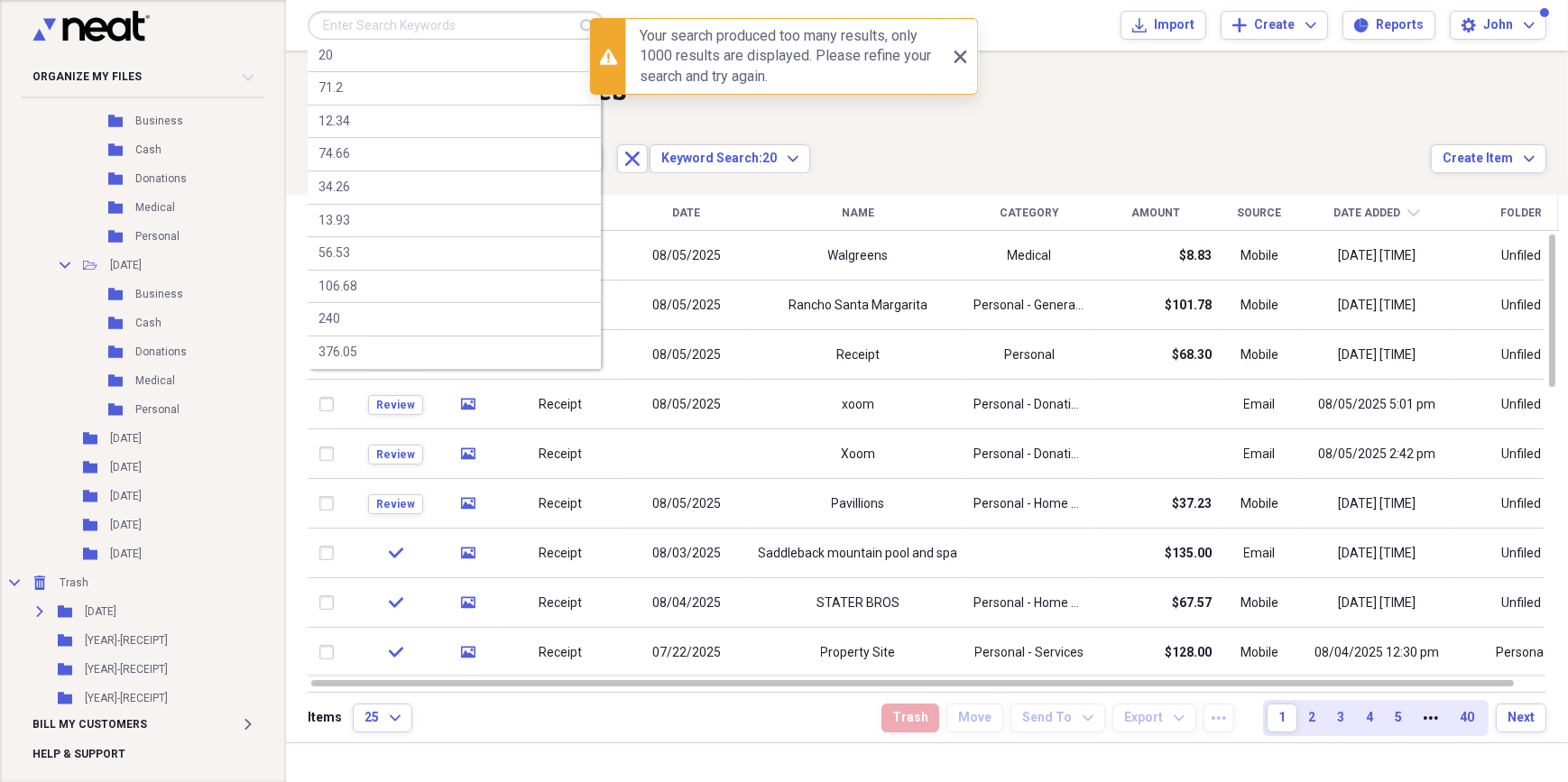 click at bounding box center (457, 25) 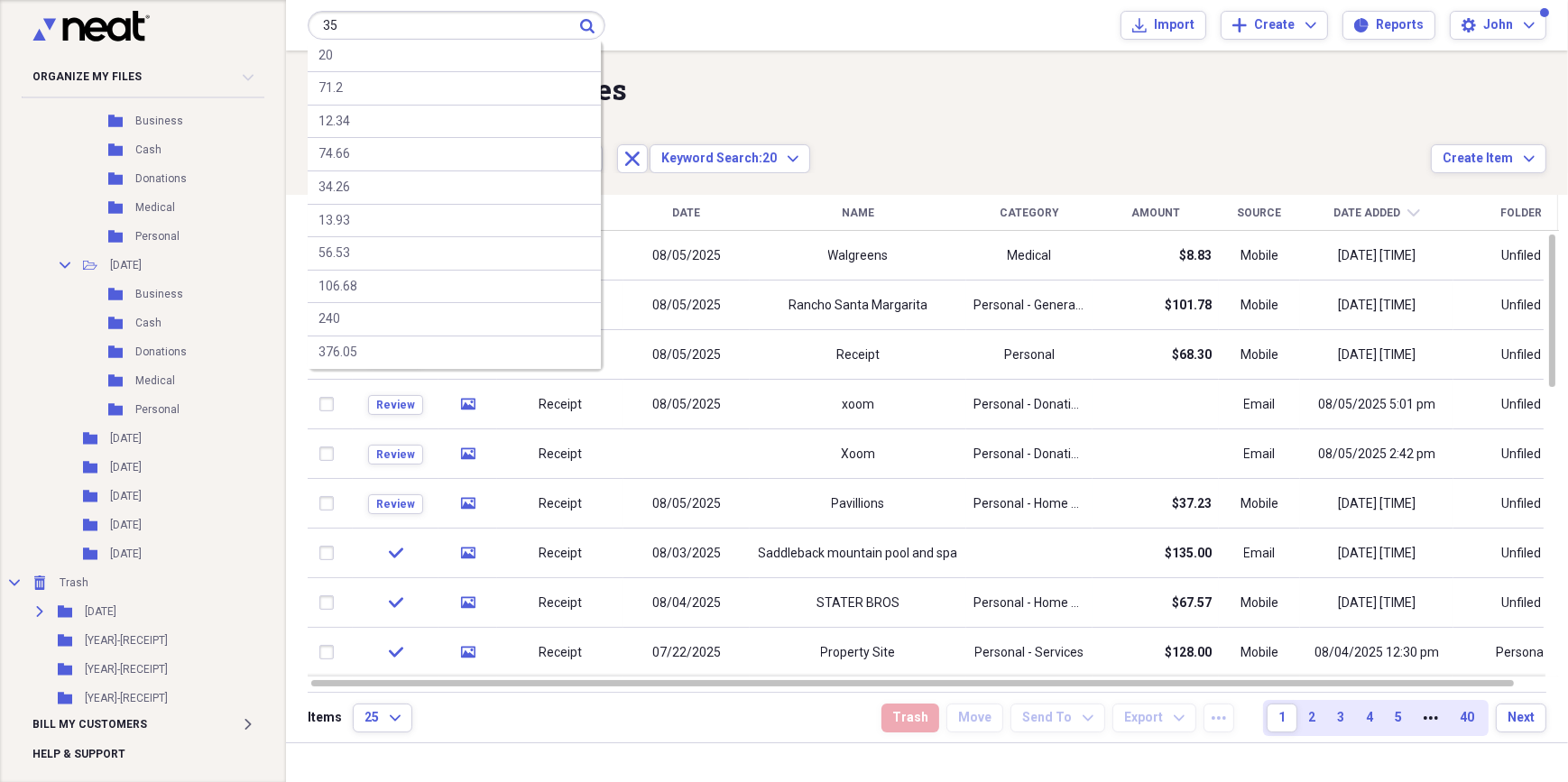type on "35" 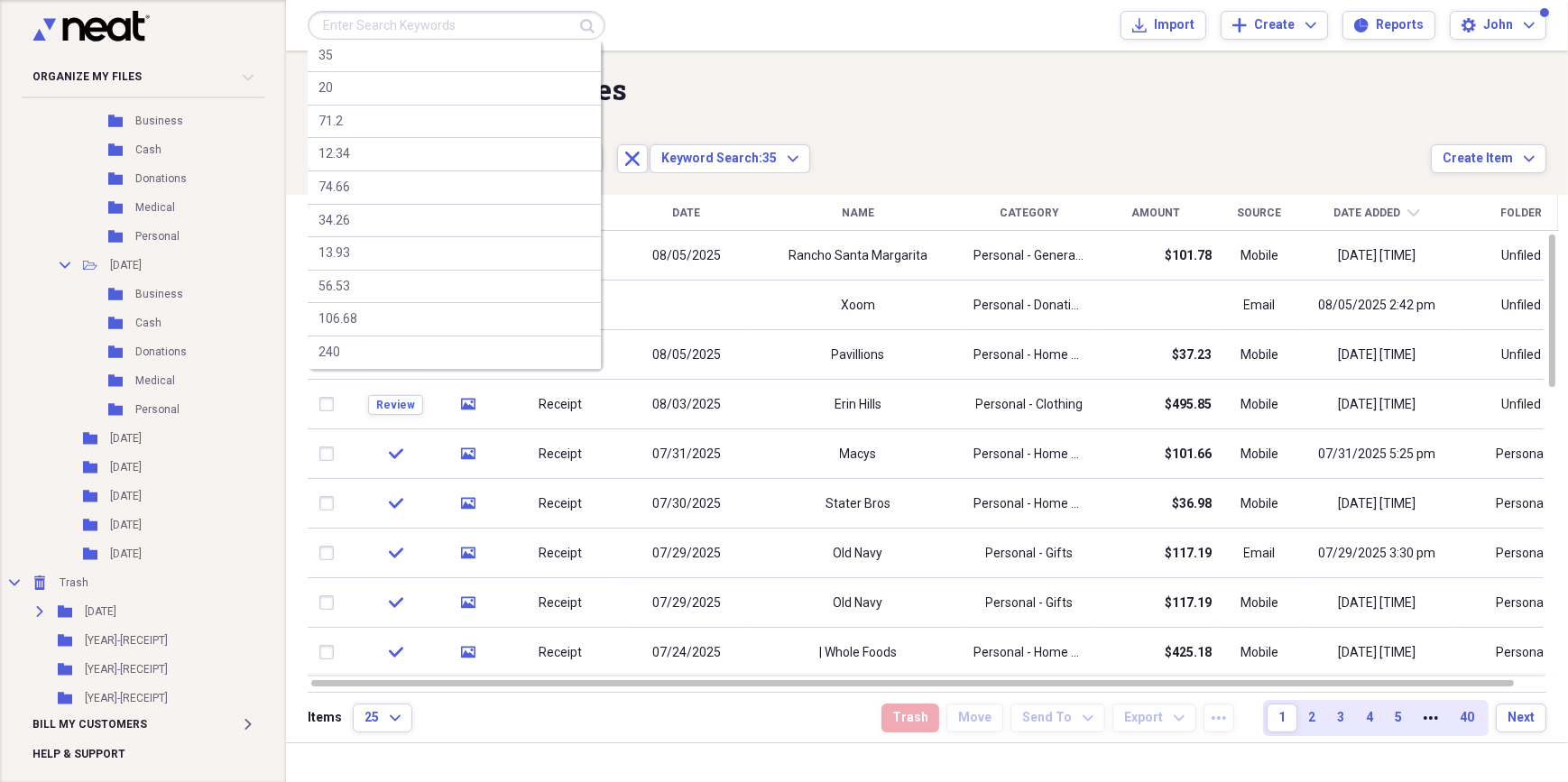click at bounding box center [457, 25] 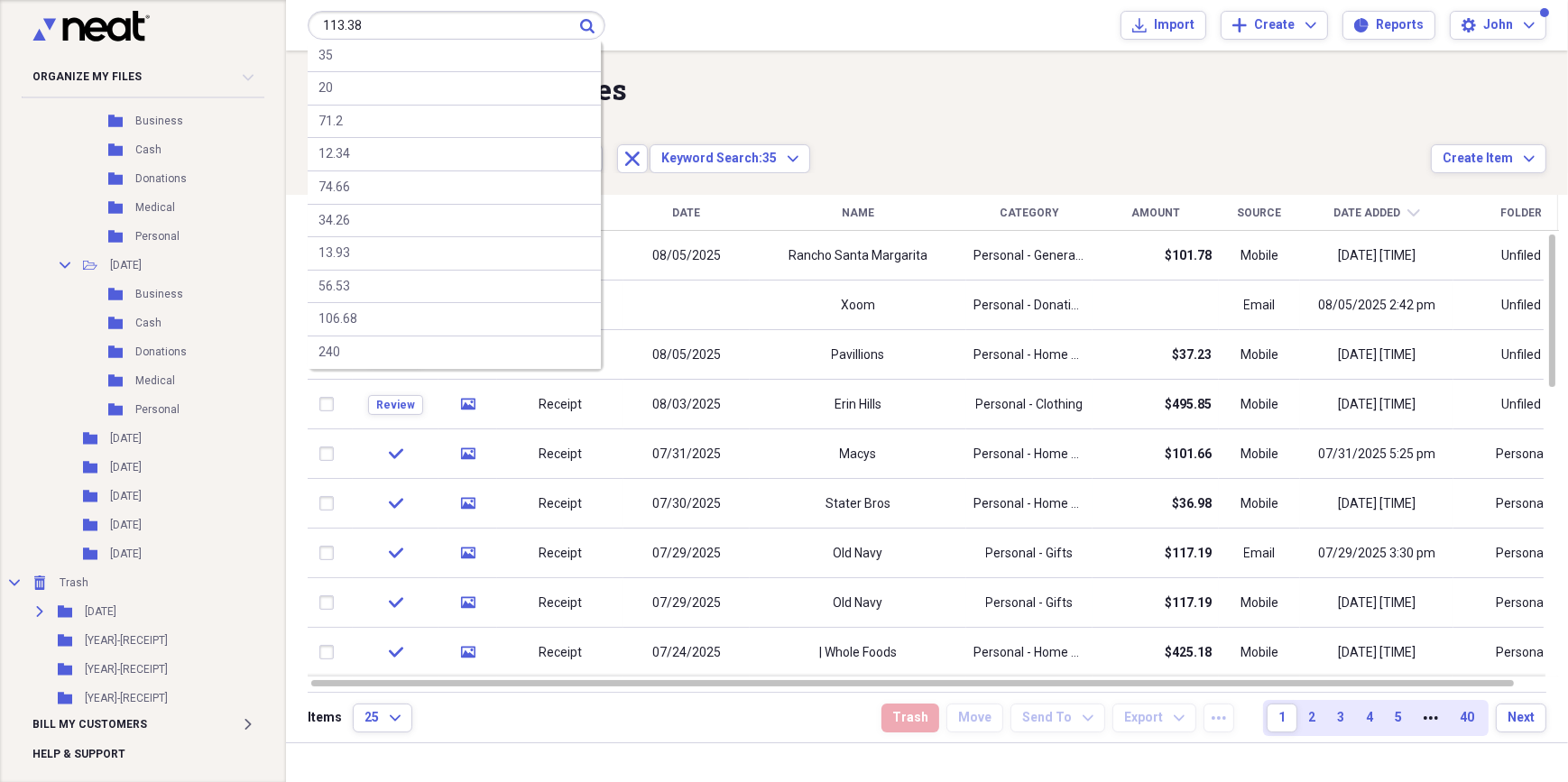 type on "113.38" 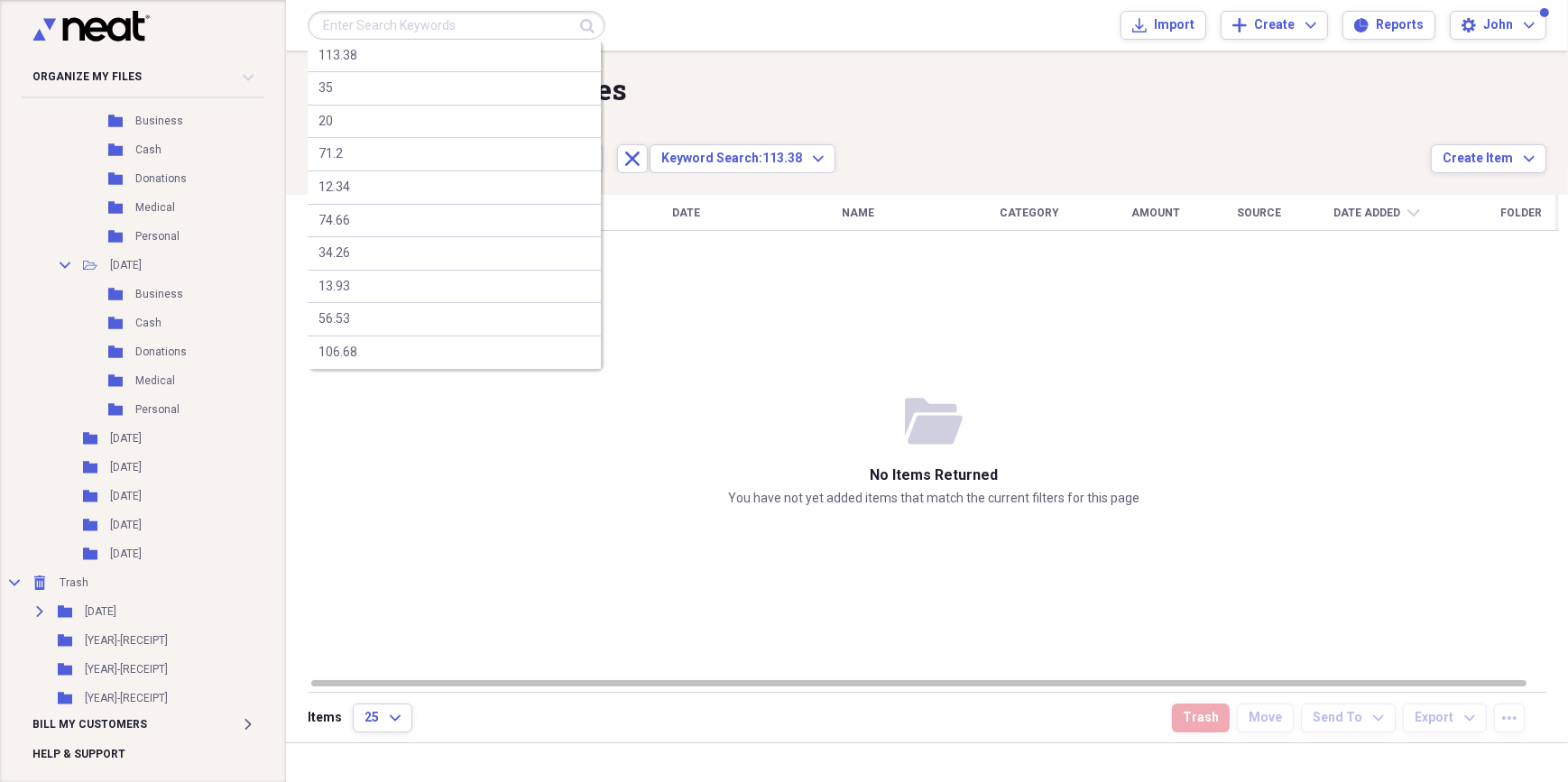 click at bounding box center [457, 25] 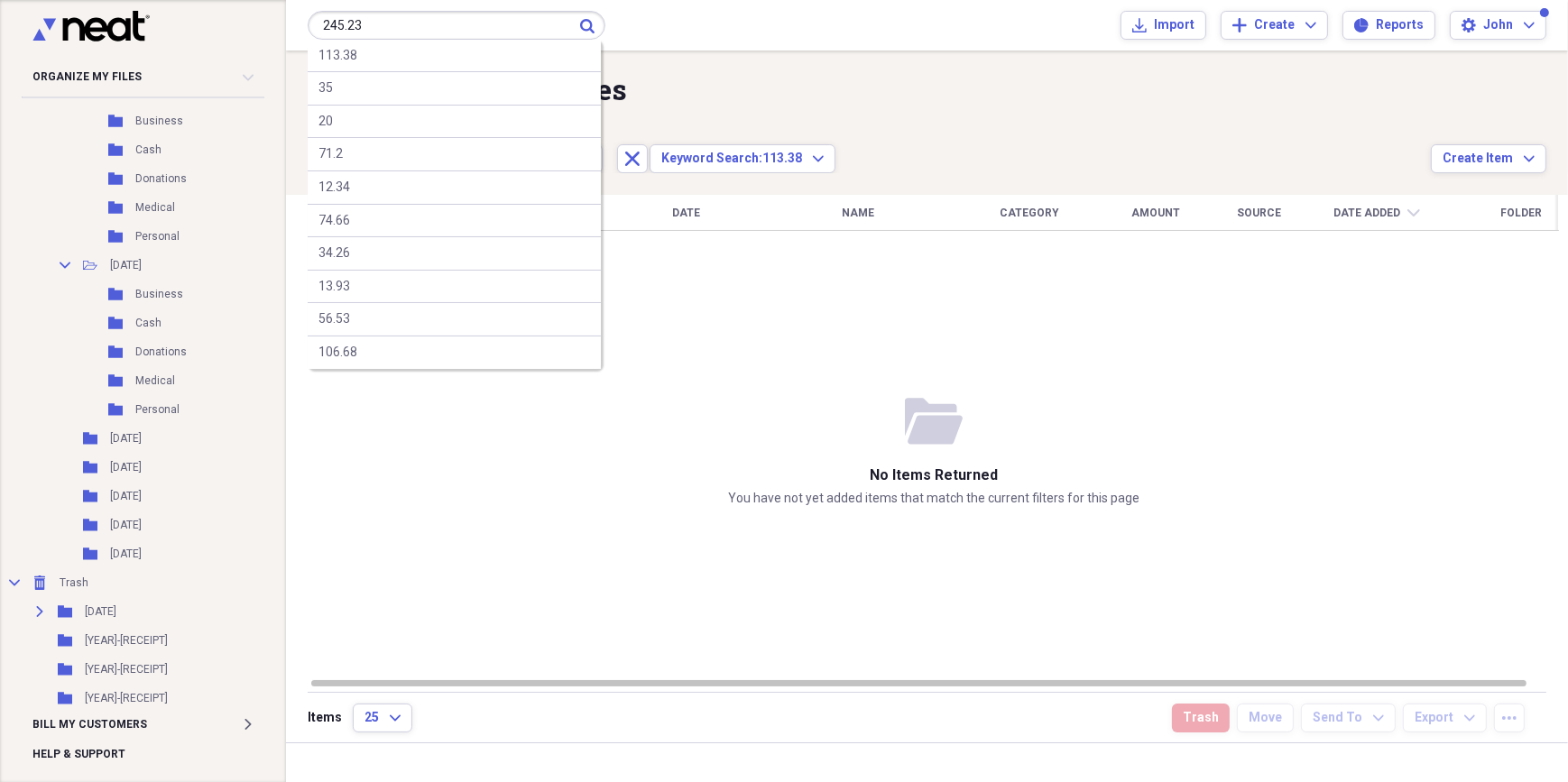 type on "245.23" 